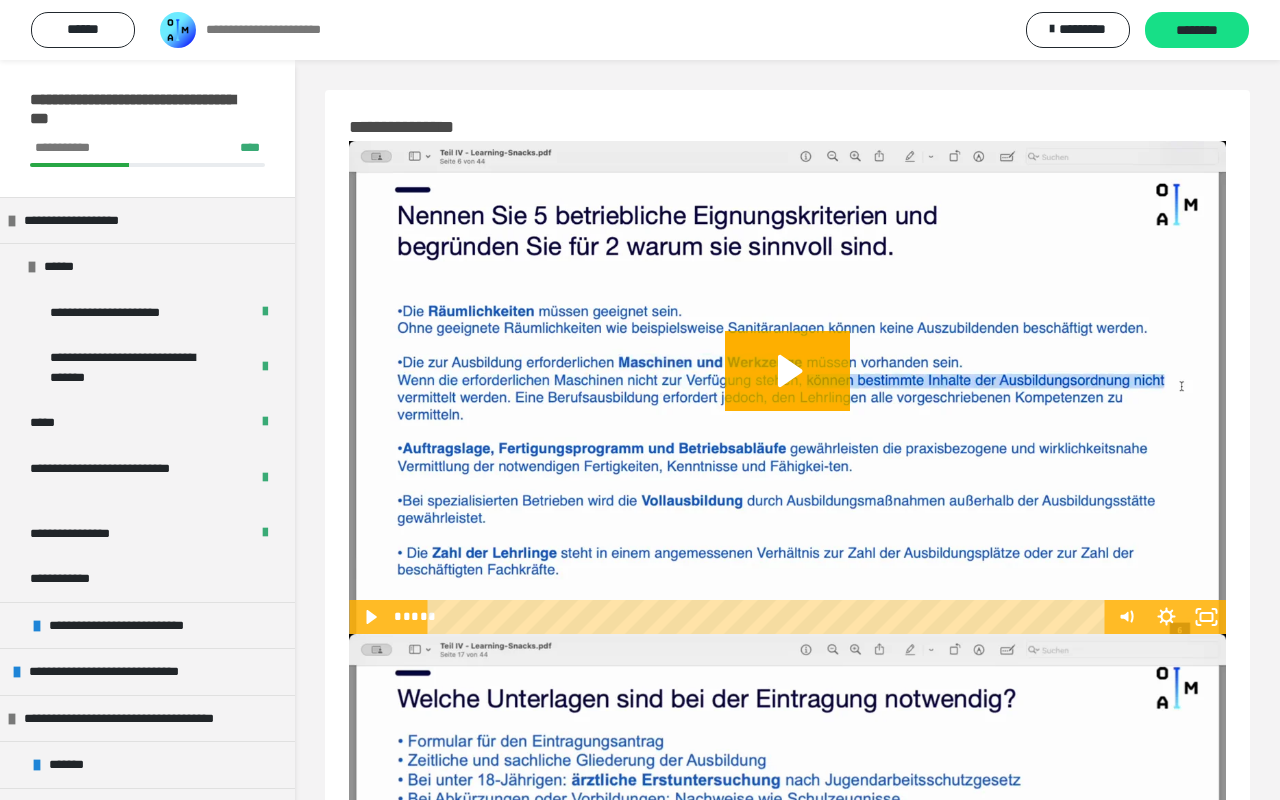 scroll, scrollTop: 1575, scrollLeft: 0, axis: vertical 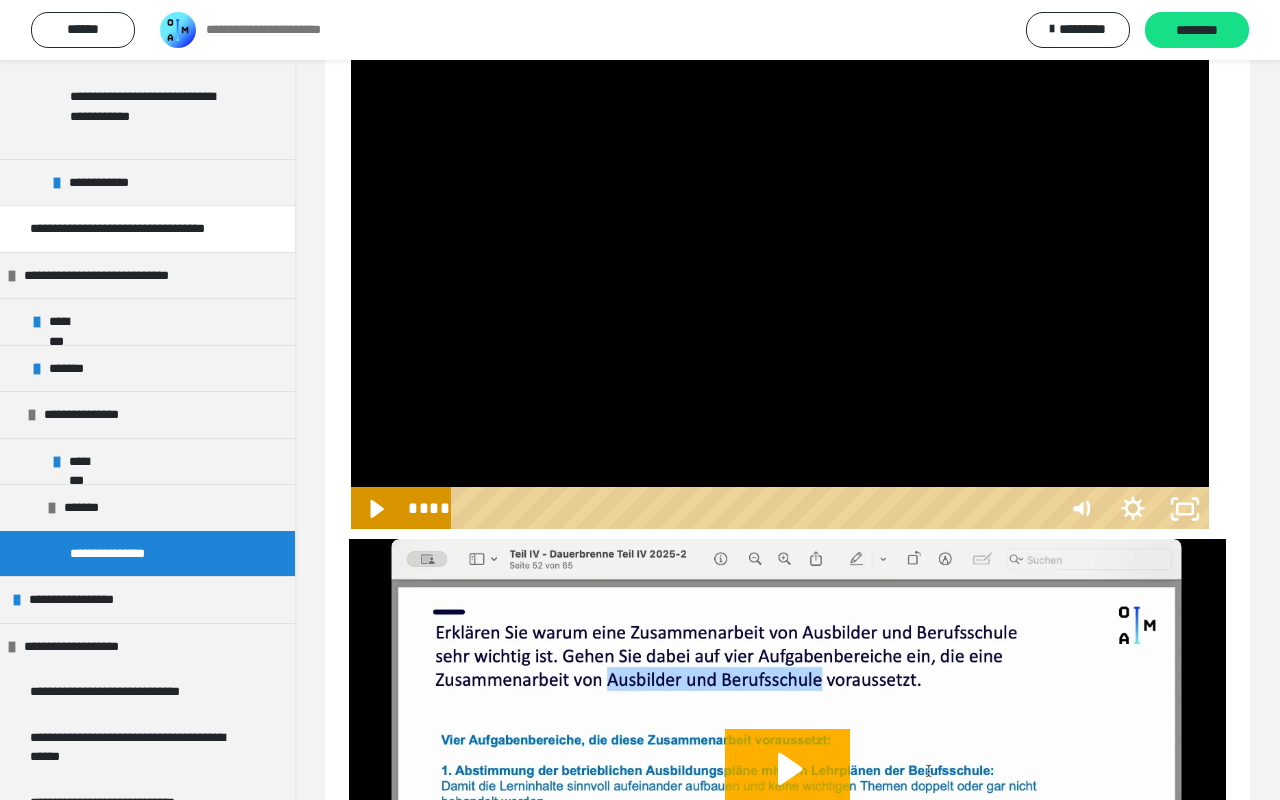 click at bounding box center [780, 288] 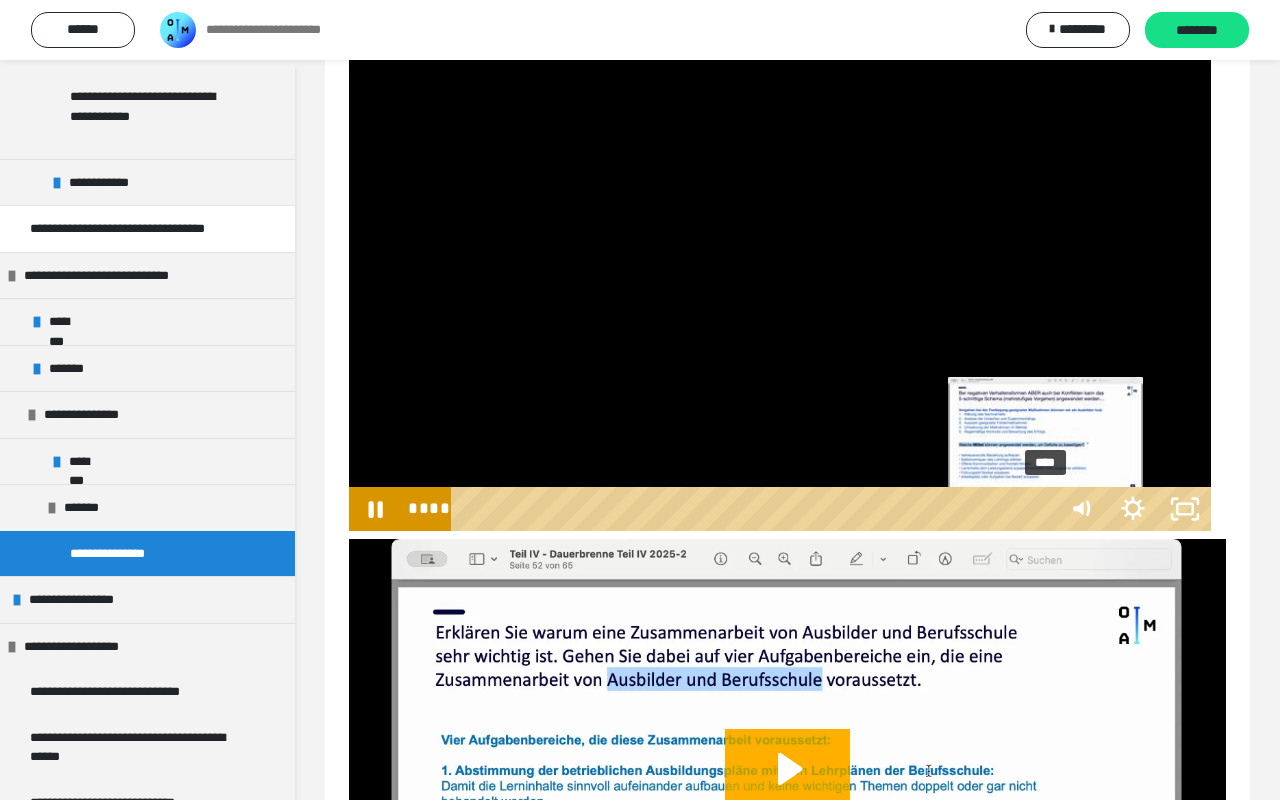 click on "****" at bounding box center [756, 509] 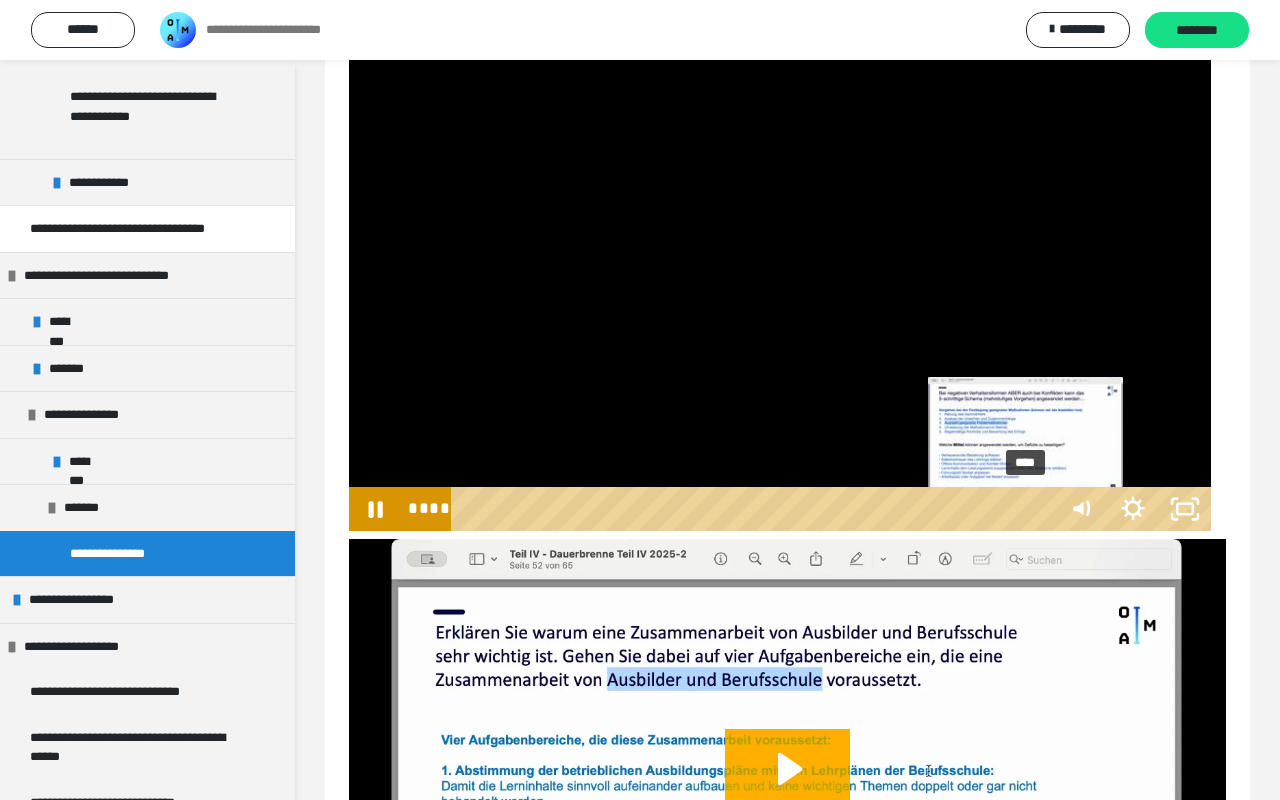 click on "****" at bounding box center [756, 509] 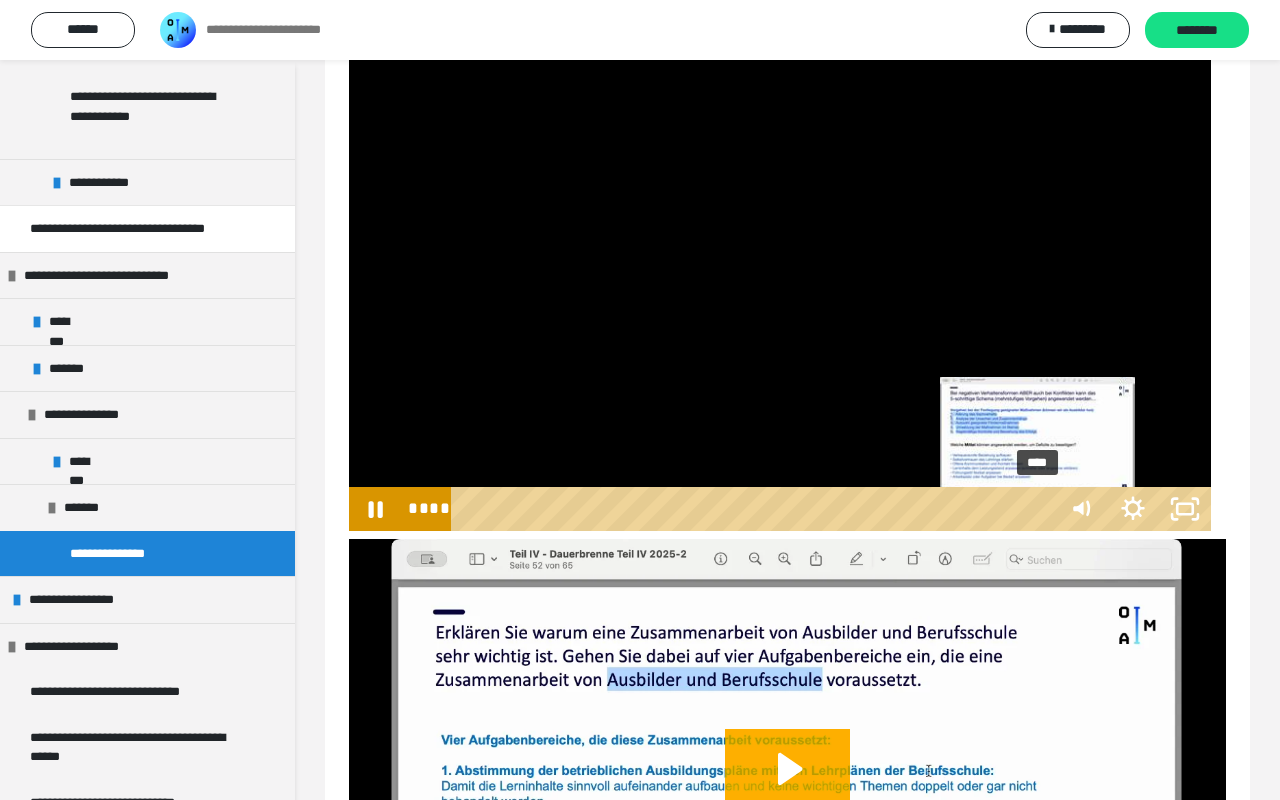 click on "****" at bounding box center (756, 509) 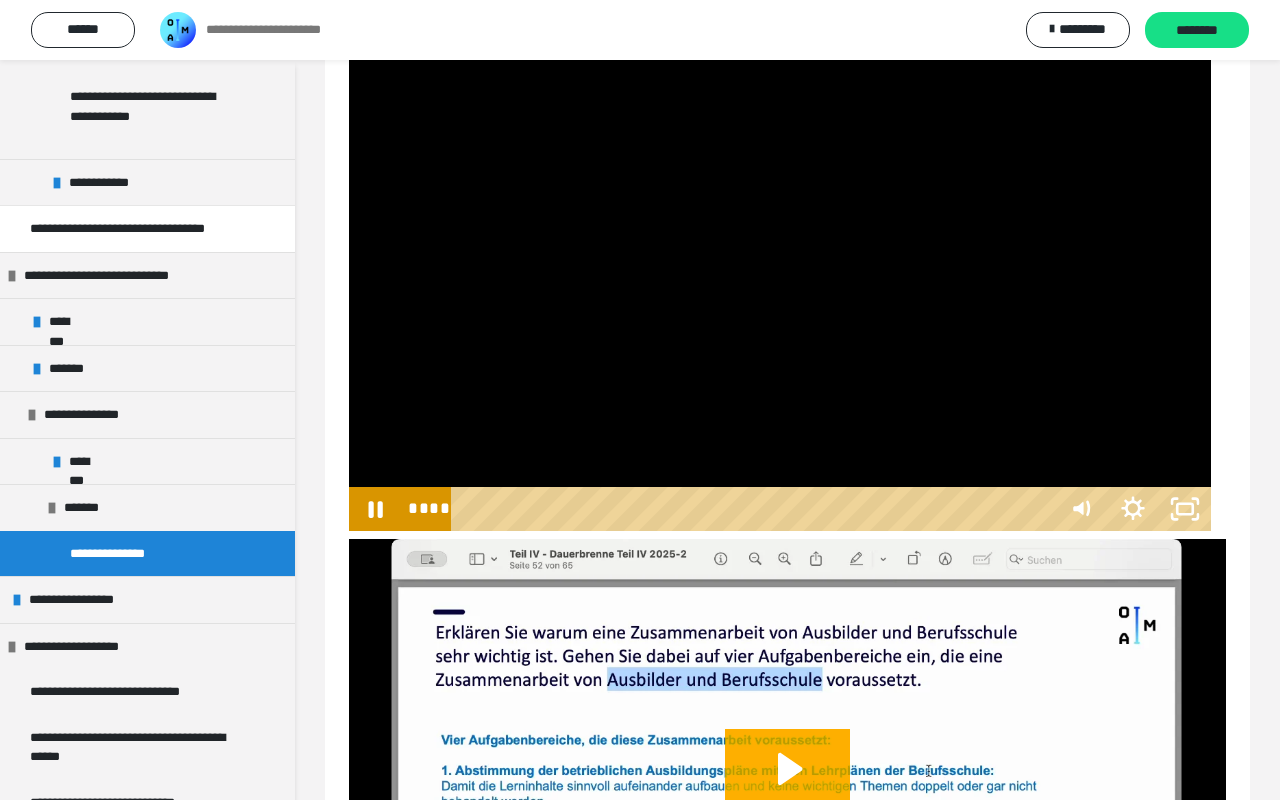 click at bounding box center (780, 288) 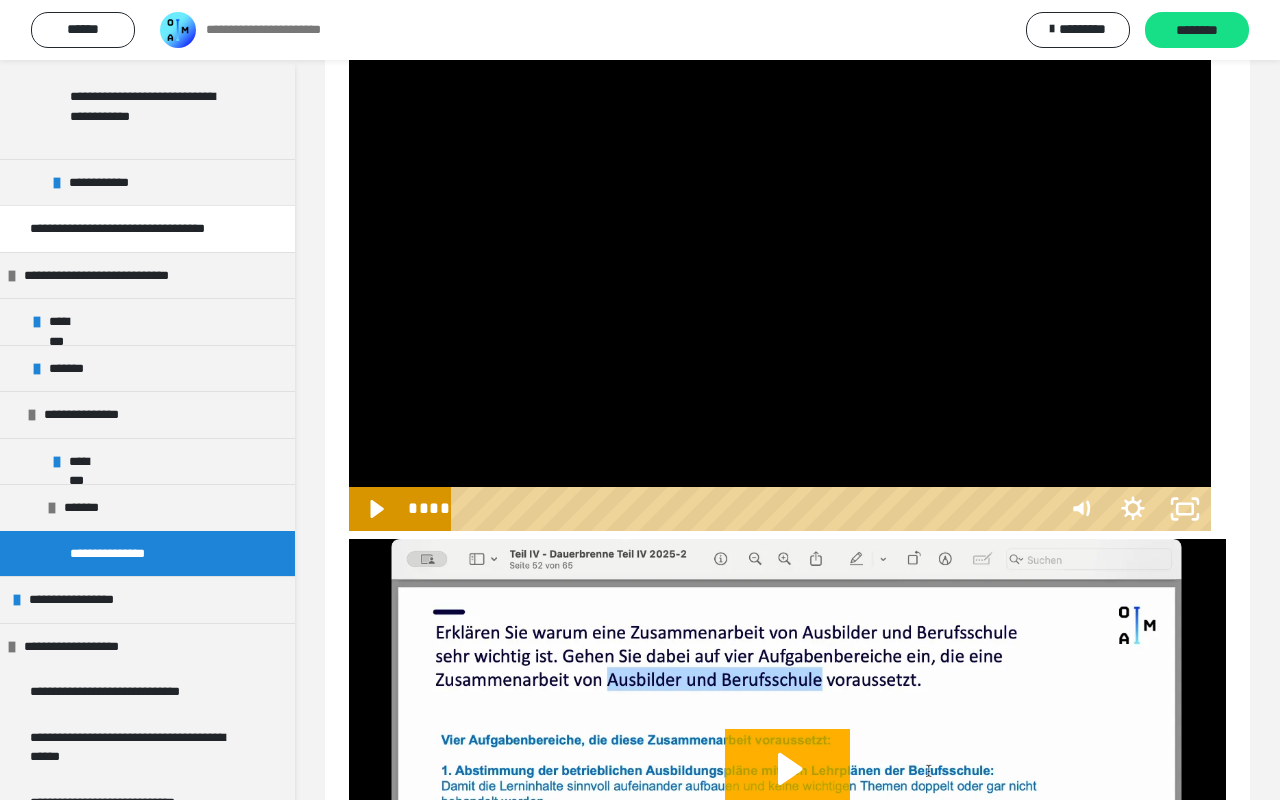 click at bounding box center [780, 288] 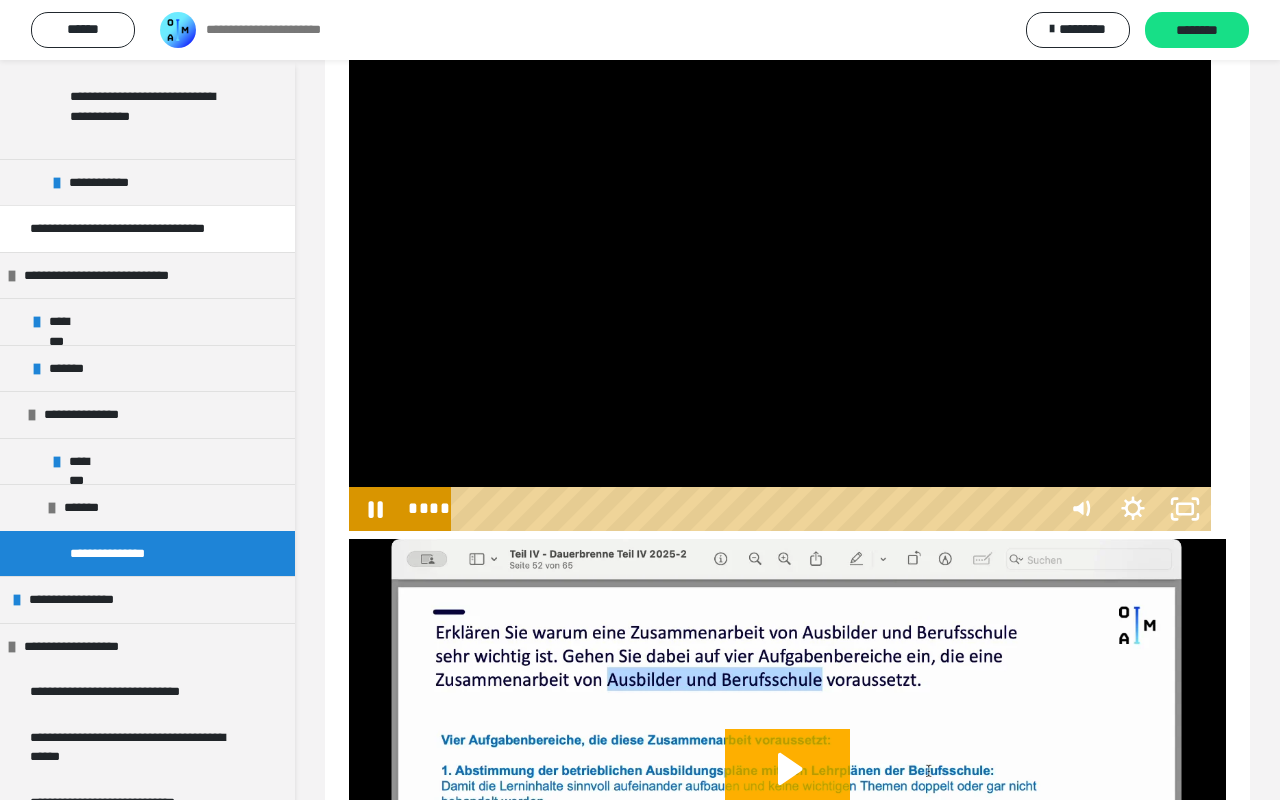click at bounding box center (780, 288) 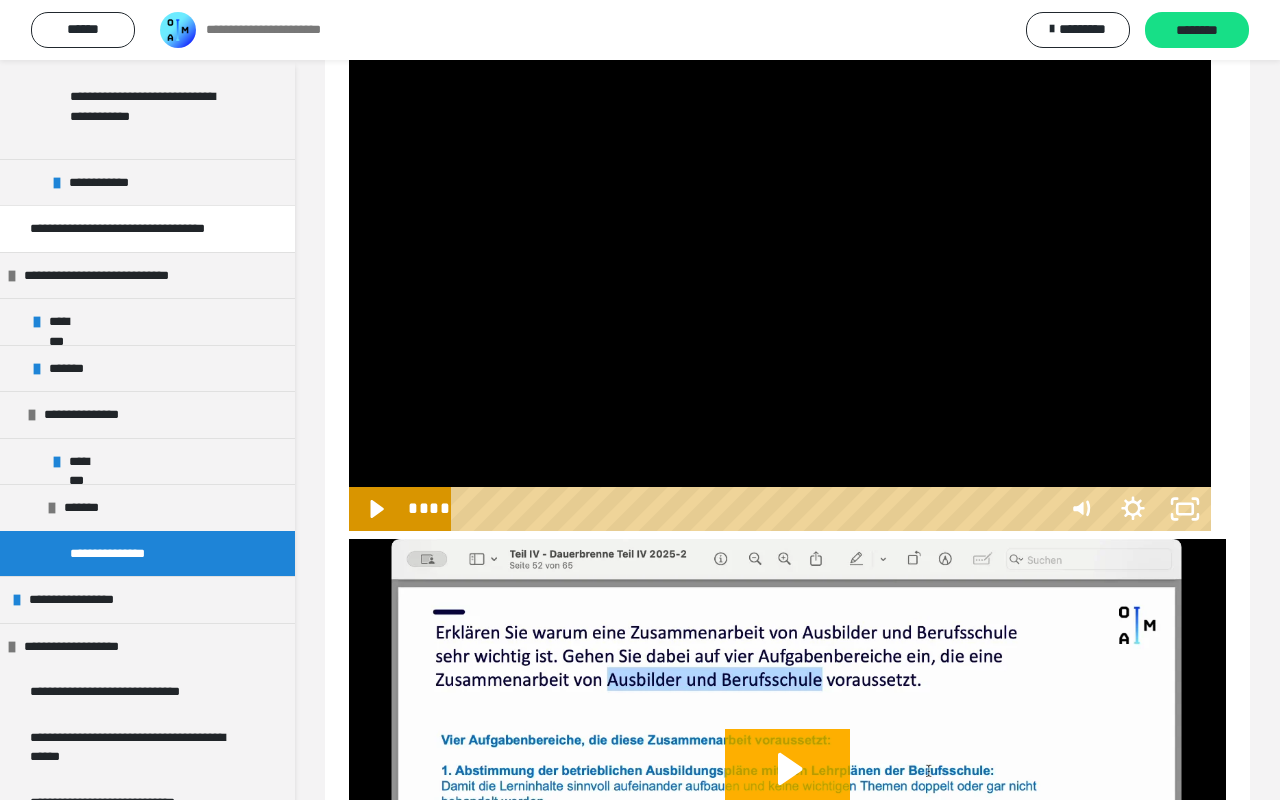 click at bounding box center (780, 288) 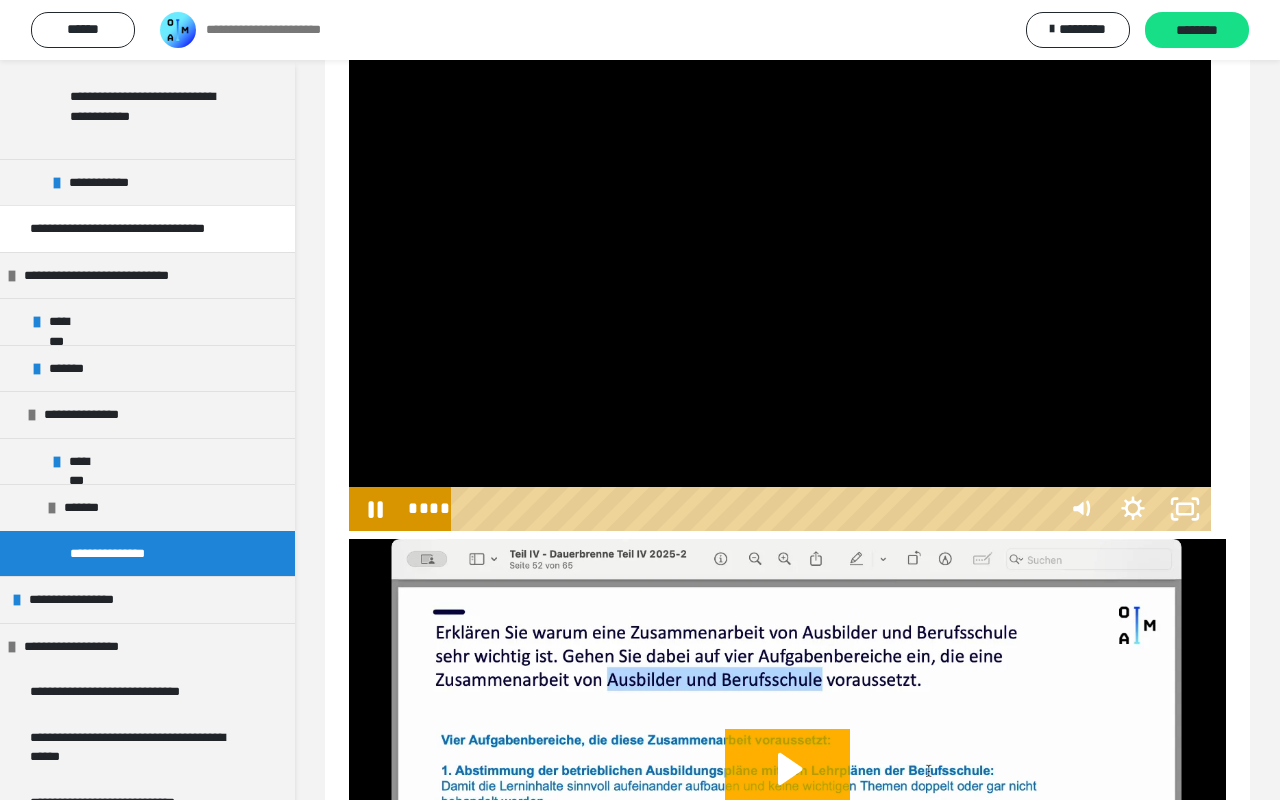 click at bounding box center [780, 288] 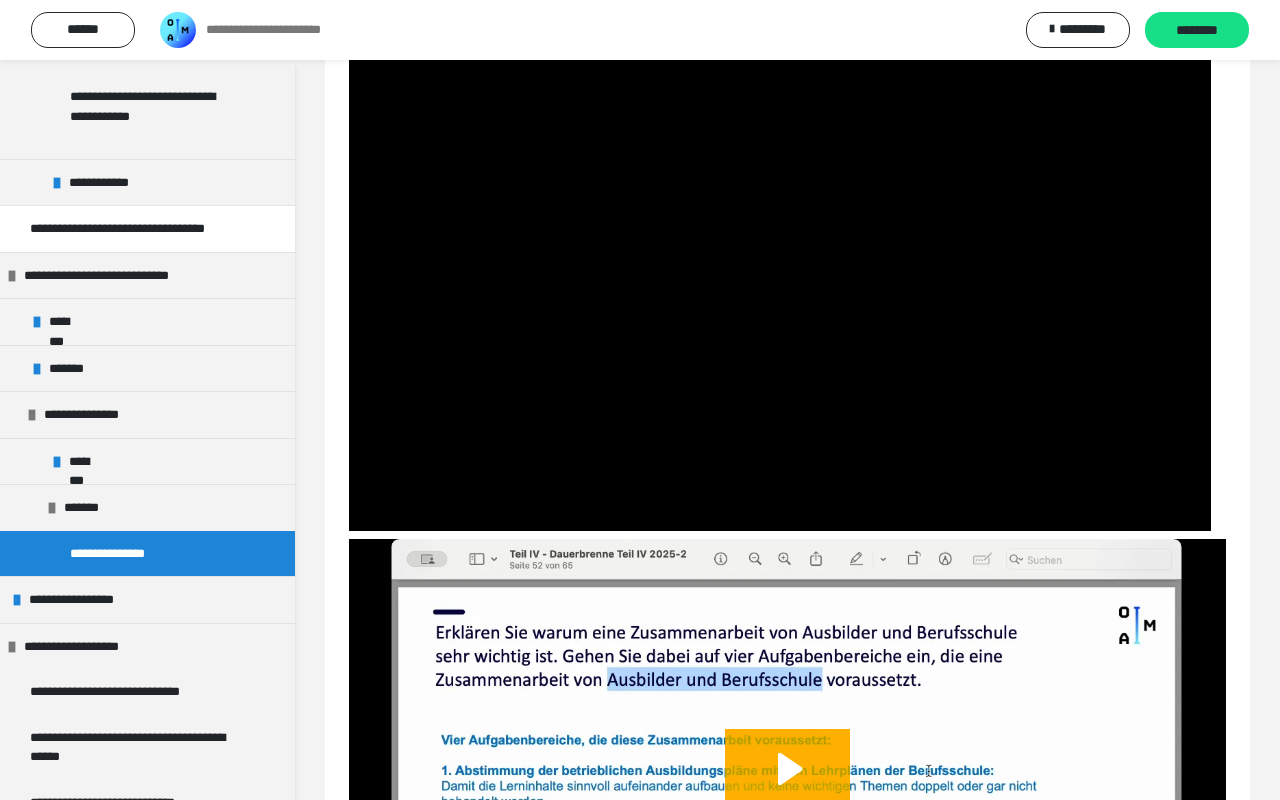 click at bounding box center [780, 288] 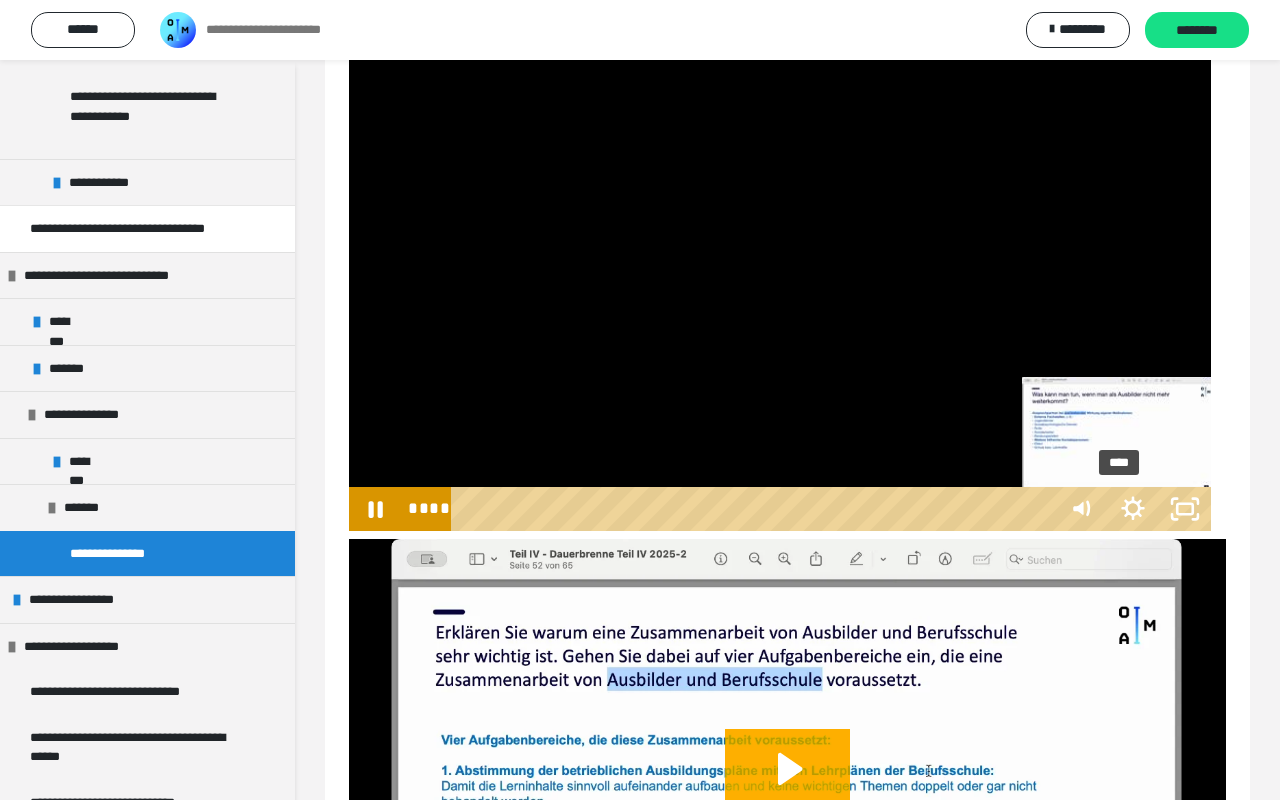 click at bounding box center [780, 288] 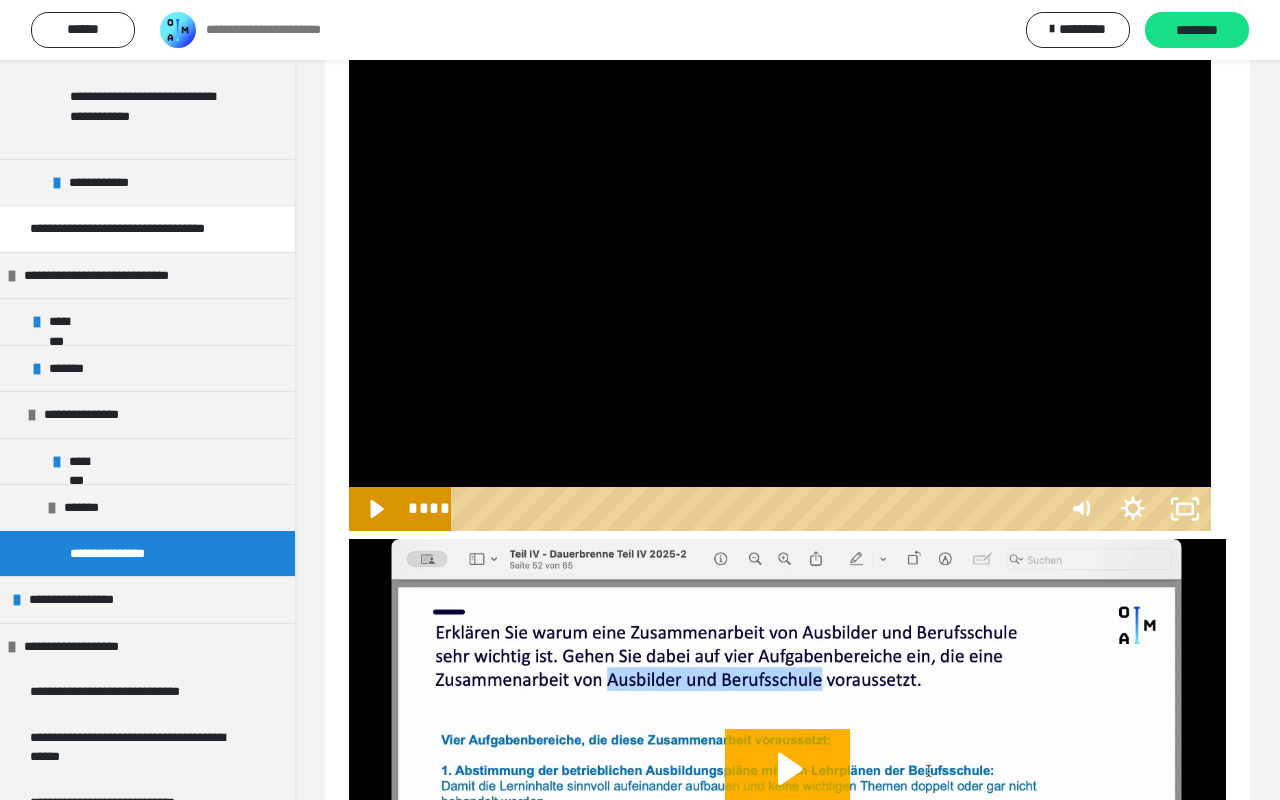 drag, startPoint x: 289, startPoint y: 408, endPoint x: 304, endPoint y: 412, distance: 15.524175 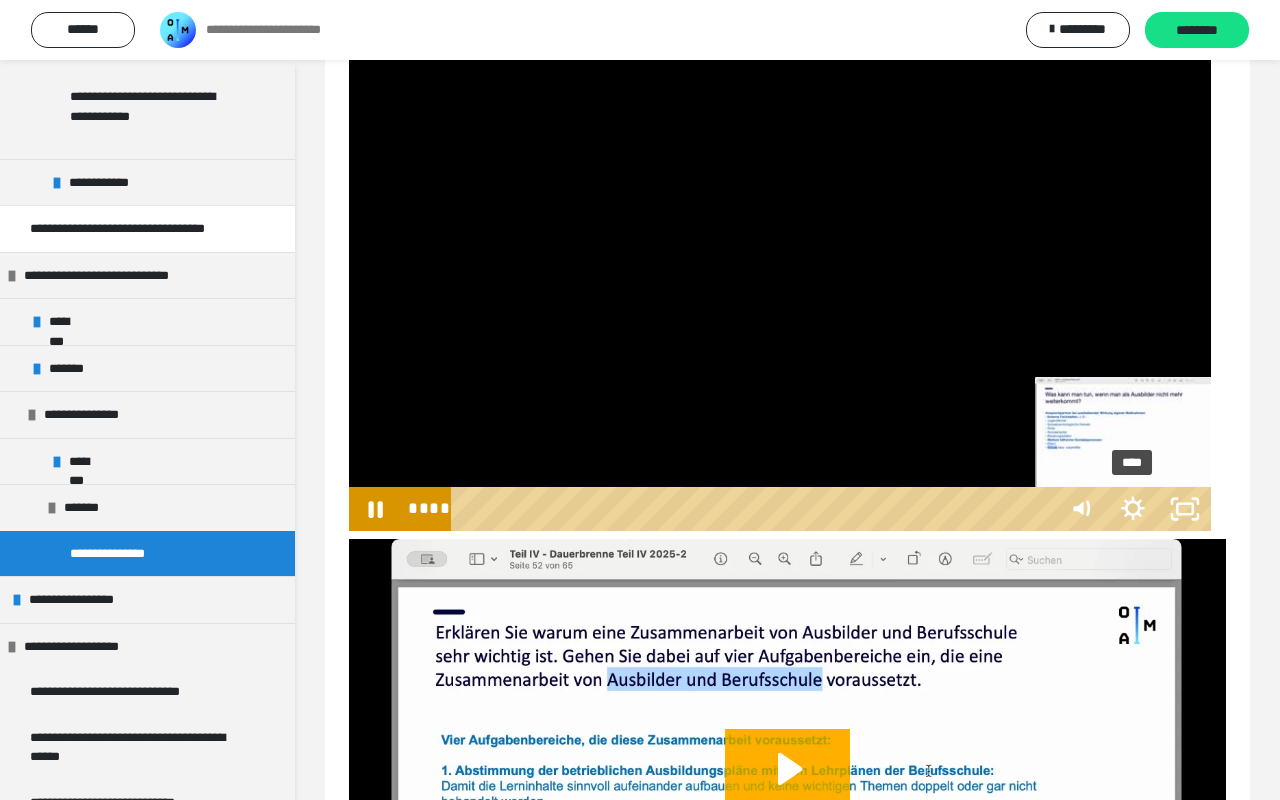 click on "****" at bounding box center (756, 509) 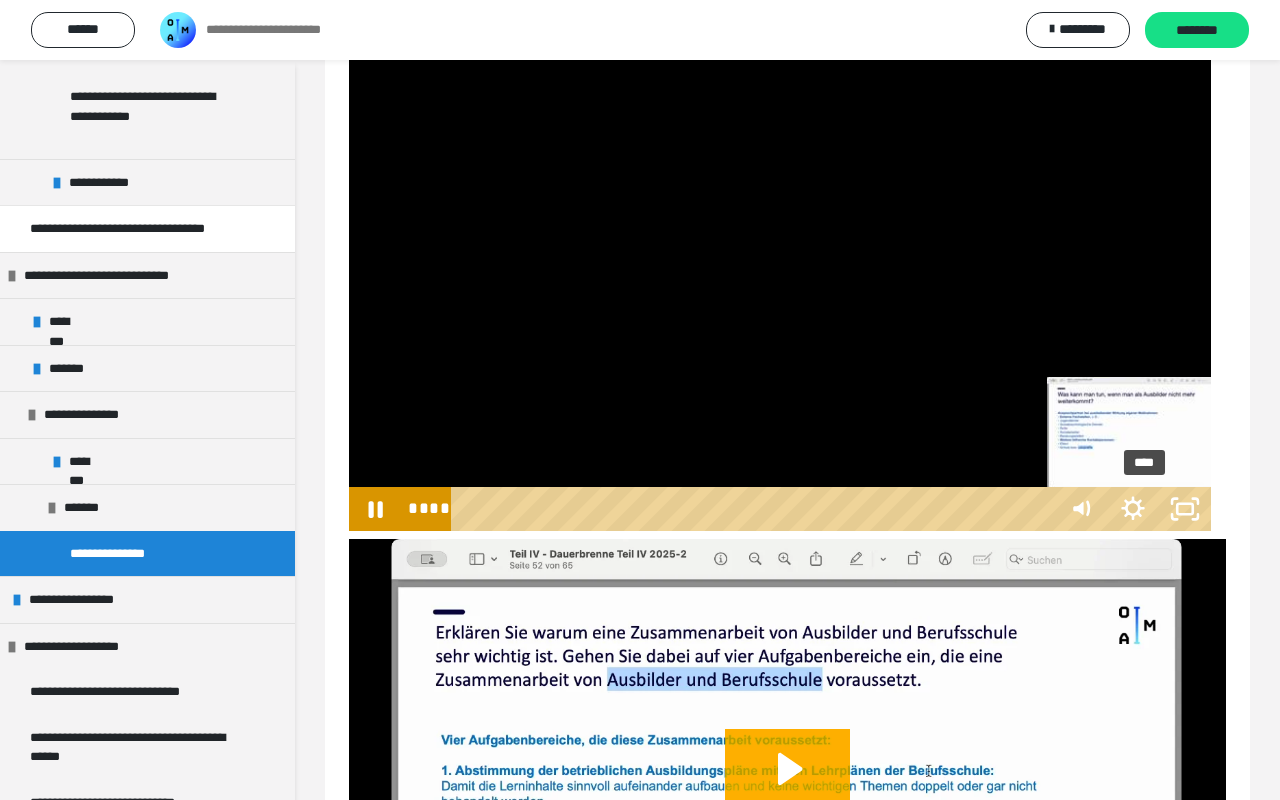 click on "****" at bounding box center (756, 509) 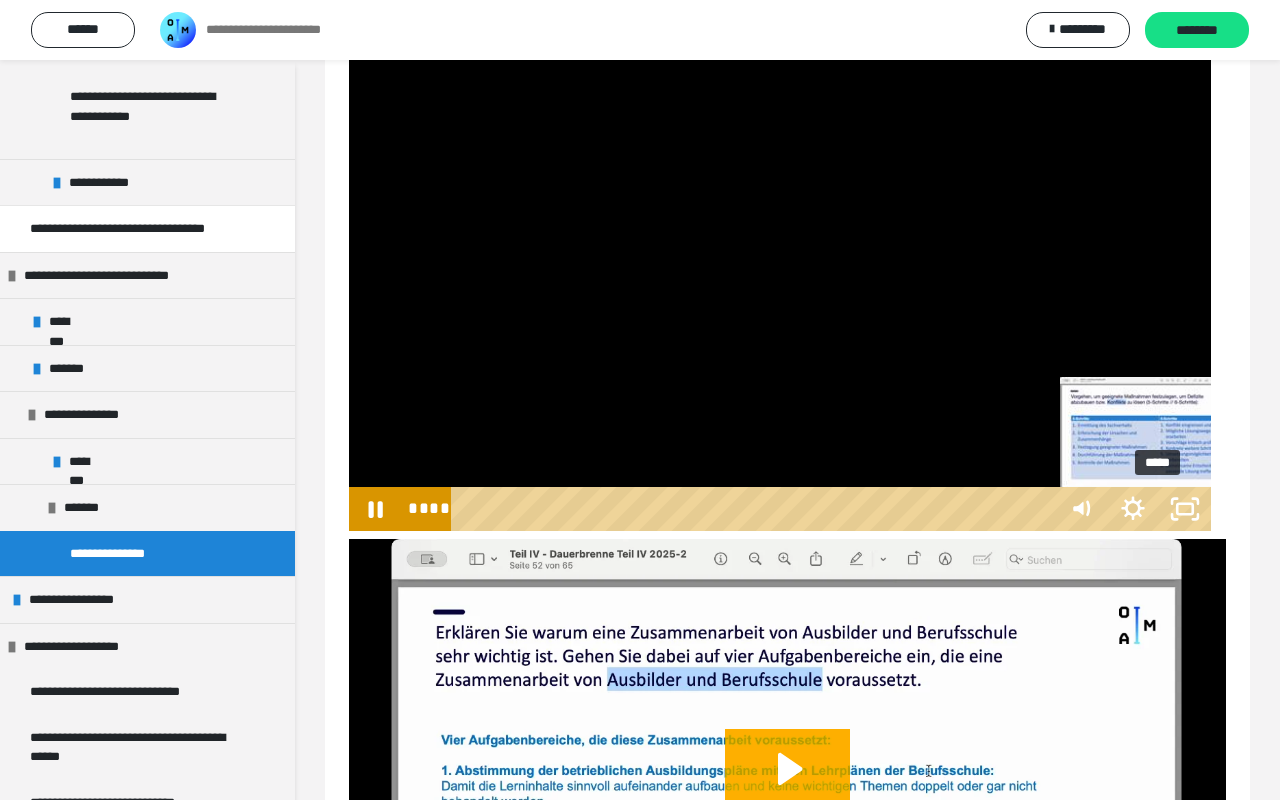 click on "*****" at bounding box center (756, 509) 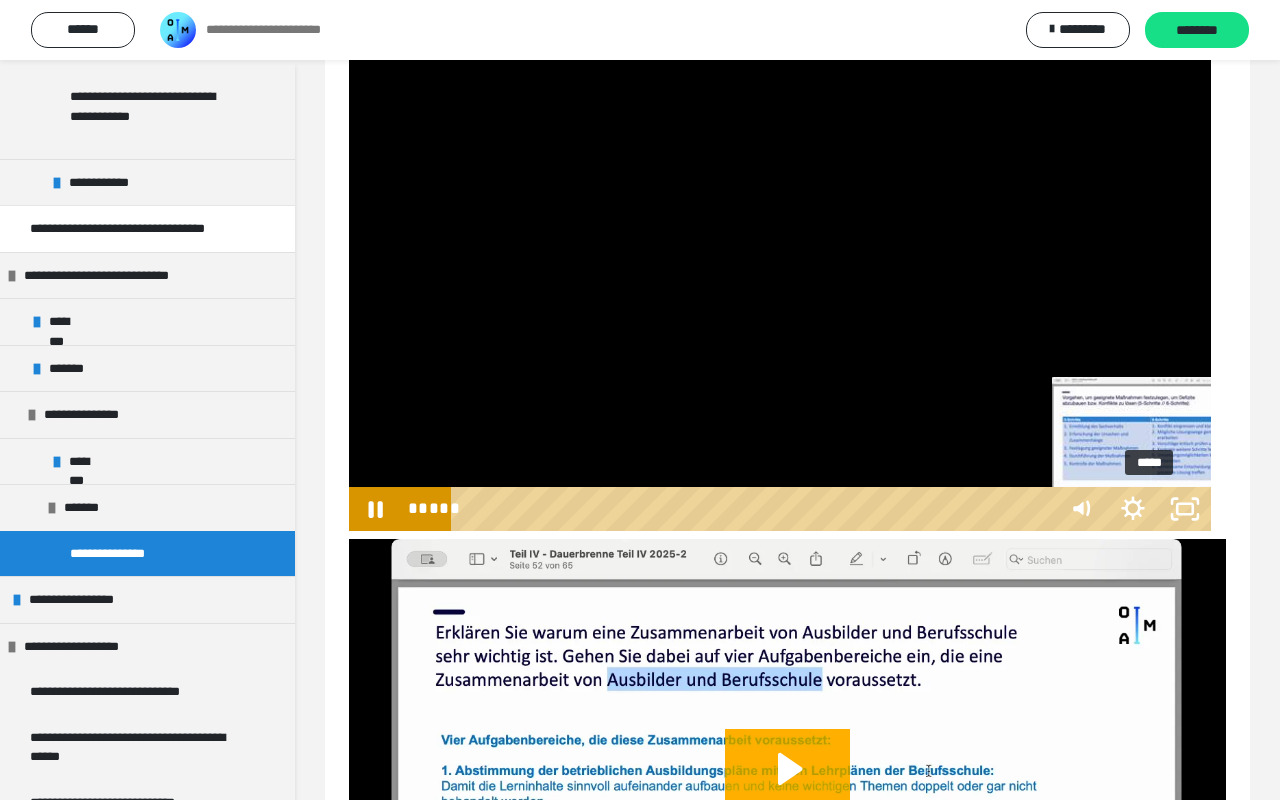 click at bounding box center [1149, 509] 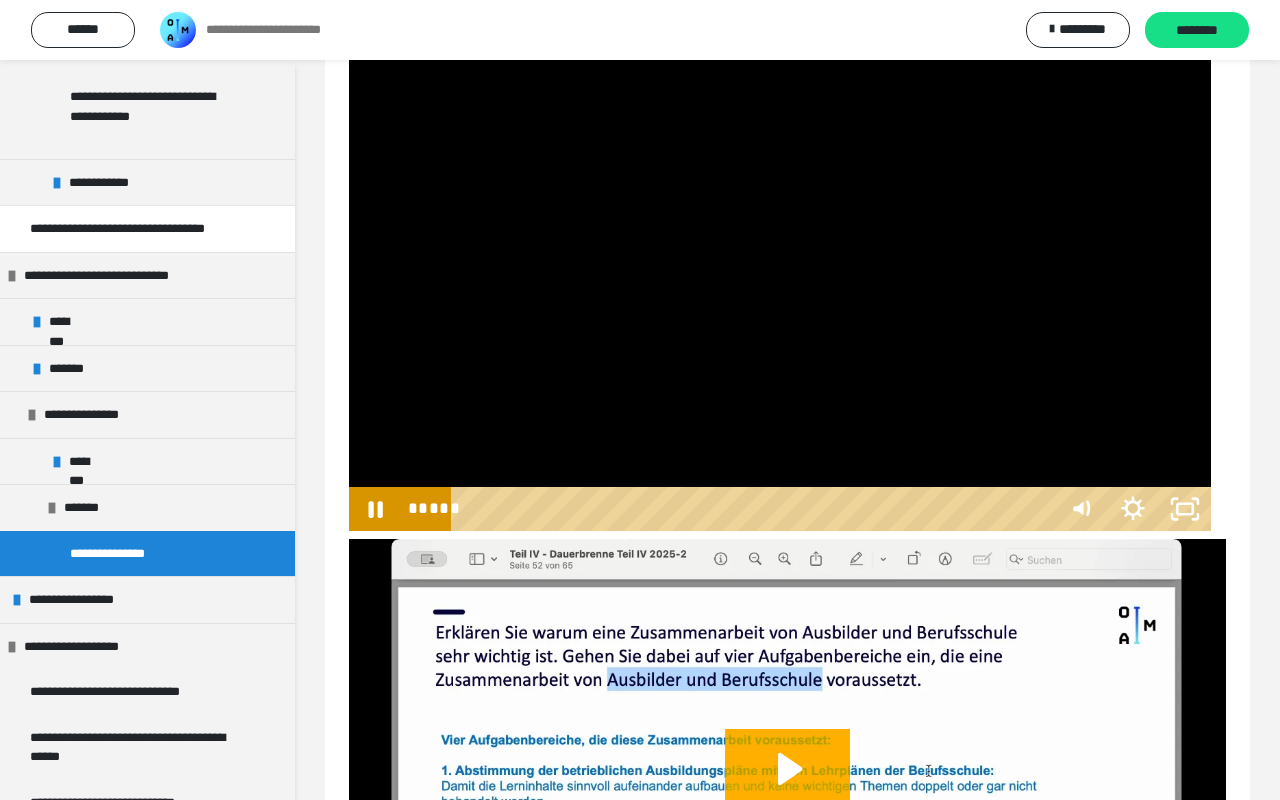 click at bounding box center [780, 288] 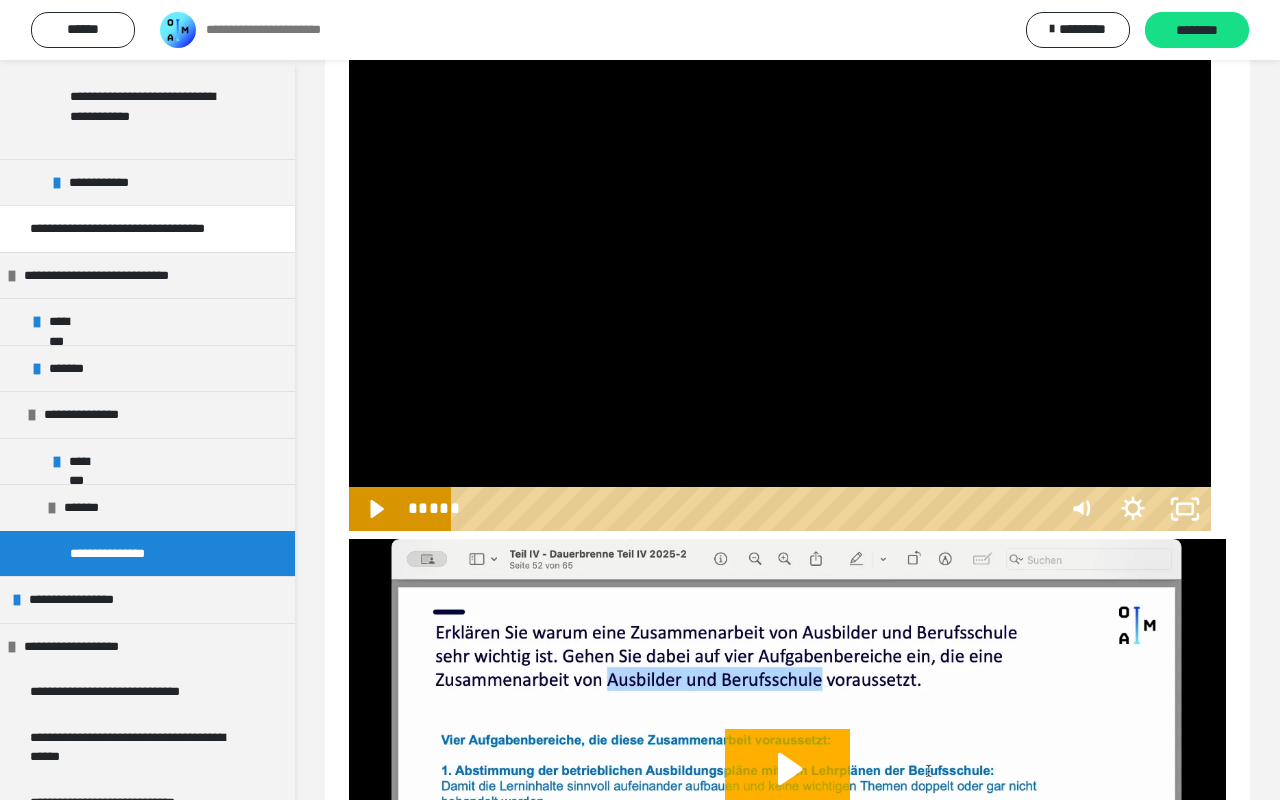 click at bounding box center [780, 288] 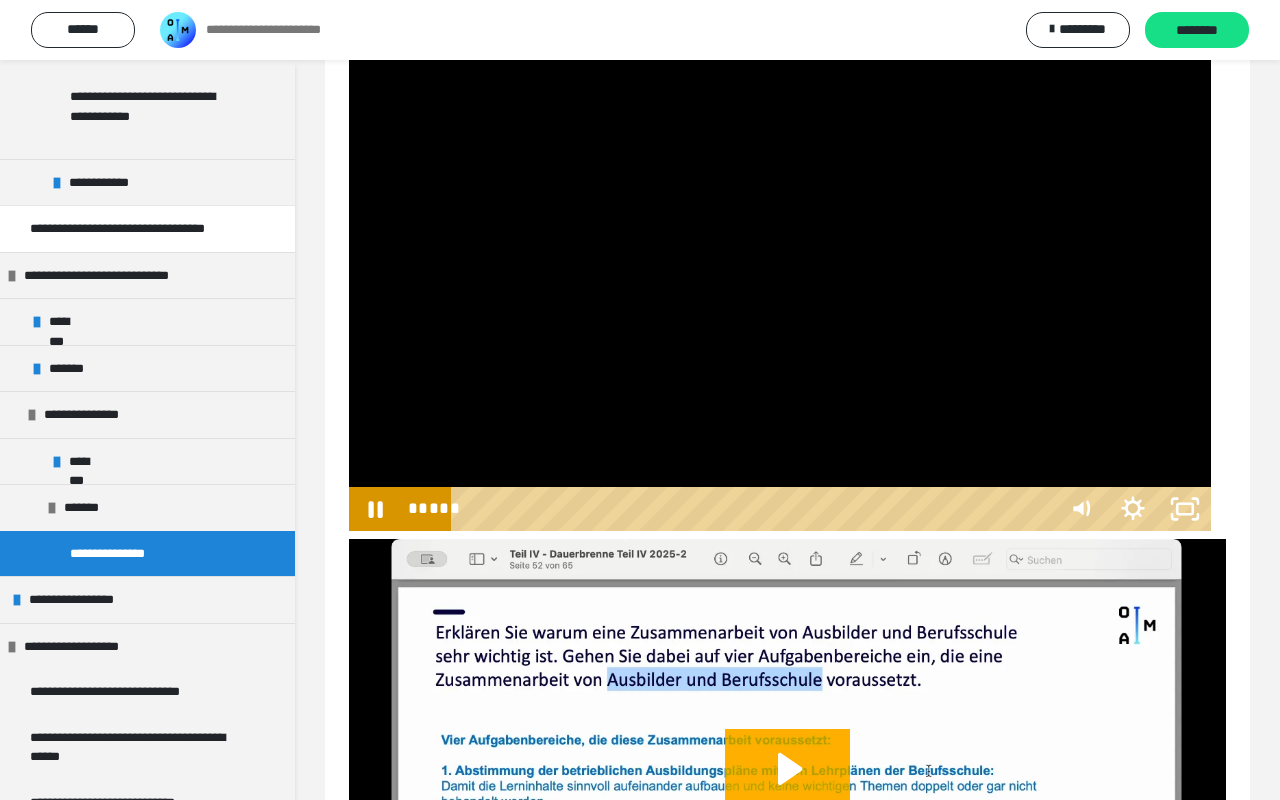 click at bounding box center (780, 288) 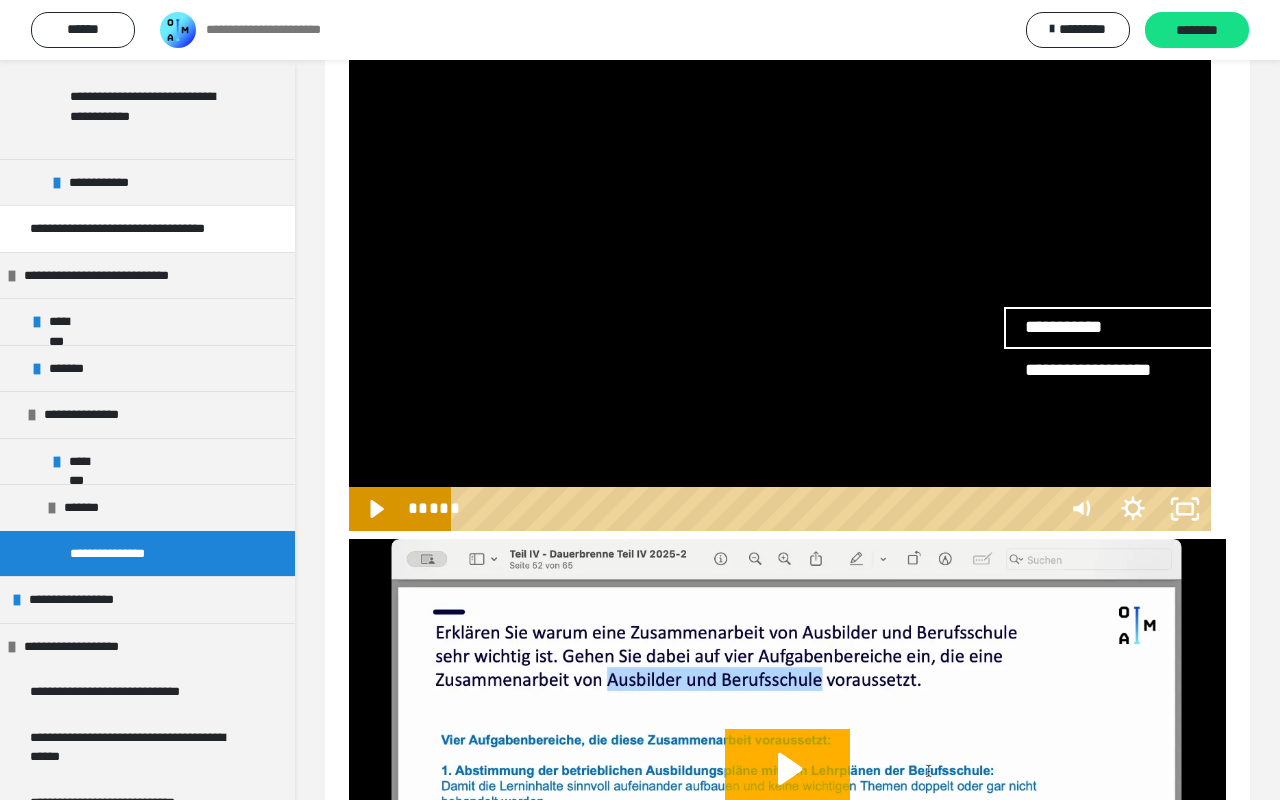 drag, startPoint x: 911, startPoint y: 635, endPoint x: 924, endPoint y: 631, distance: 13.601471 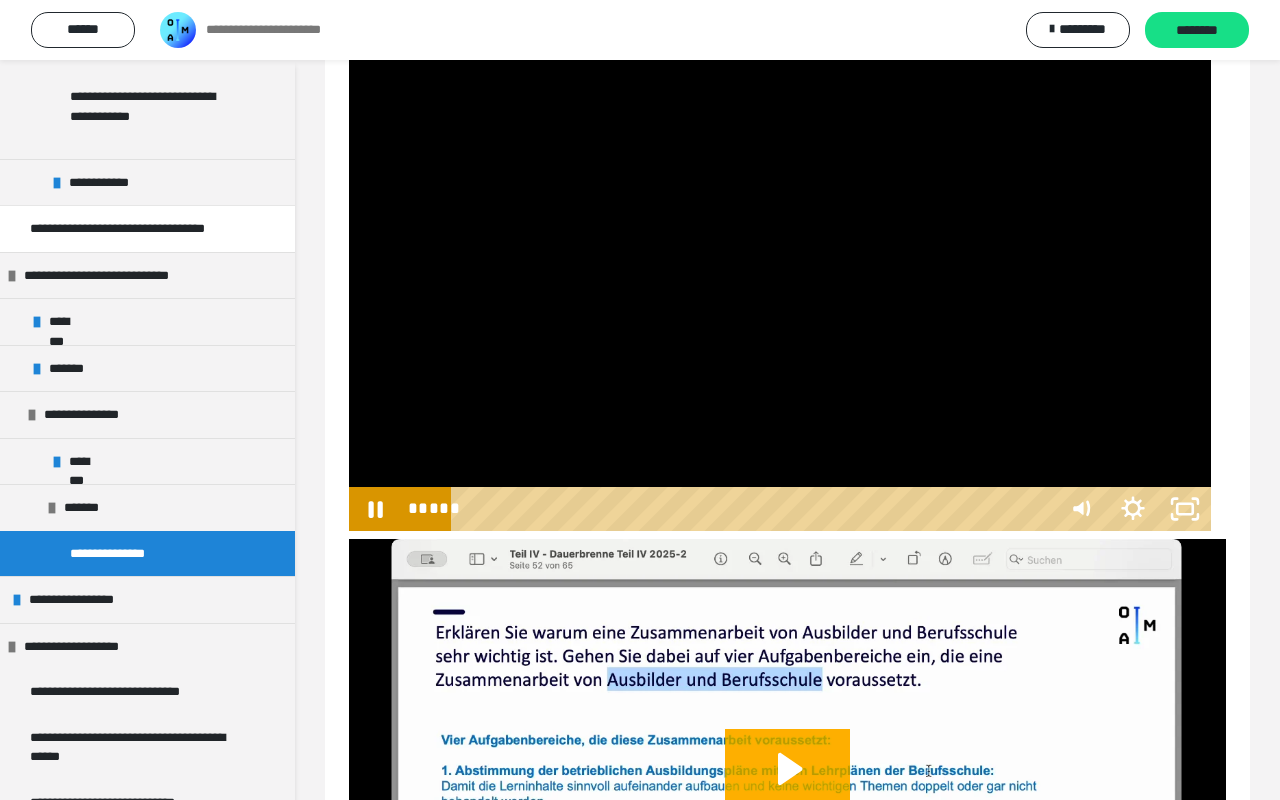 click at bounding box center [780, 288] 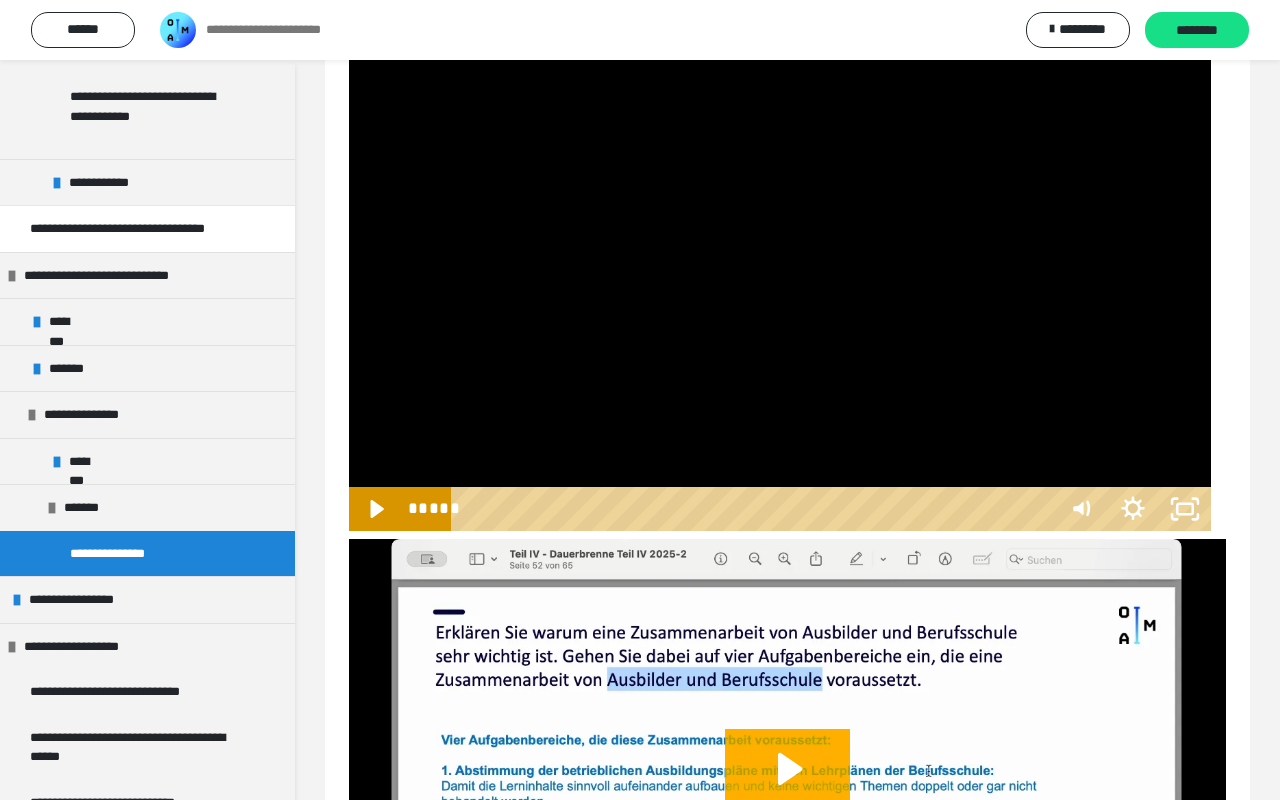 click at bounding box center (780, 288) 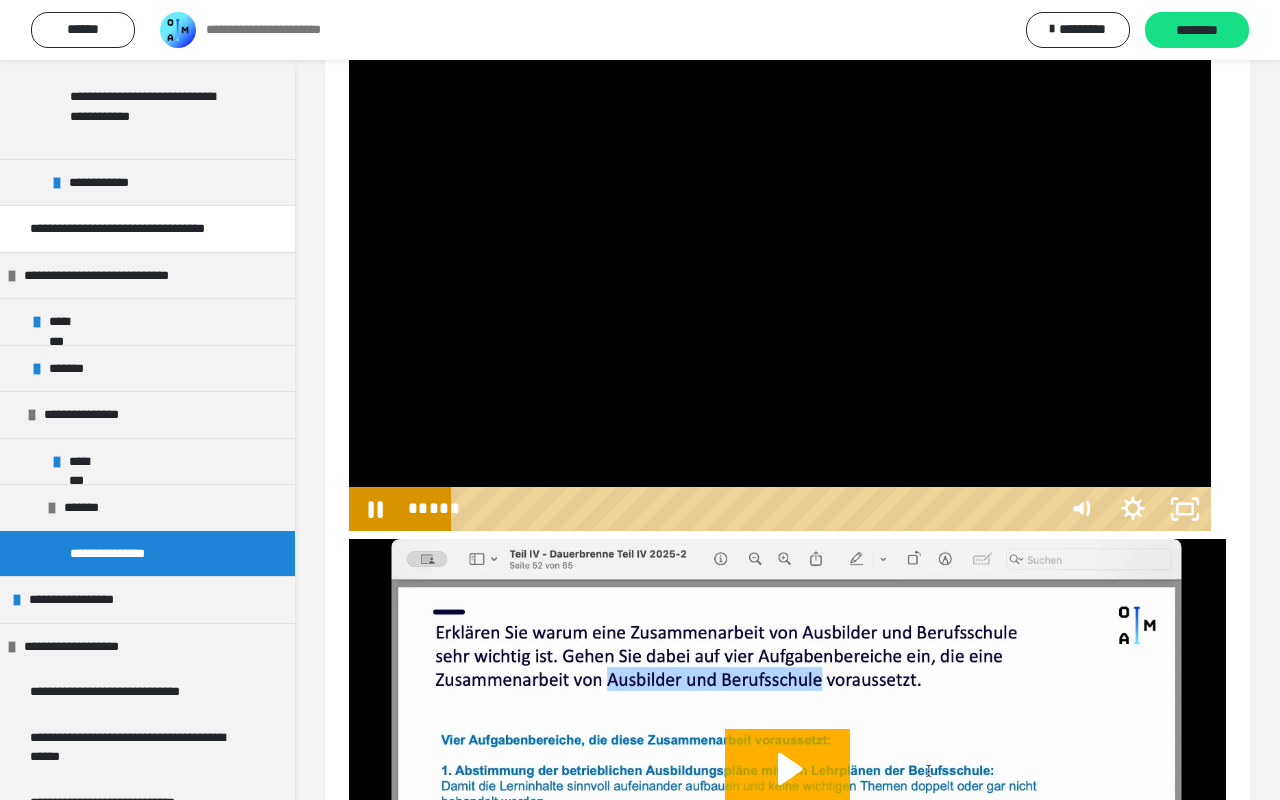 click at bounding box center (780, 288) 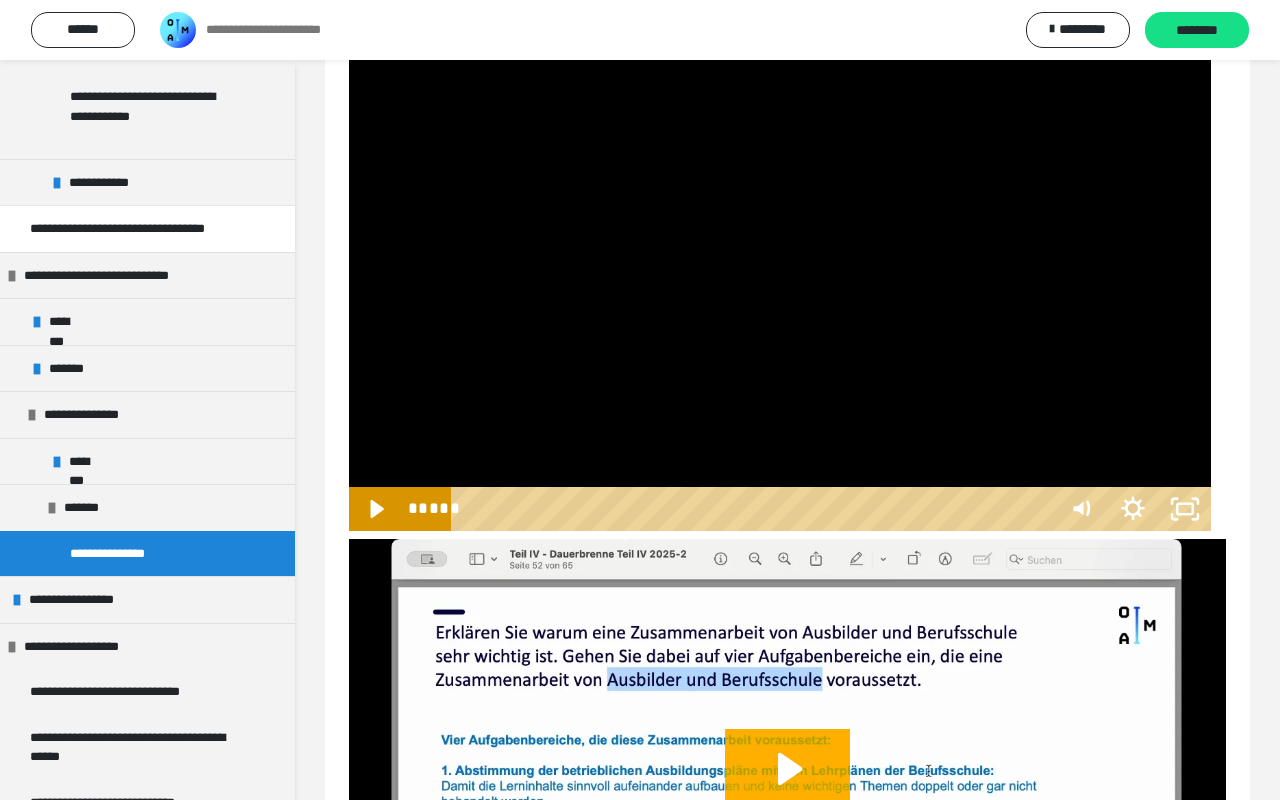 click at bounding box center [780, 288] 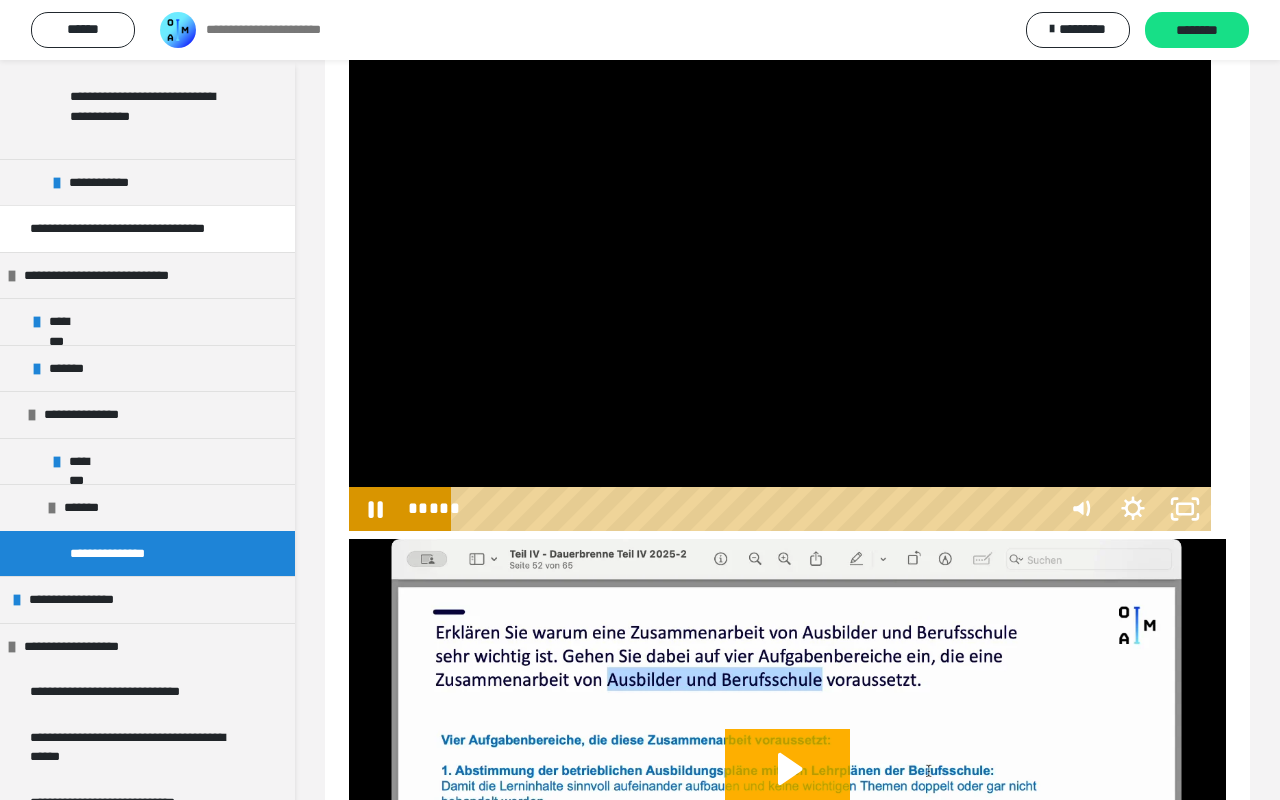 click at bounding box center [780, 288] 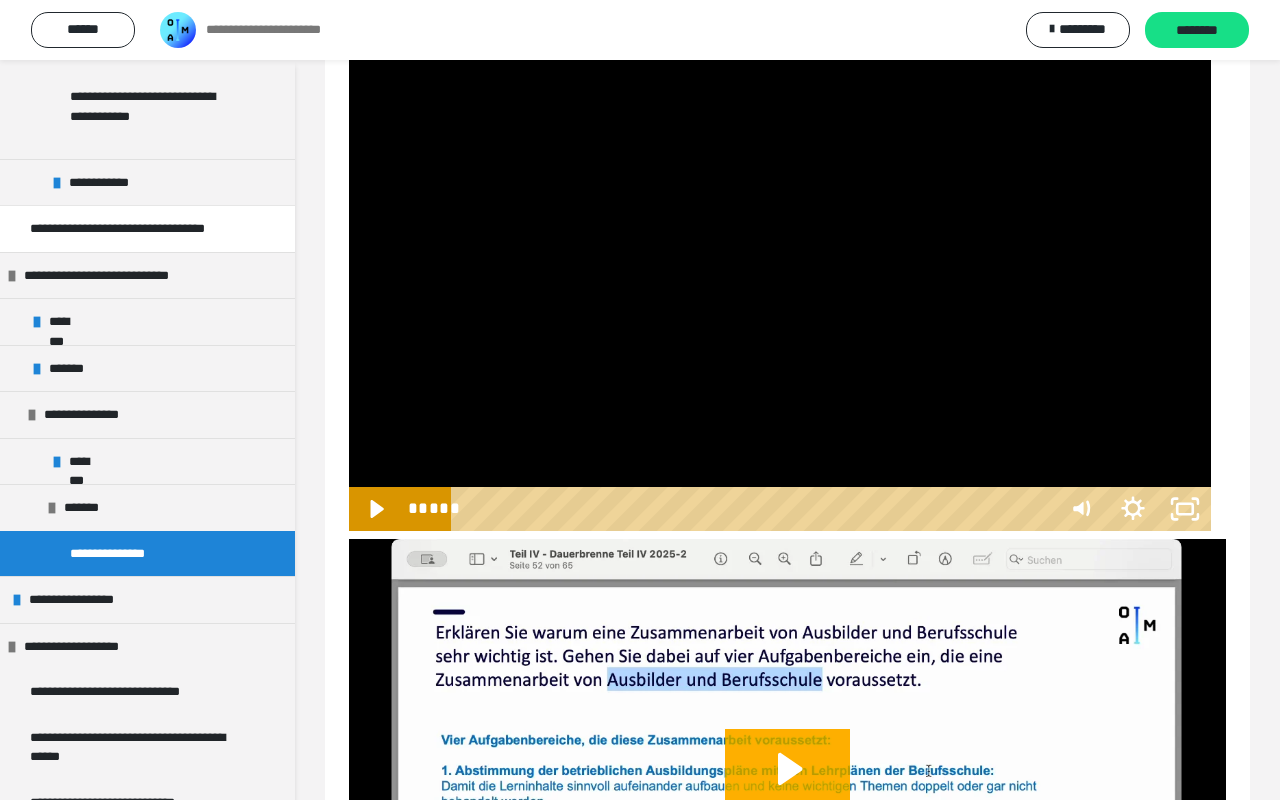 click at bounding box center (780, 288) 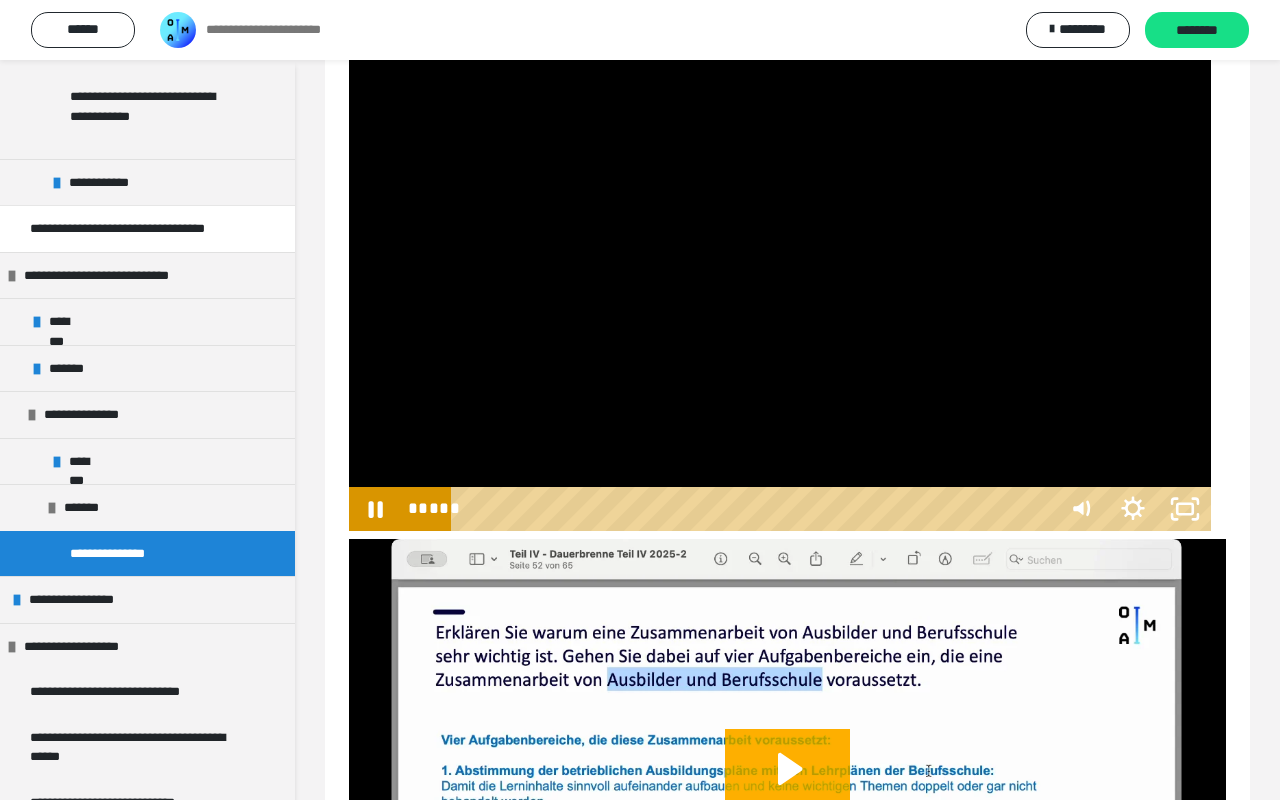 click at bounding box center [780, 288] 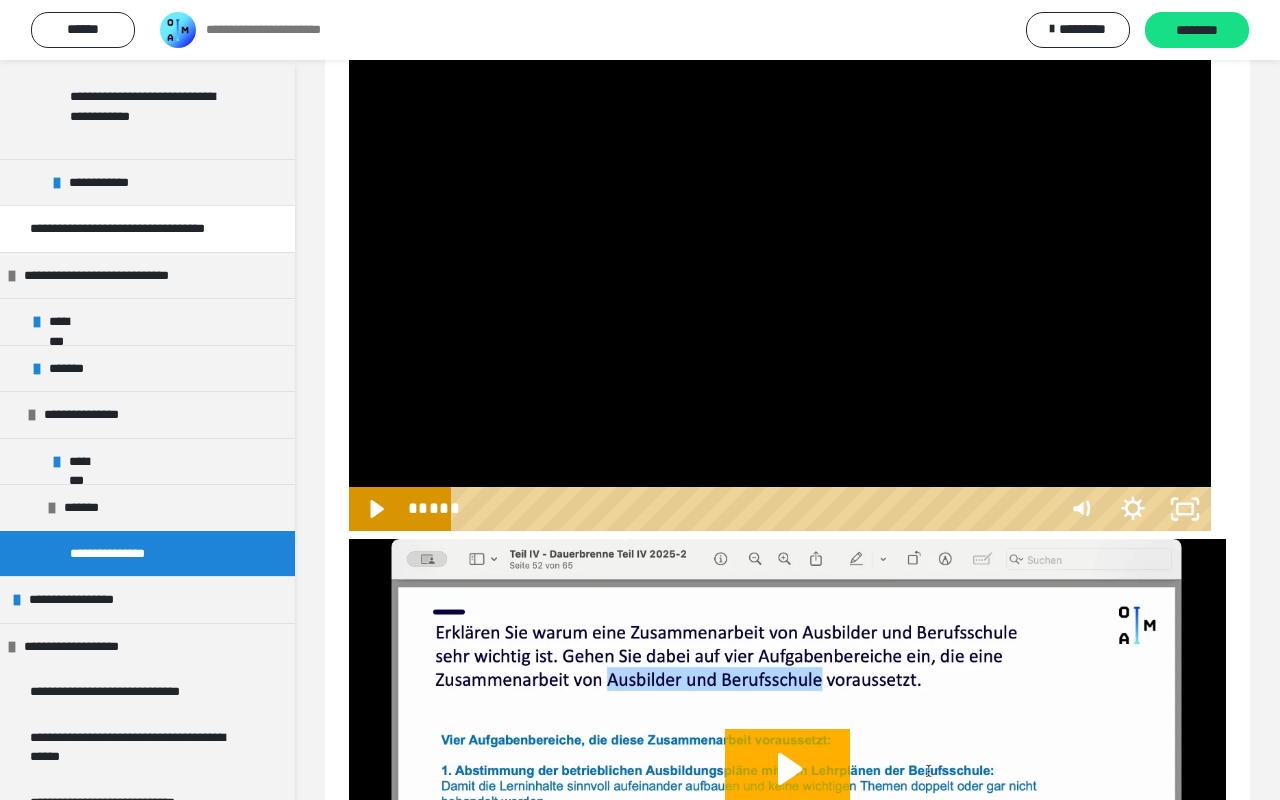 click at bounding box center (780, 288) 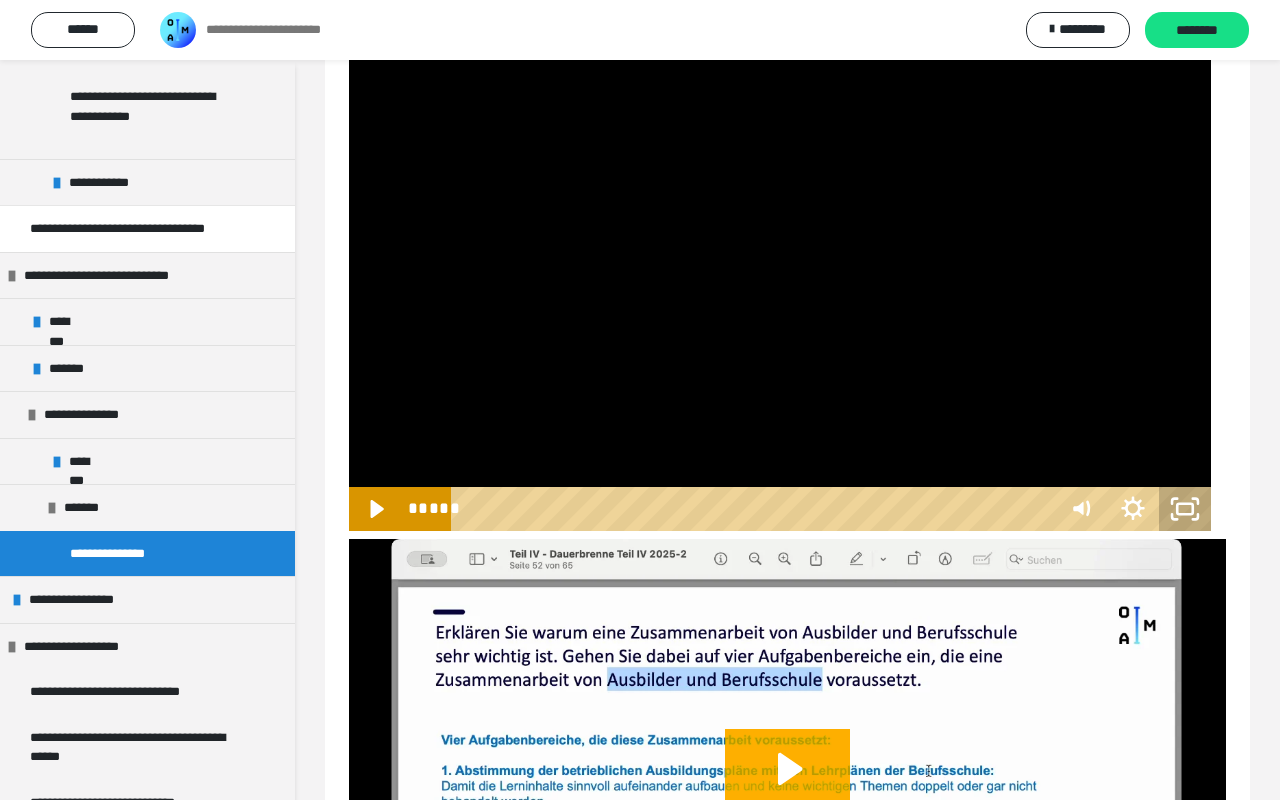 click 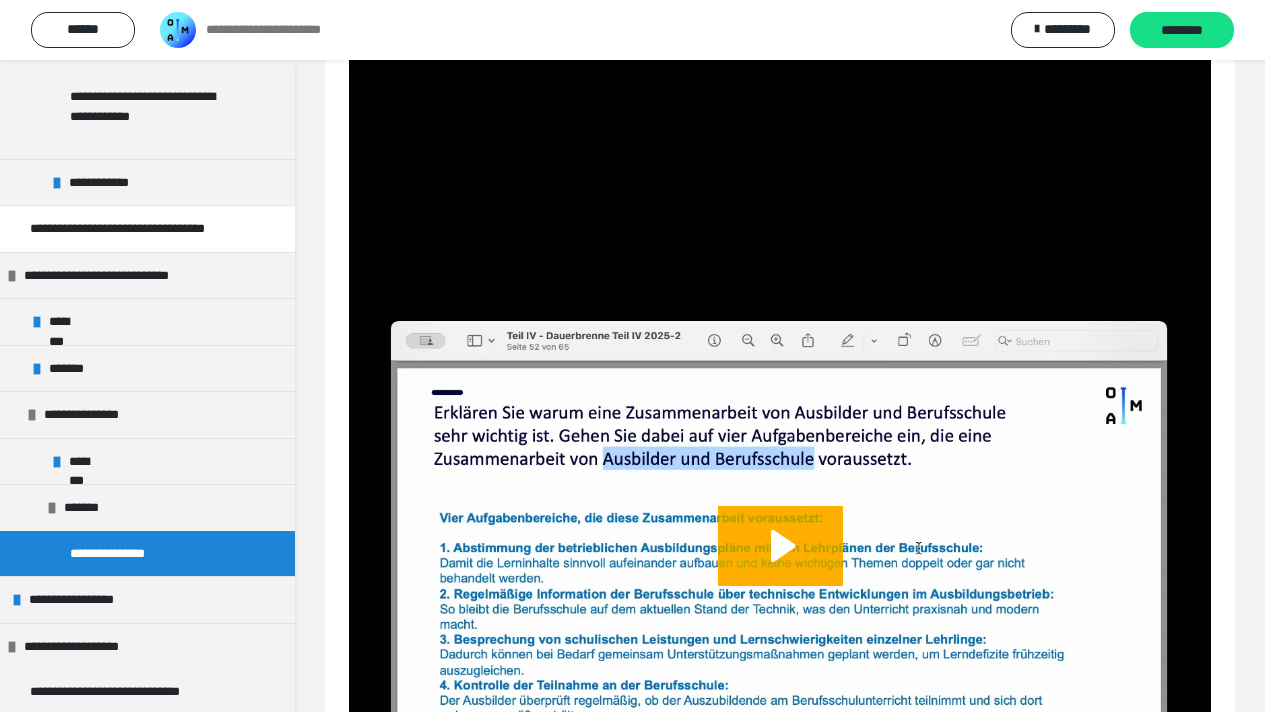 scroll, scrollTop: 1907, scrollLeft: 0, axis: vertical 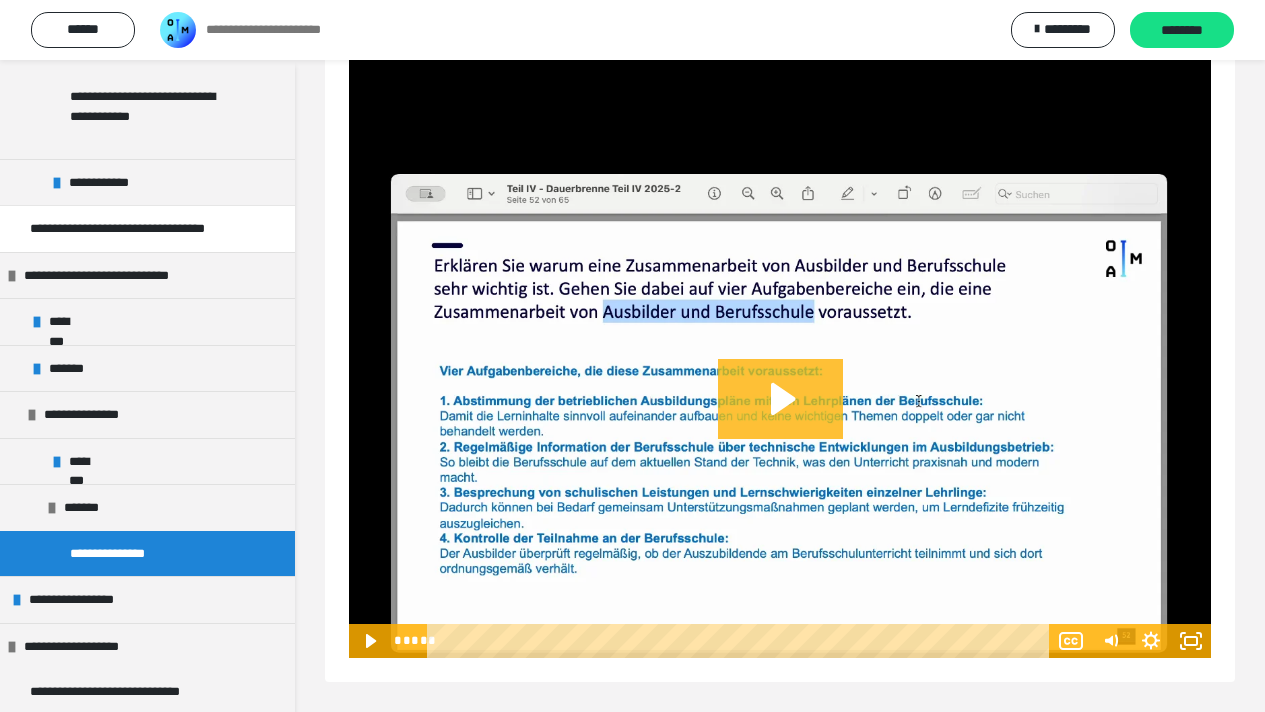 click 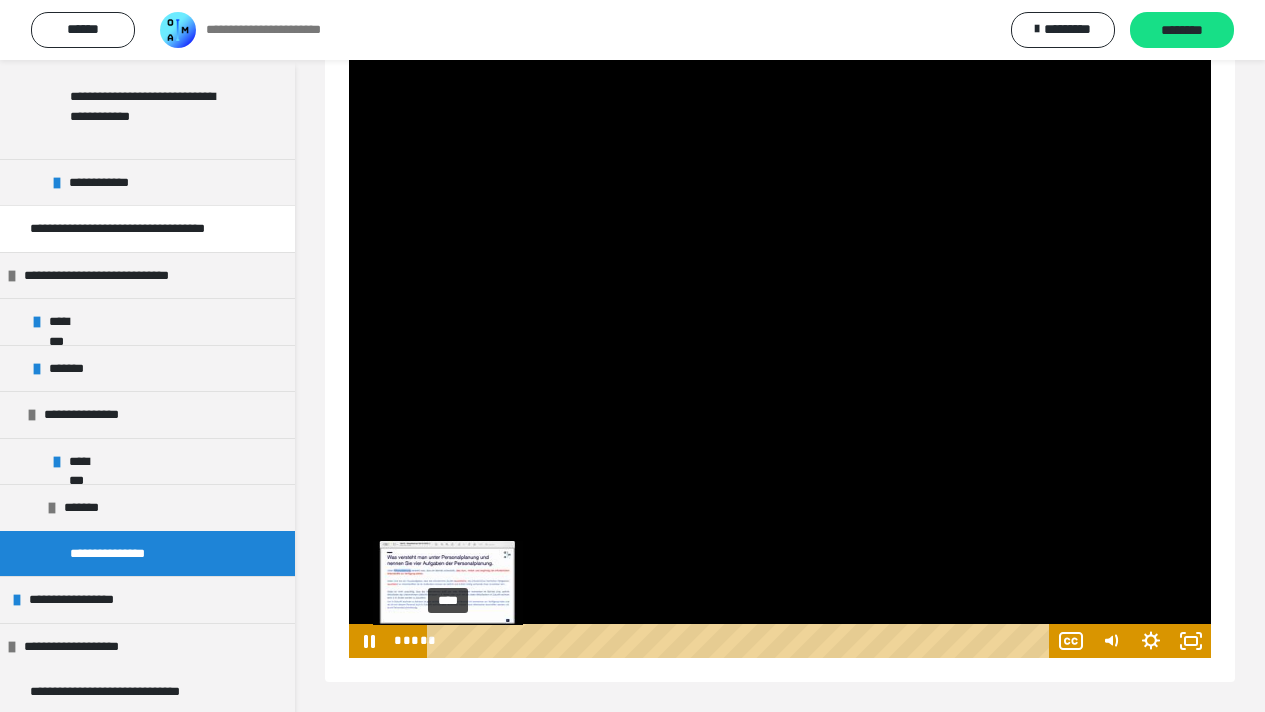 click on "***** ****" at bounding box center (720, 641) 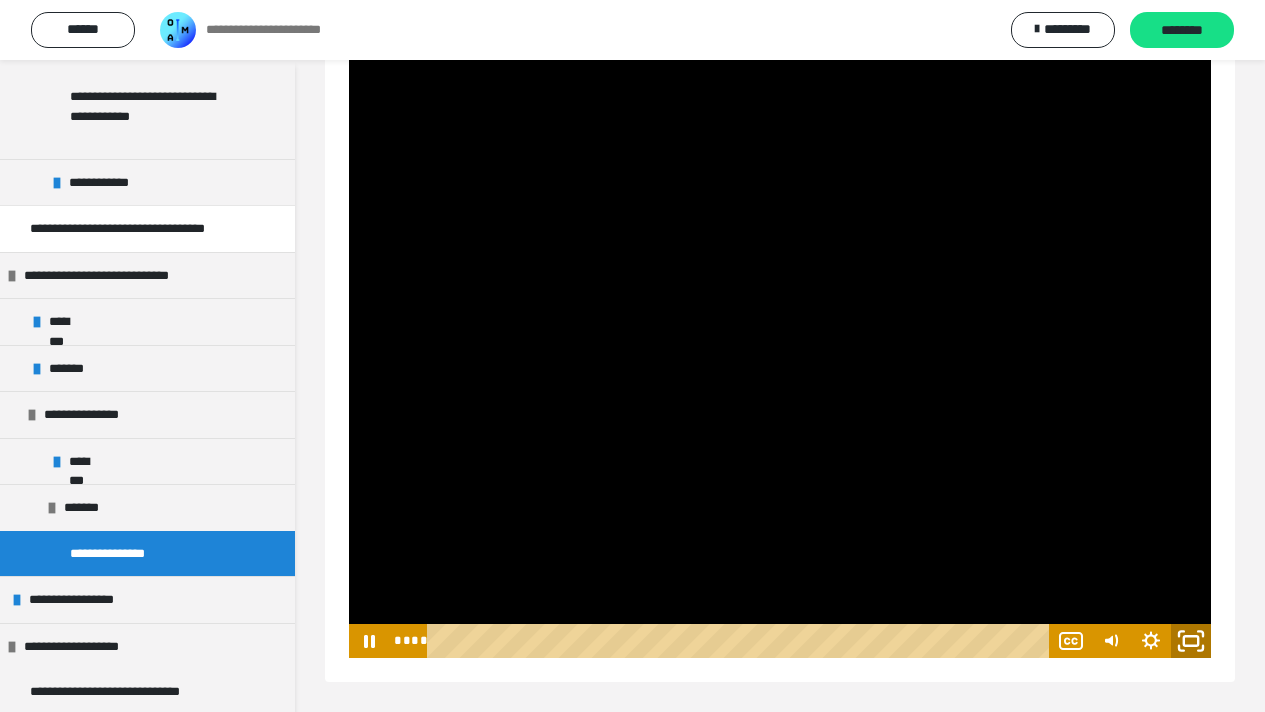 click 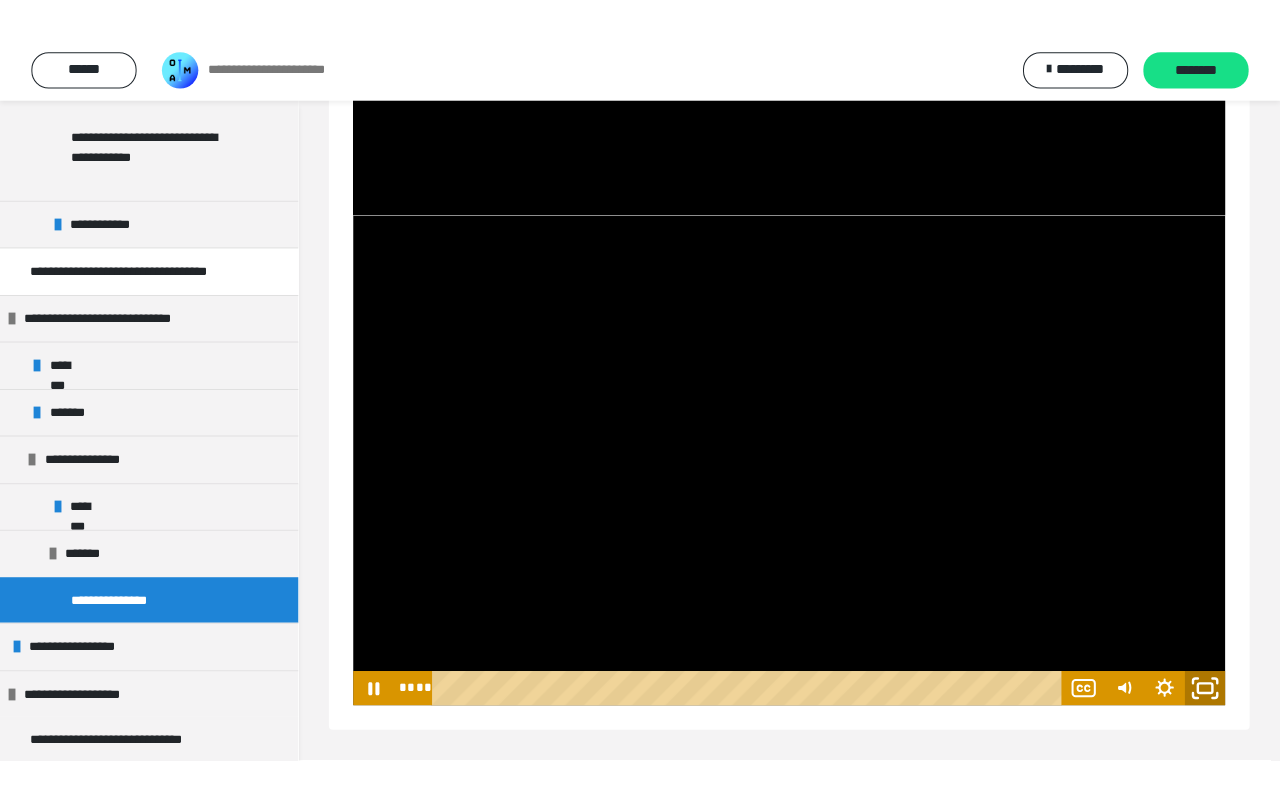 scroll, scrollTop: 1845, scrollLeft: 0, axis: vertical 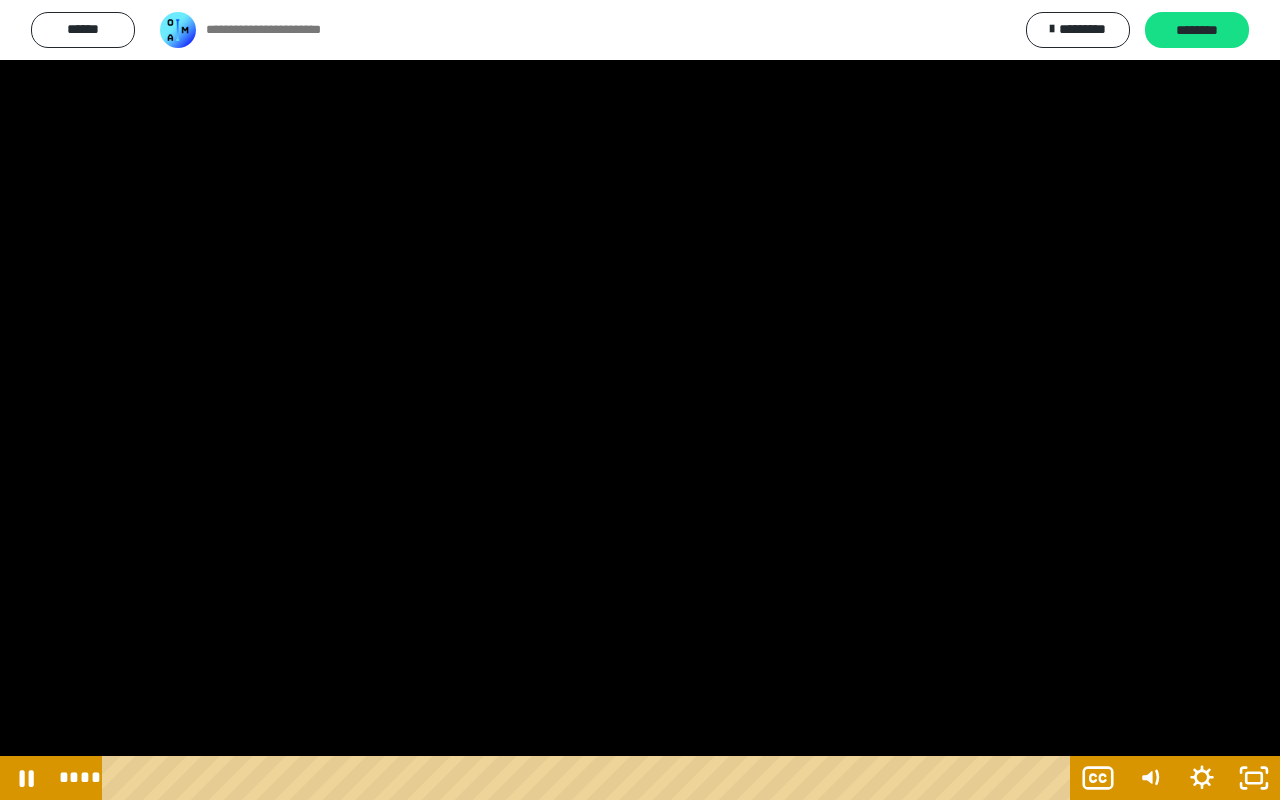click at bounding box center (640, 400) 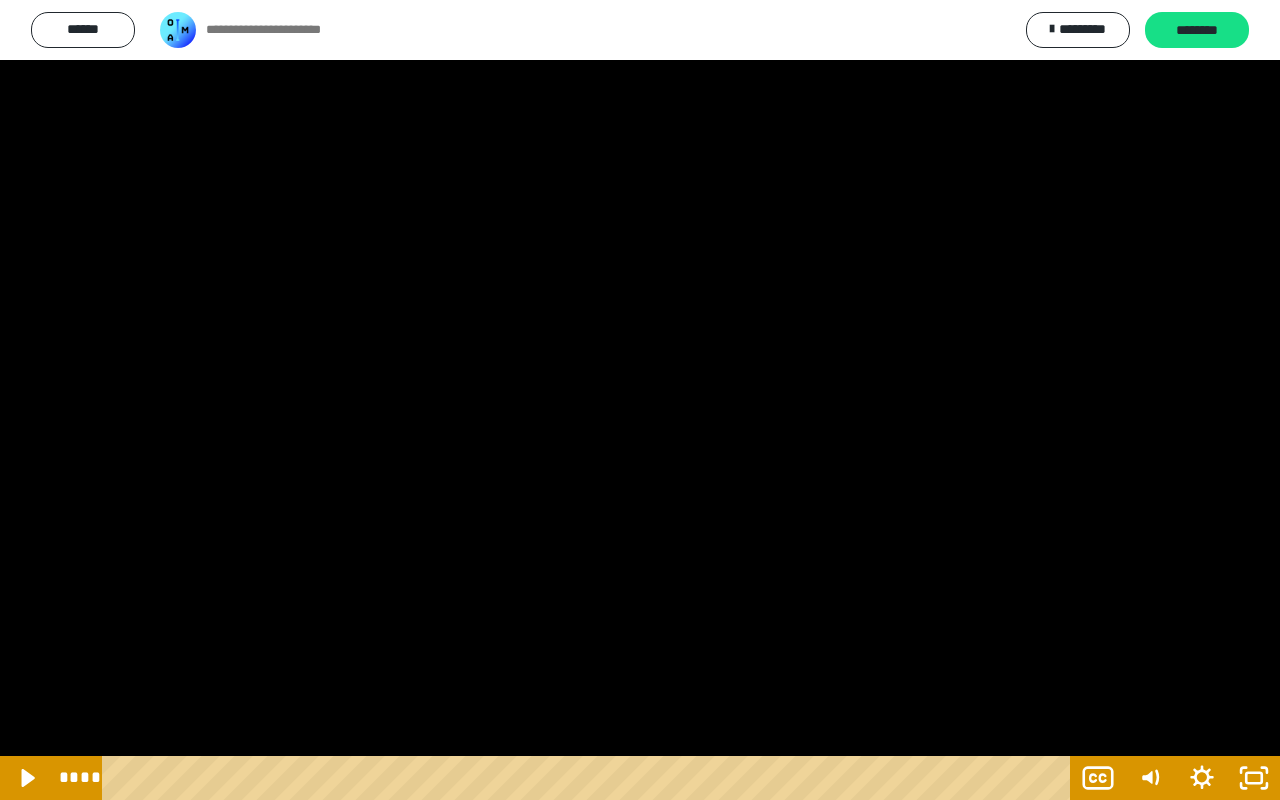 click at bounding box center [640, 400] 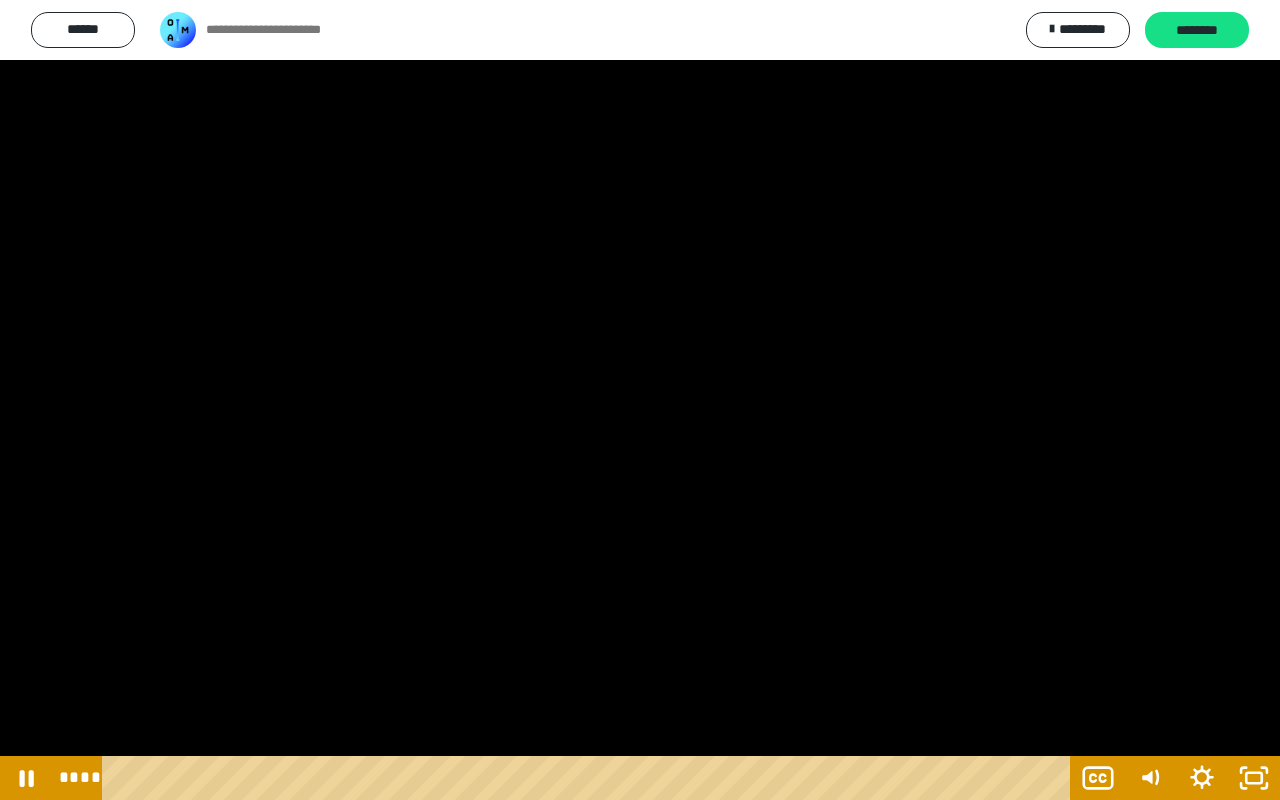 click at bounding box center [640, 400] 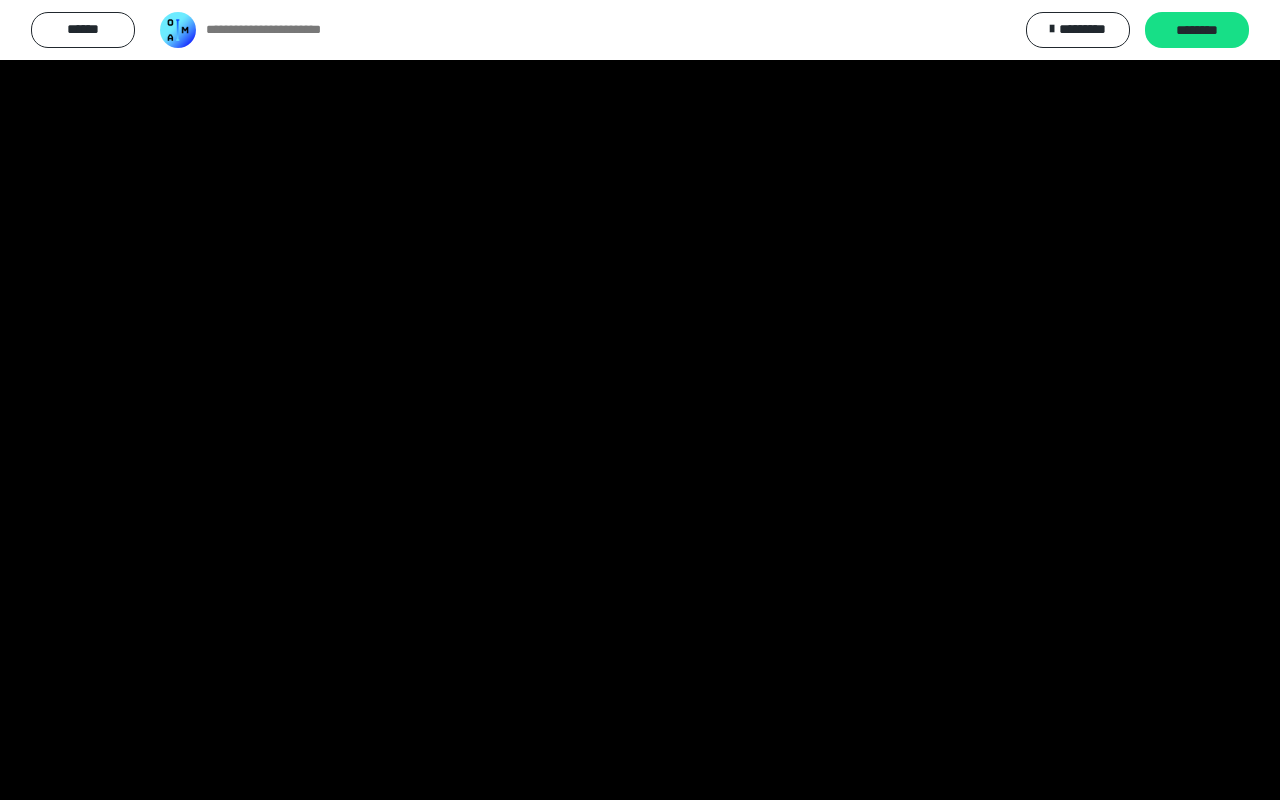 click at bounding box center [640, 400] 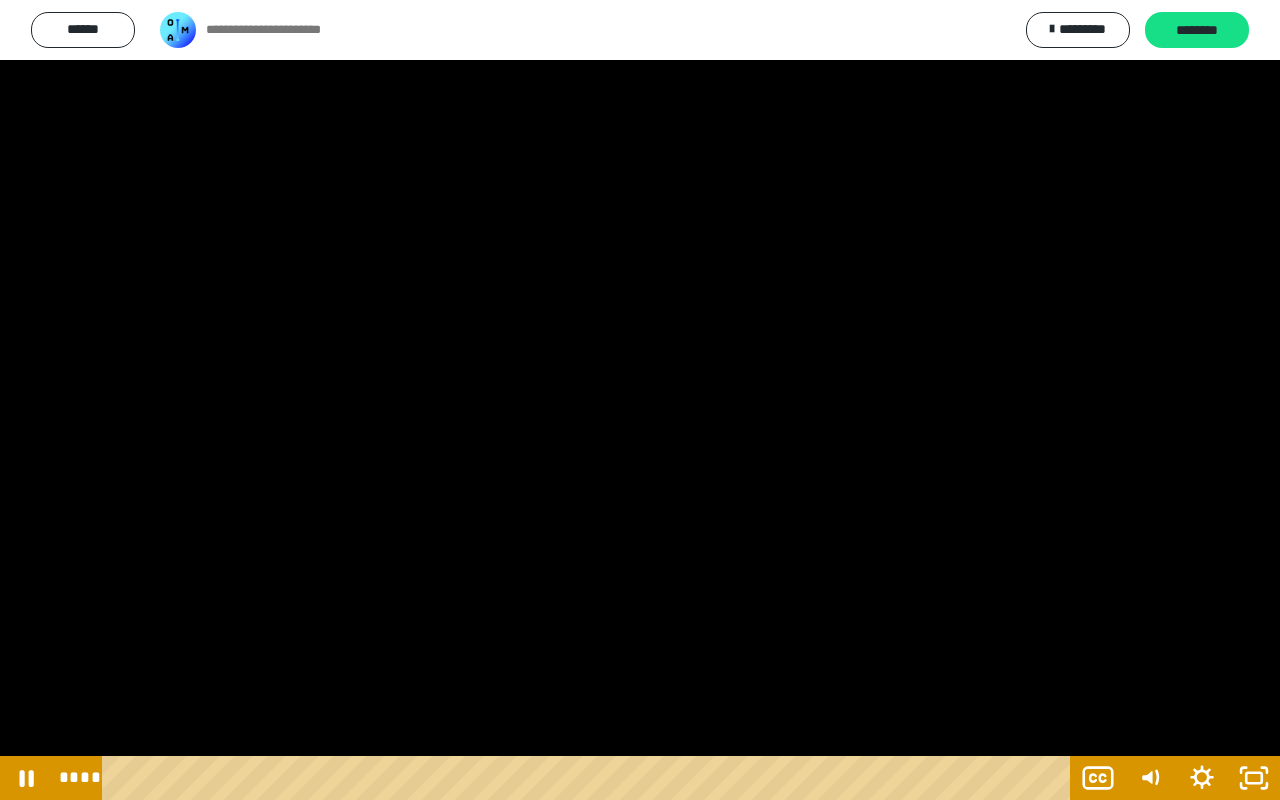 click at bounding box center (640, 400) 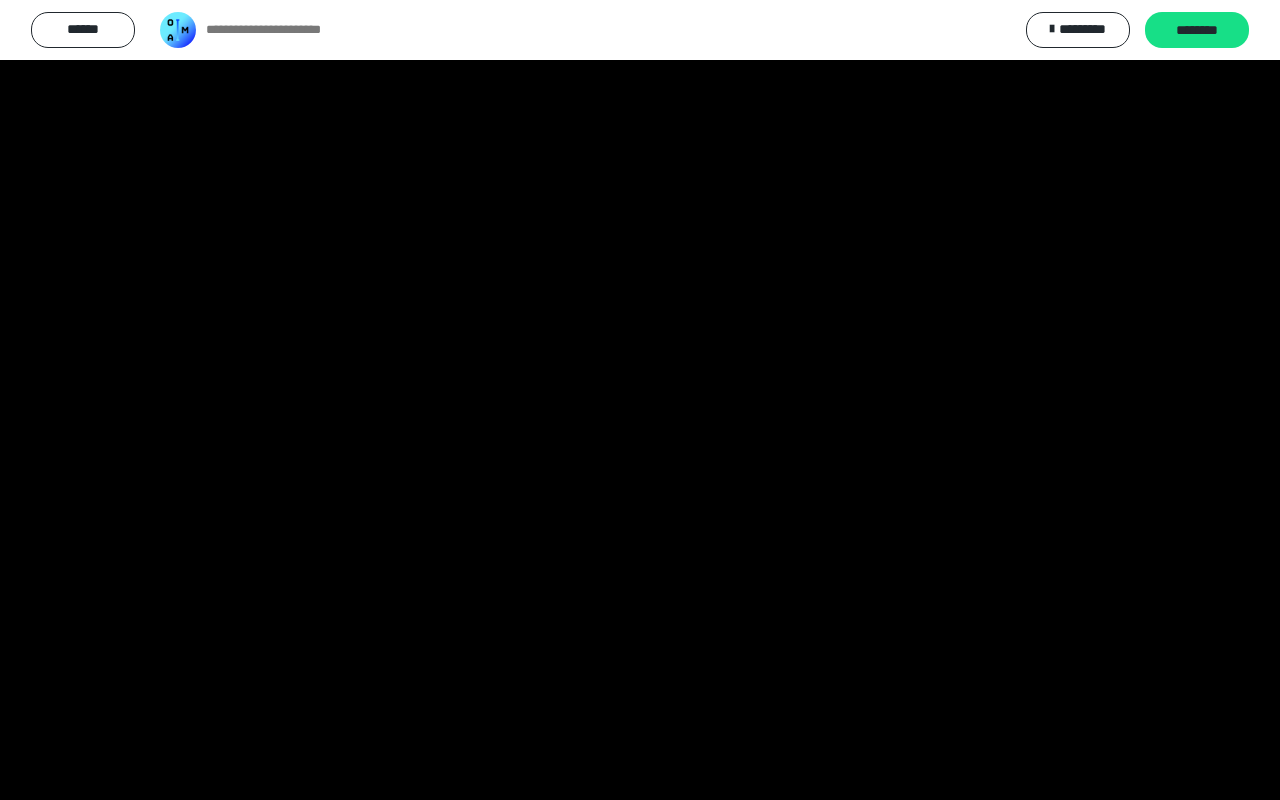 click at bounding box center [640, 400] 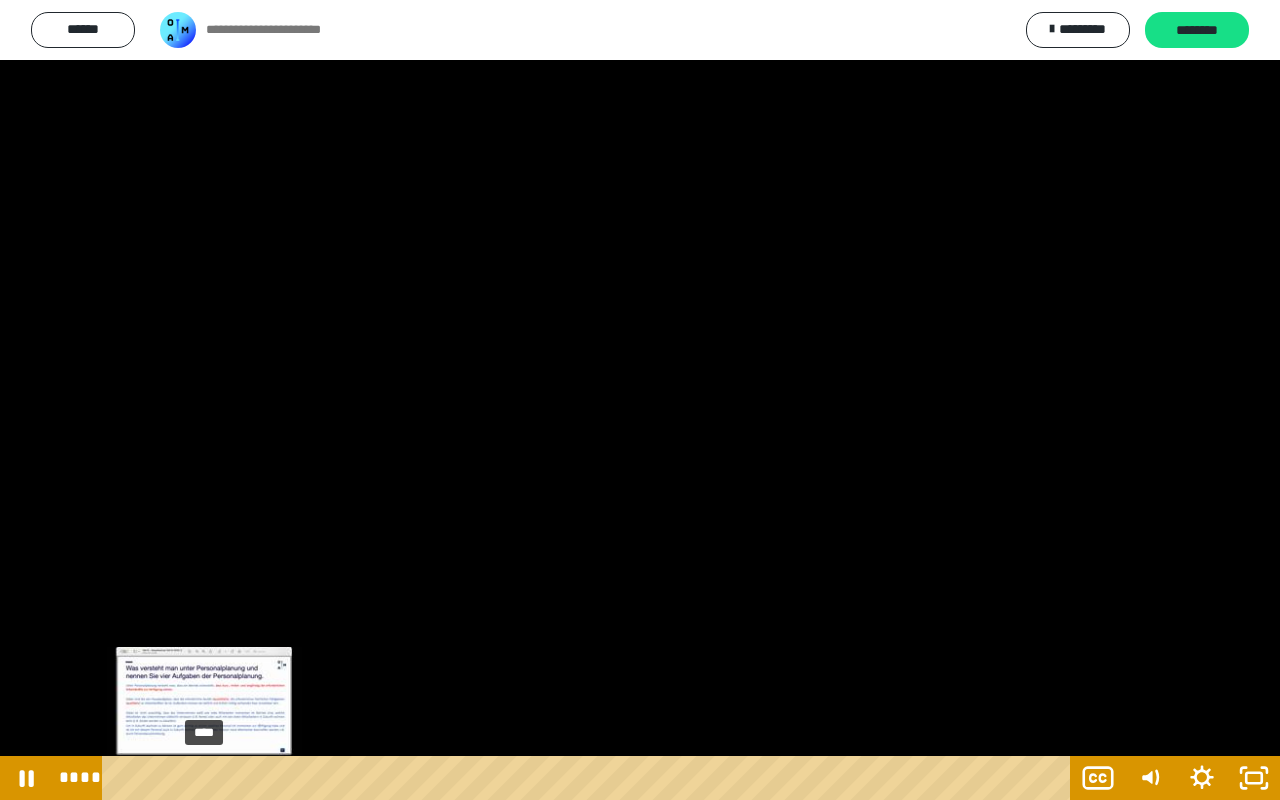 click on "****" at bounding box center (590, 778) 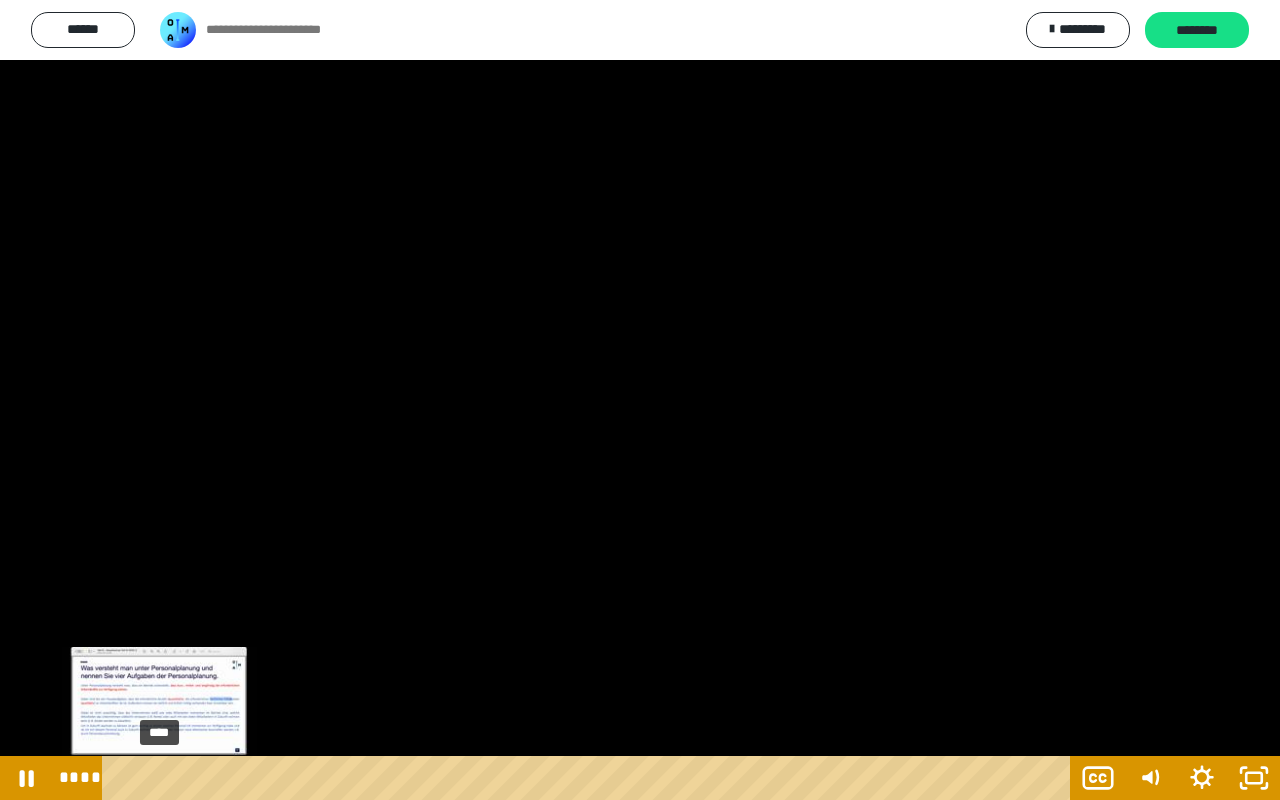 click on "****" at bounding box center (590, 778) 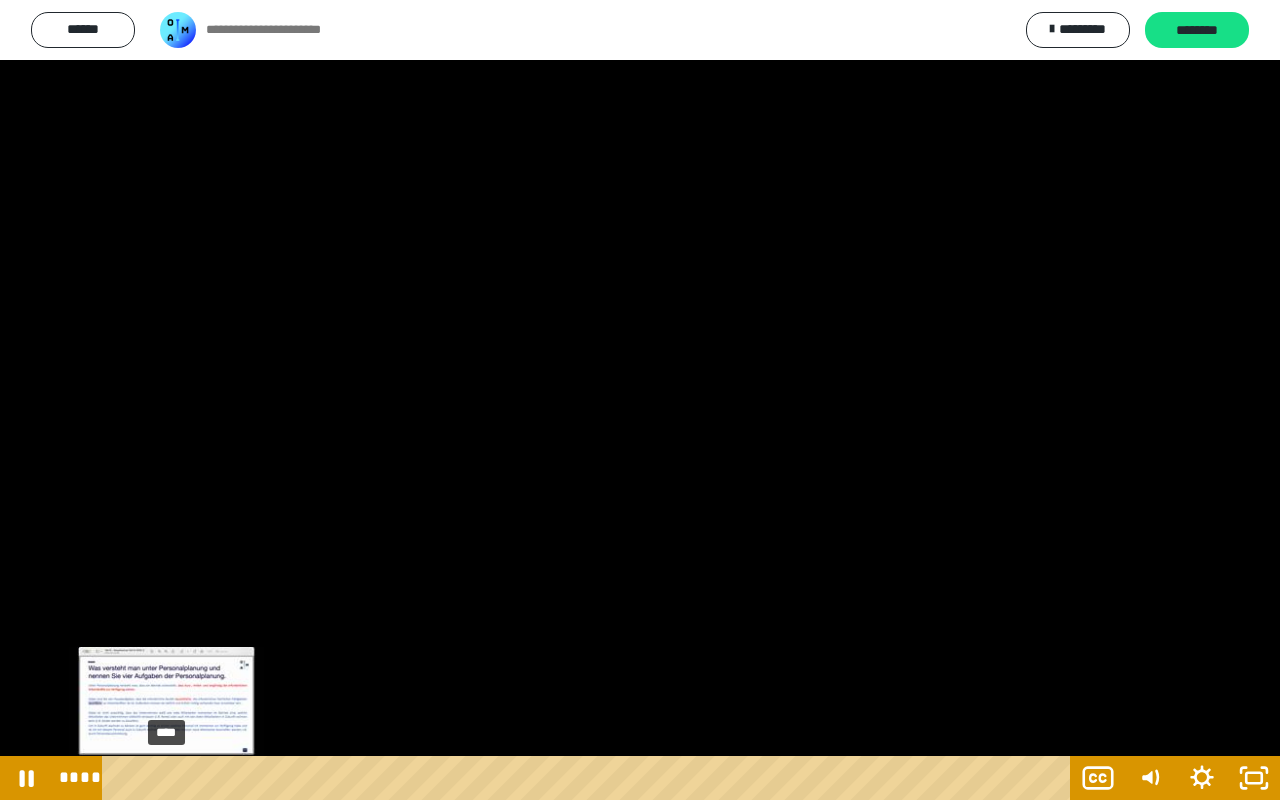 click at bounding box center [161, 778] 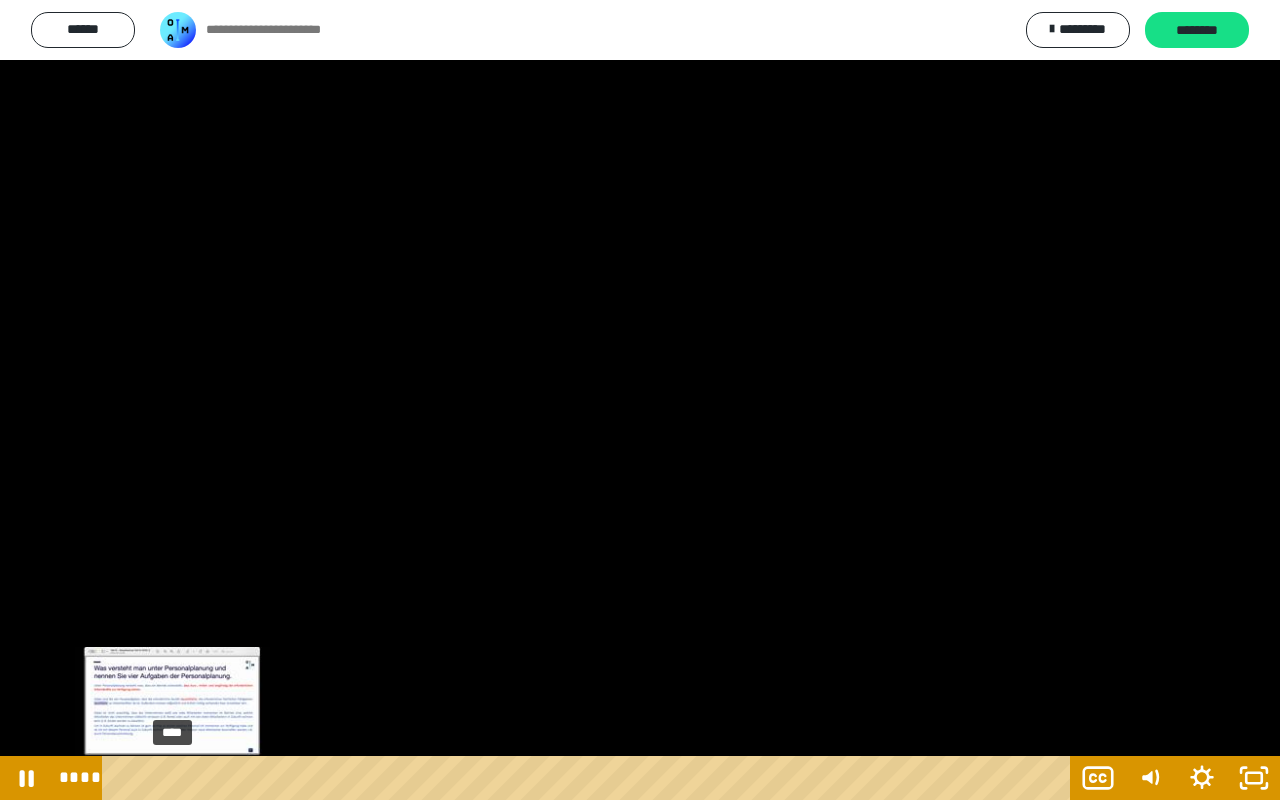 click at bounding box center (172, 778) 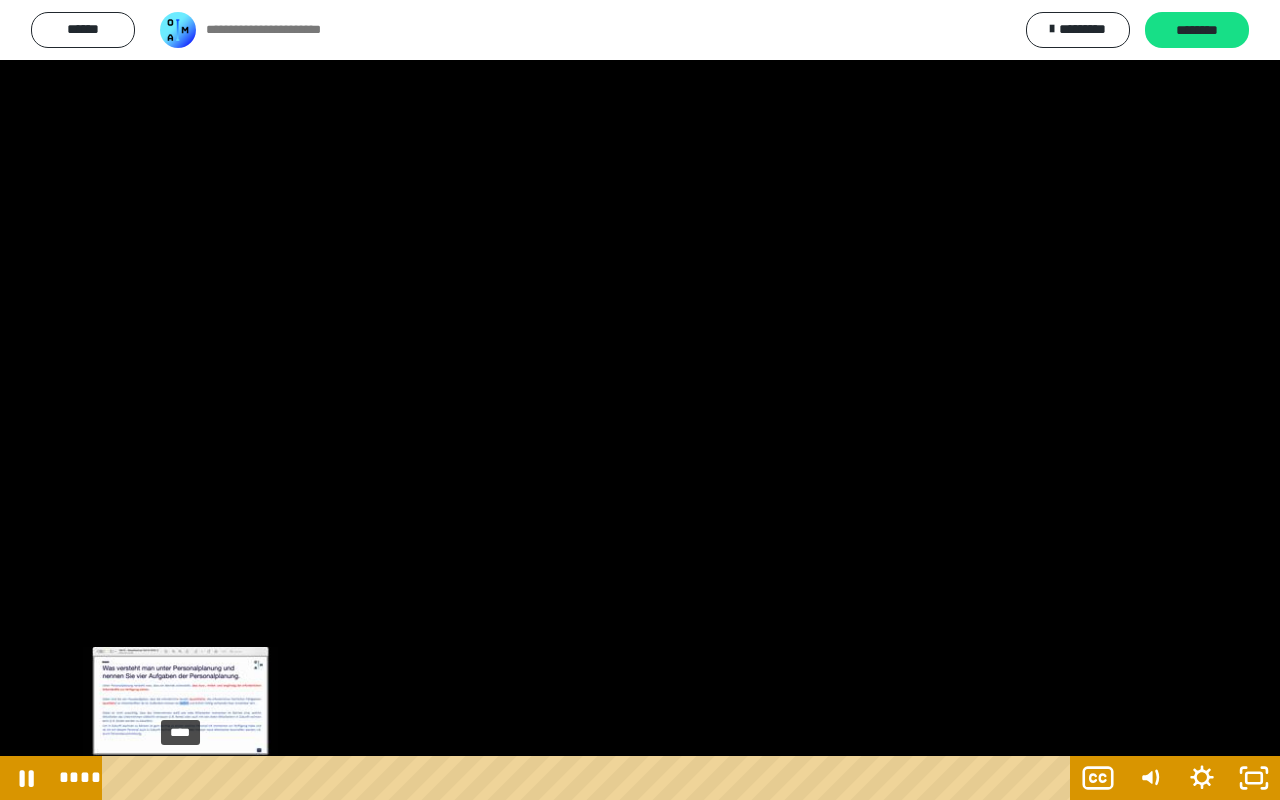 click on "****" at bounding box center (590, 778) 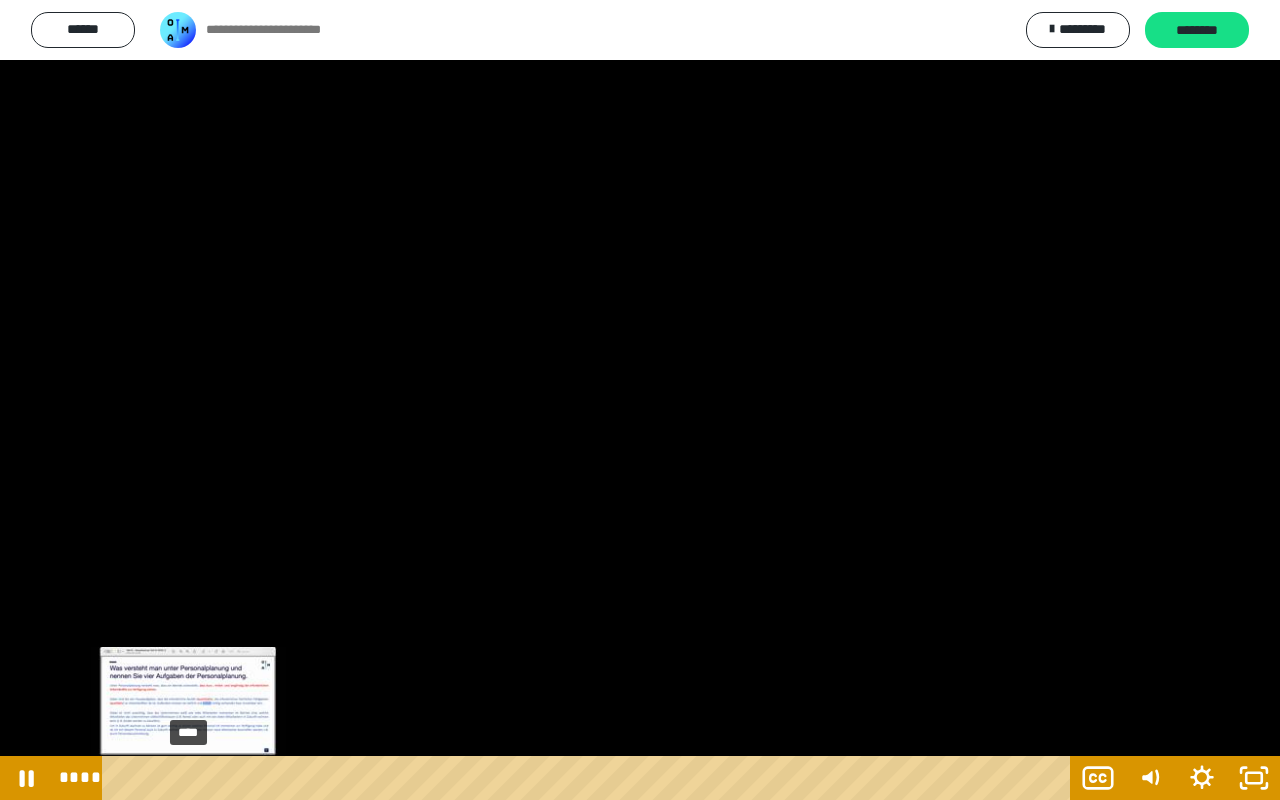 click on "****" at bounding box center [590, 778] 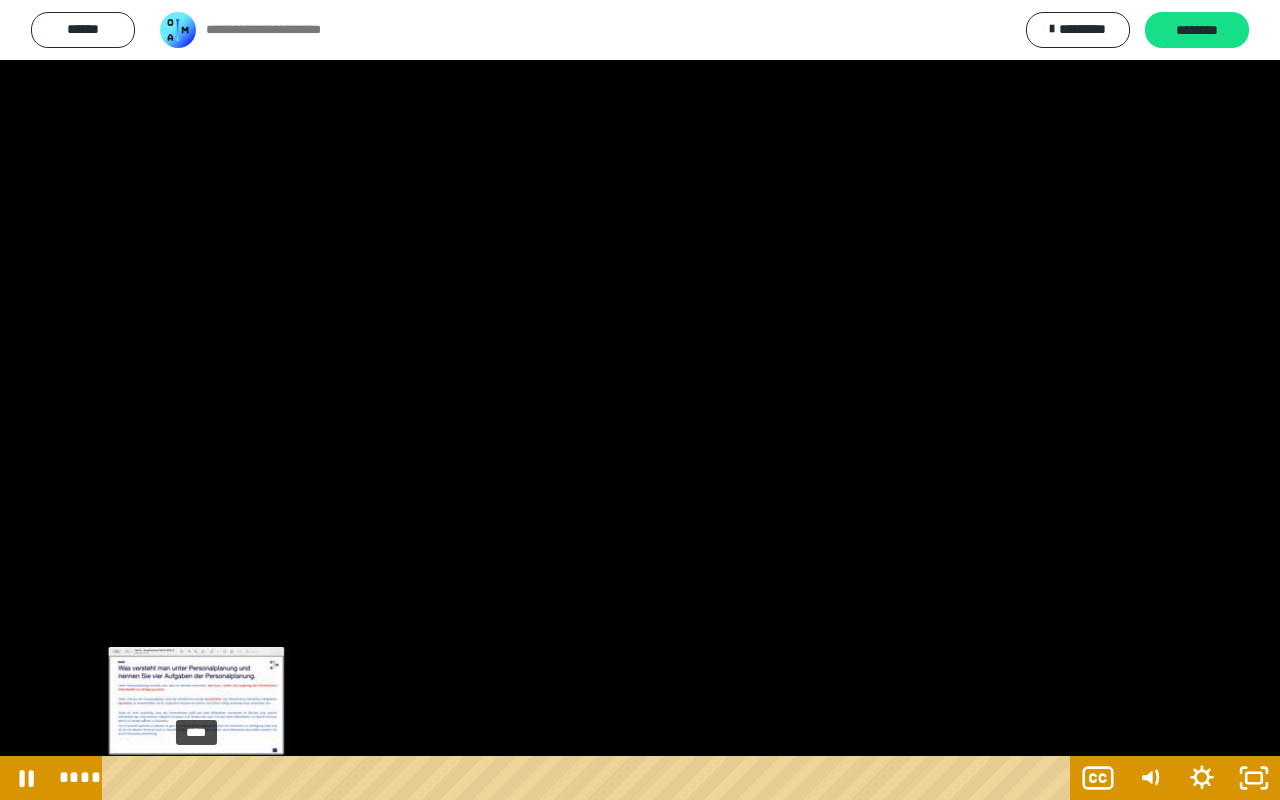 click on "****" at bounding box center (590, 778) 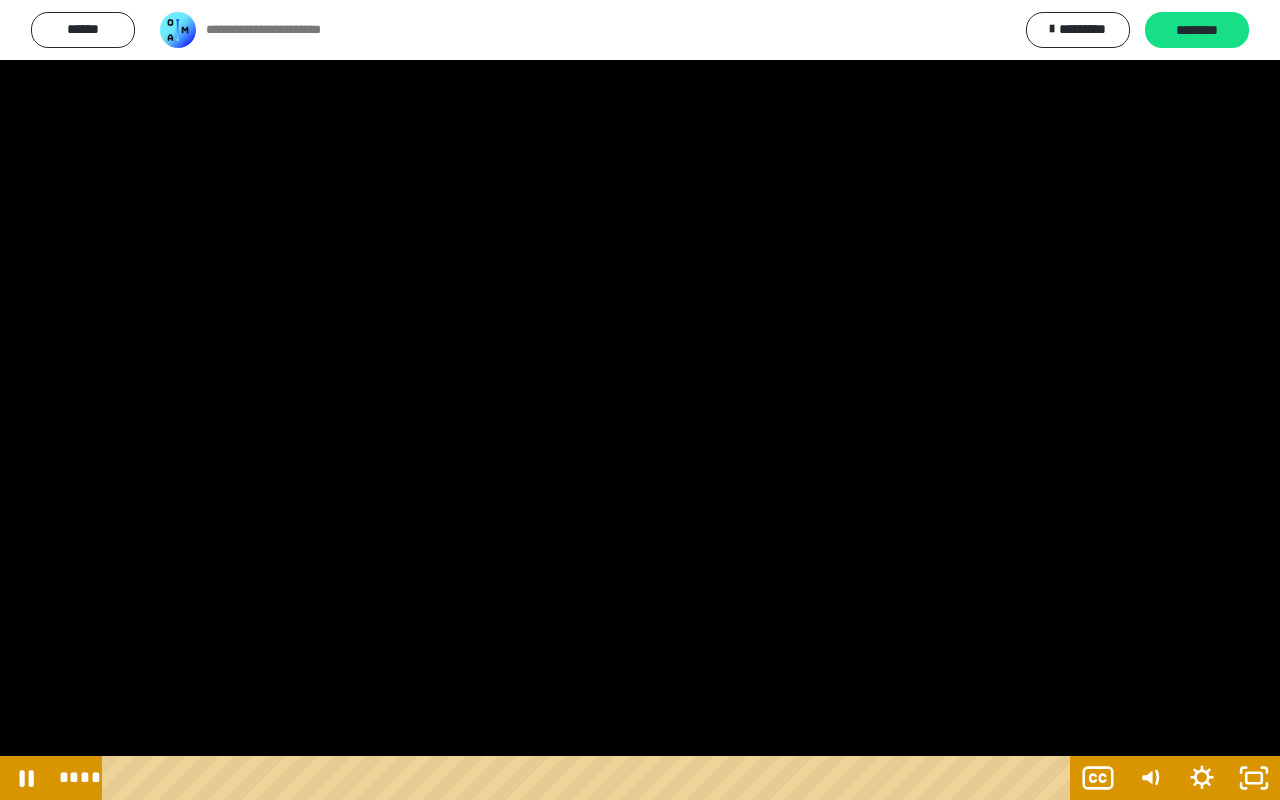 click at bounding box center [640, 400] 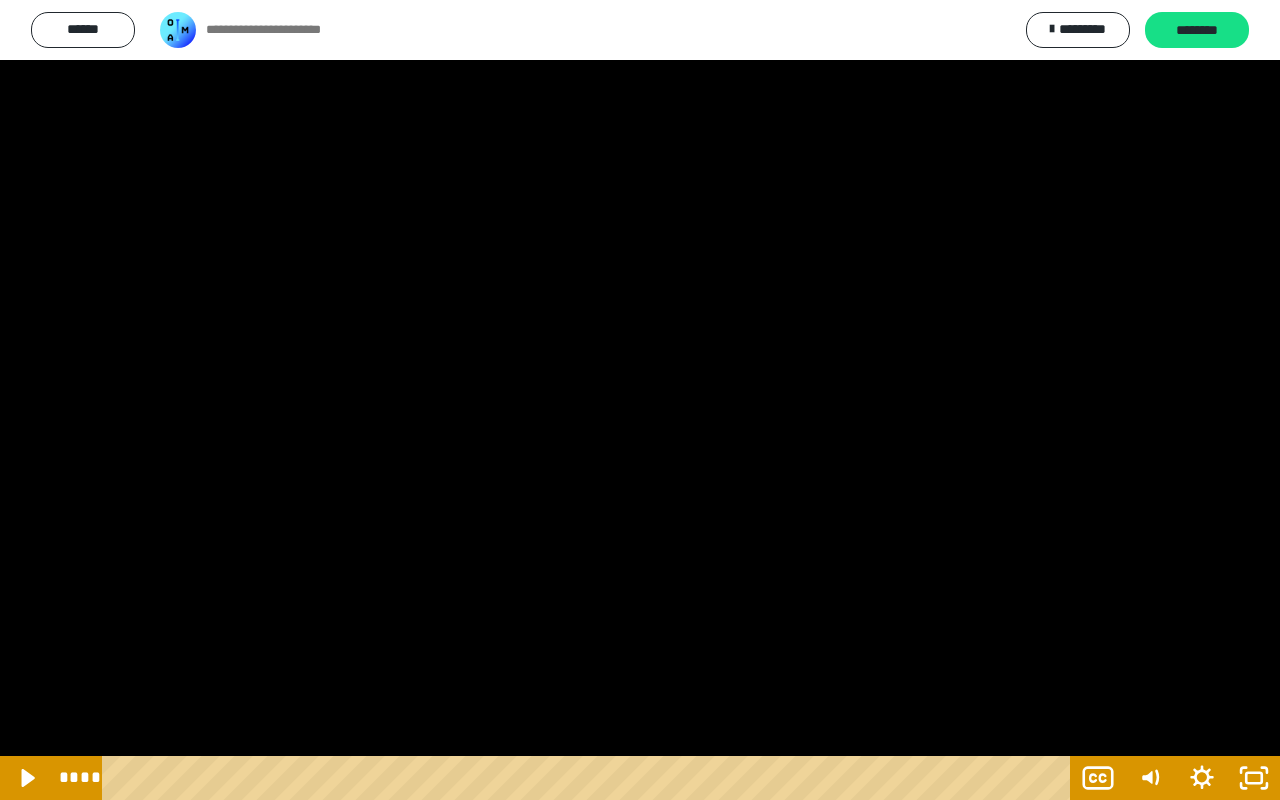 click at bounding box center [640, 400] 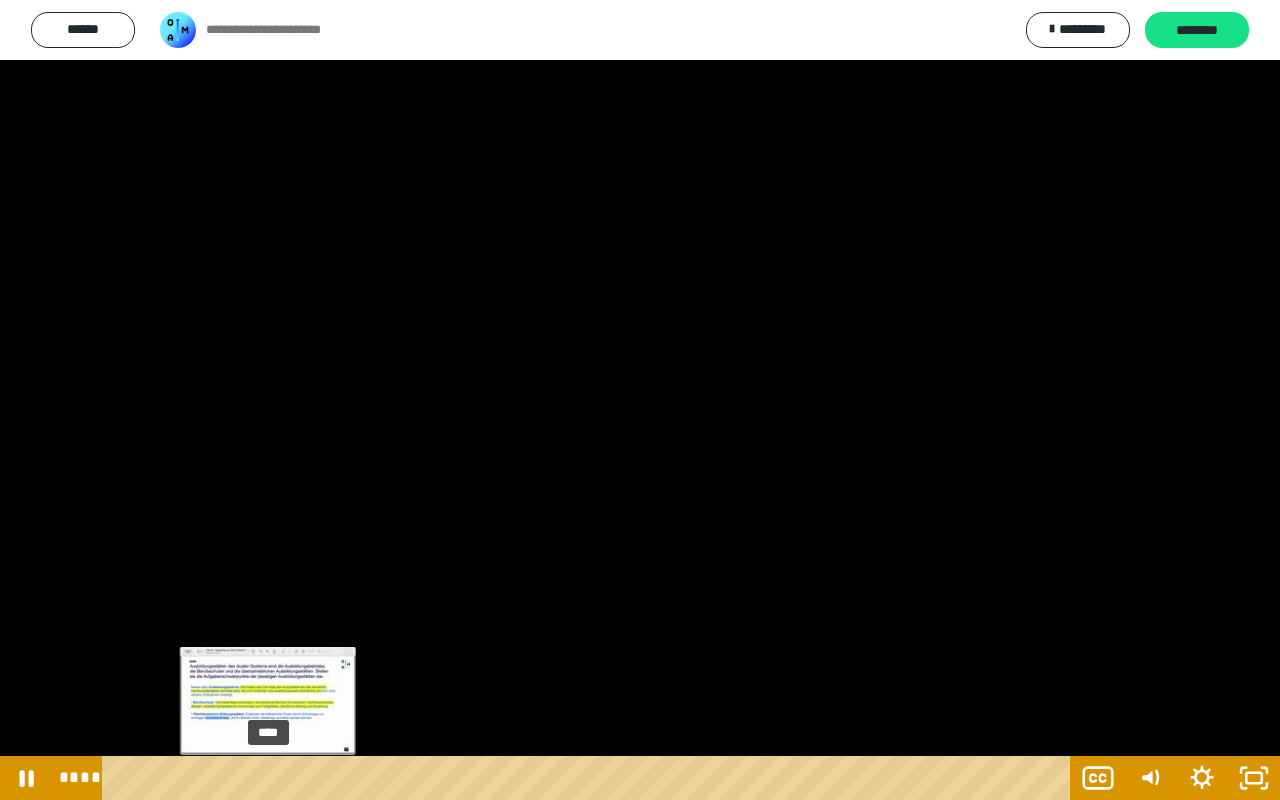 click on "****" at bounding box center [590, 778] 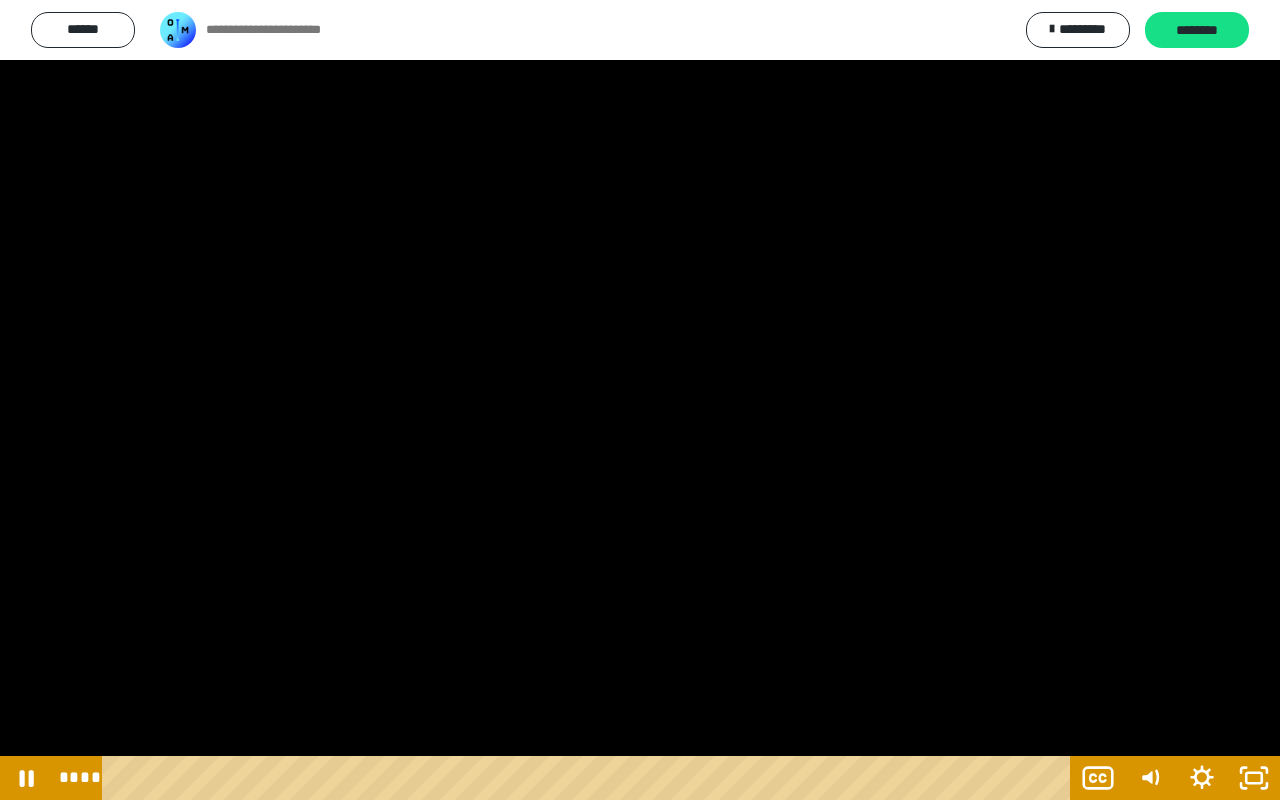 click at bounding box center (640, 400) 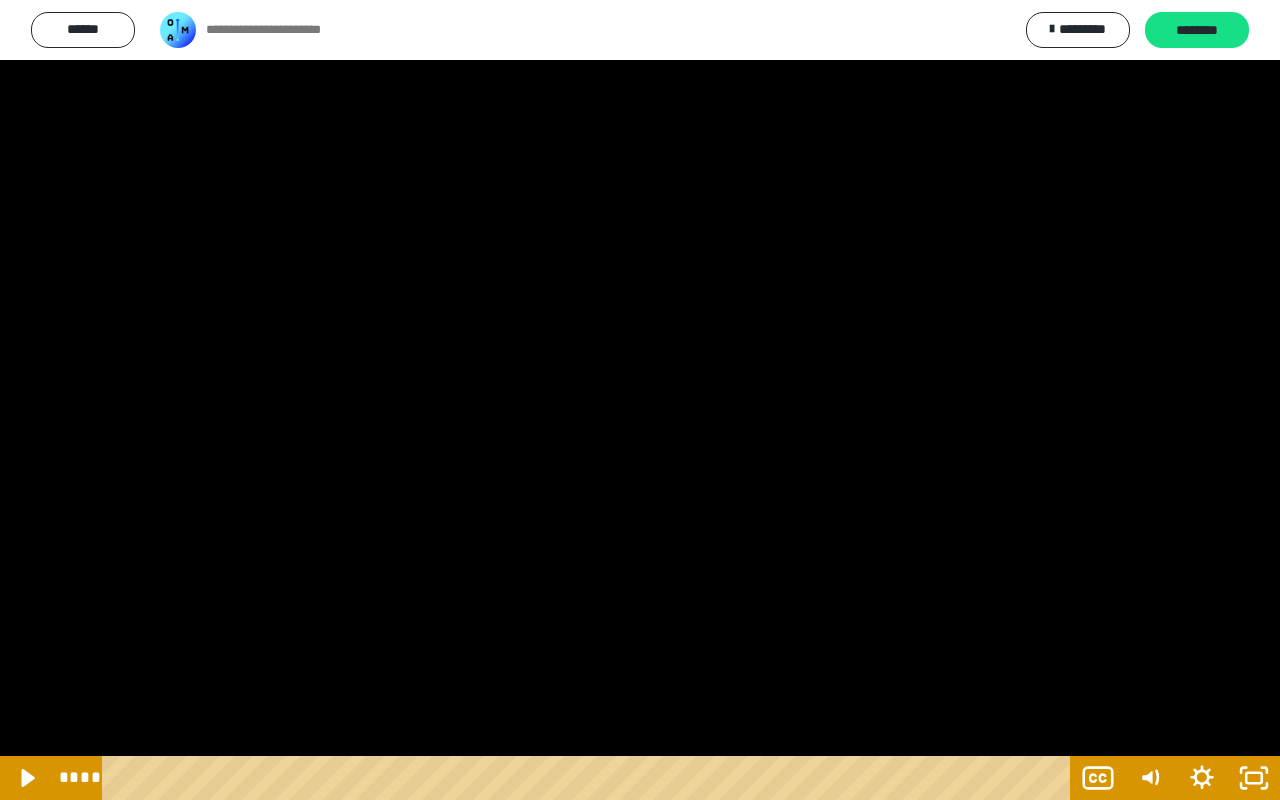 click at bounding box center [640, 400] 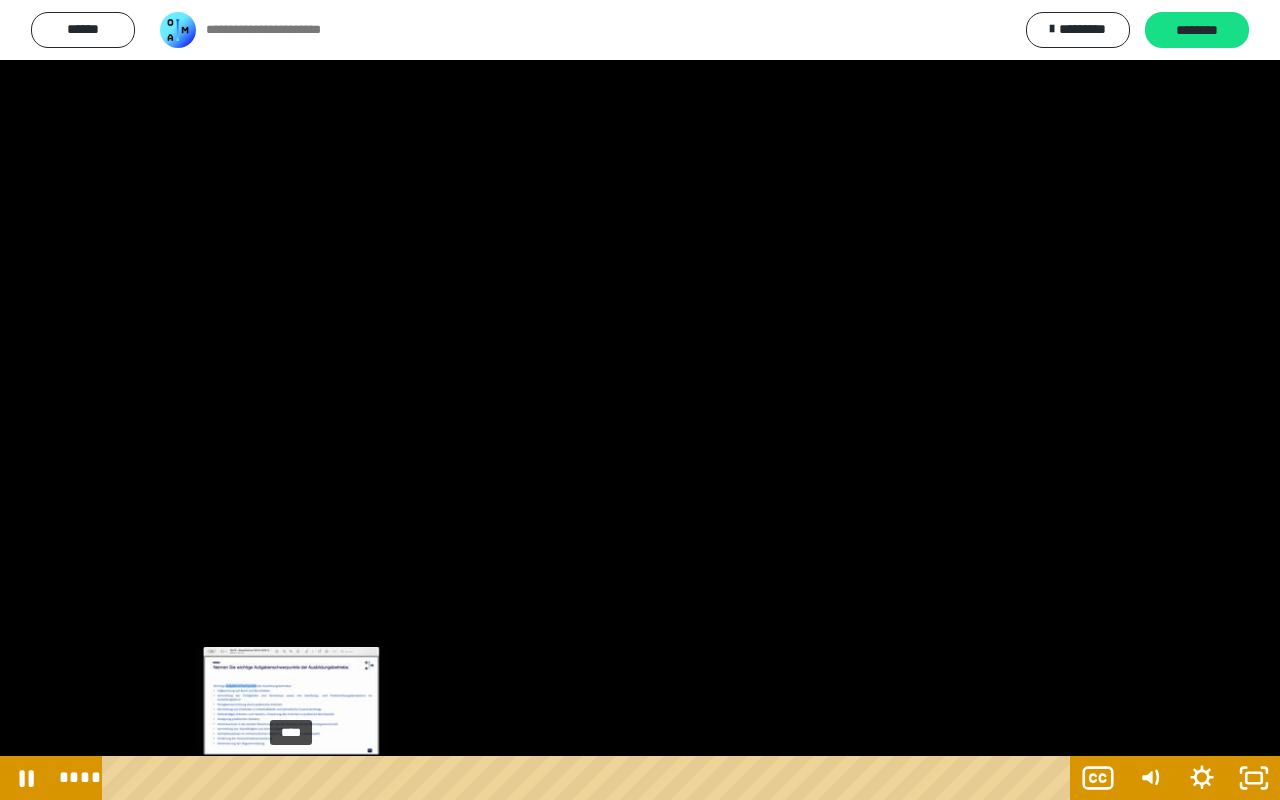 click on "****" at bounding box center [590, 778] 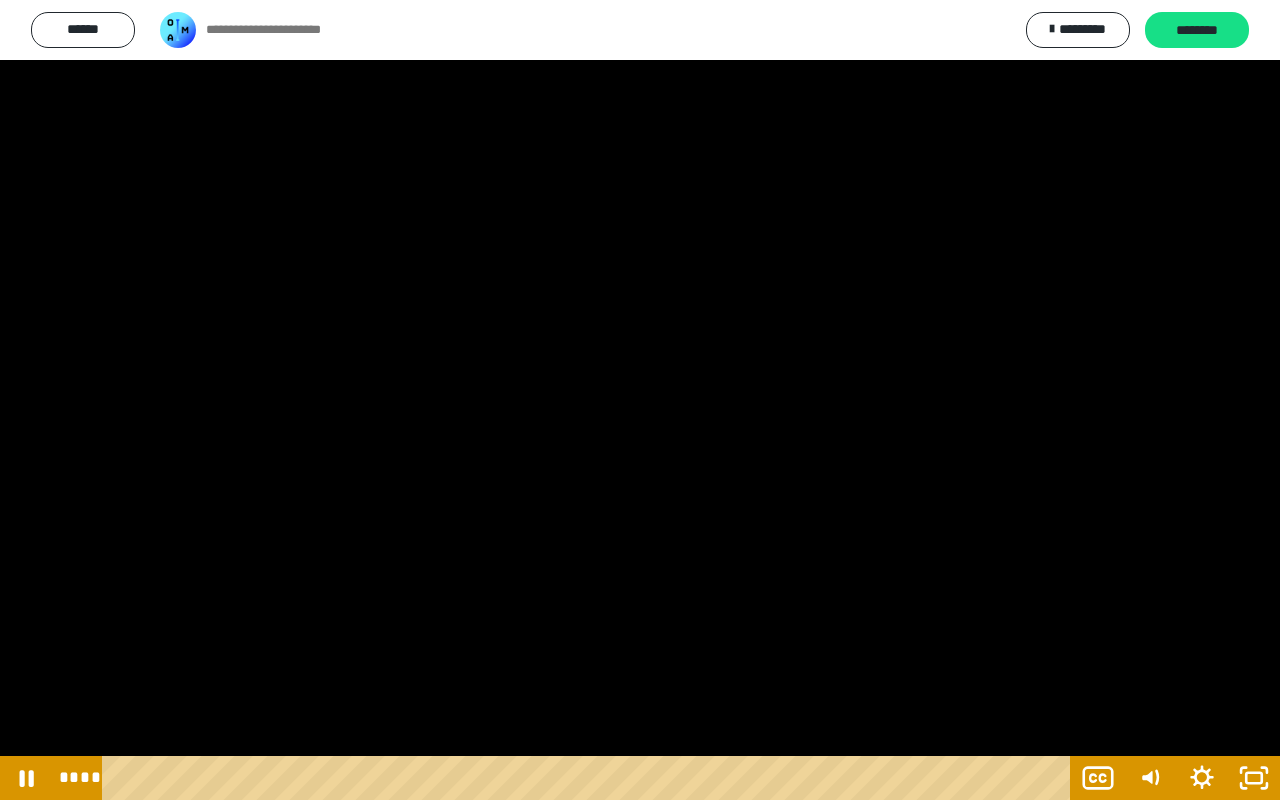 click at bounding box center (640, 400) 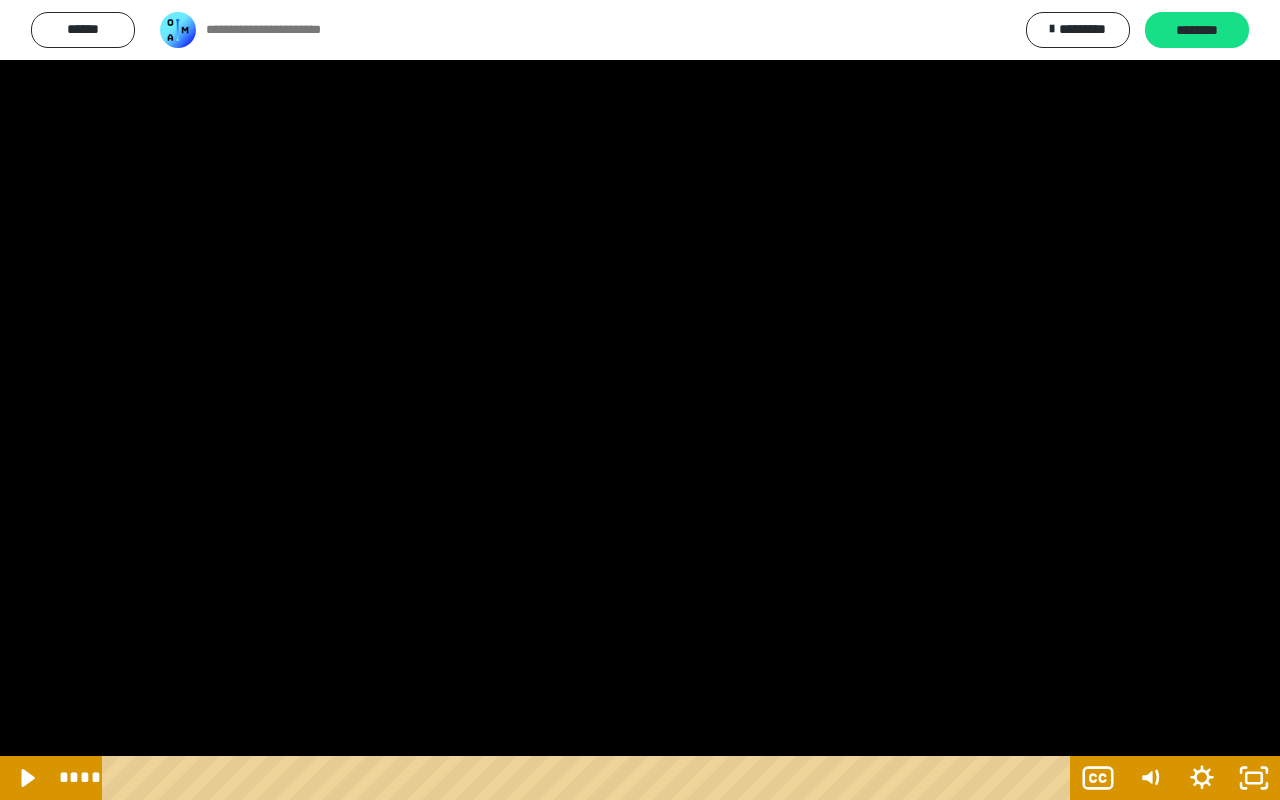click at bounding box center (640, 400) 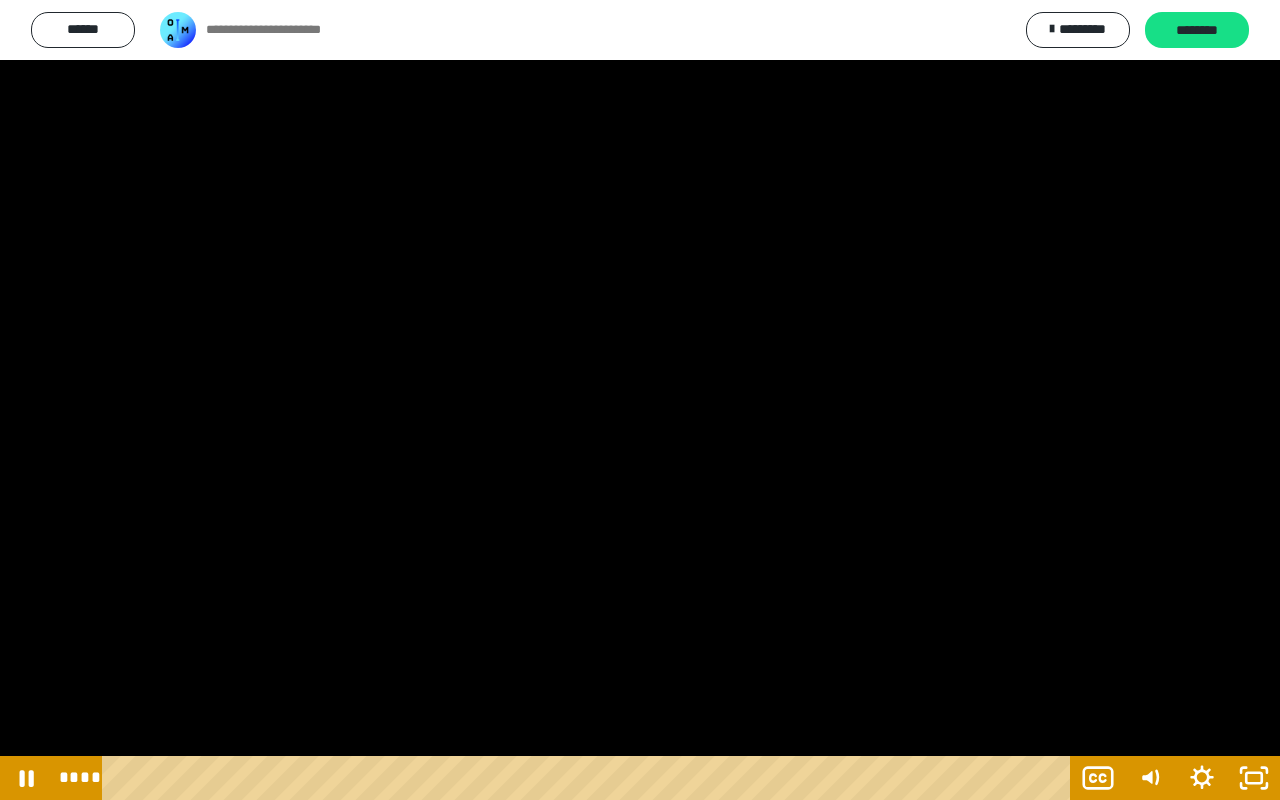 click at bounding box center (640, 400) 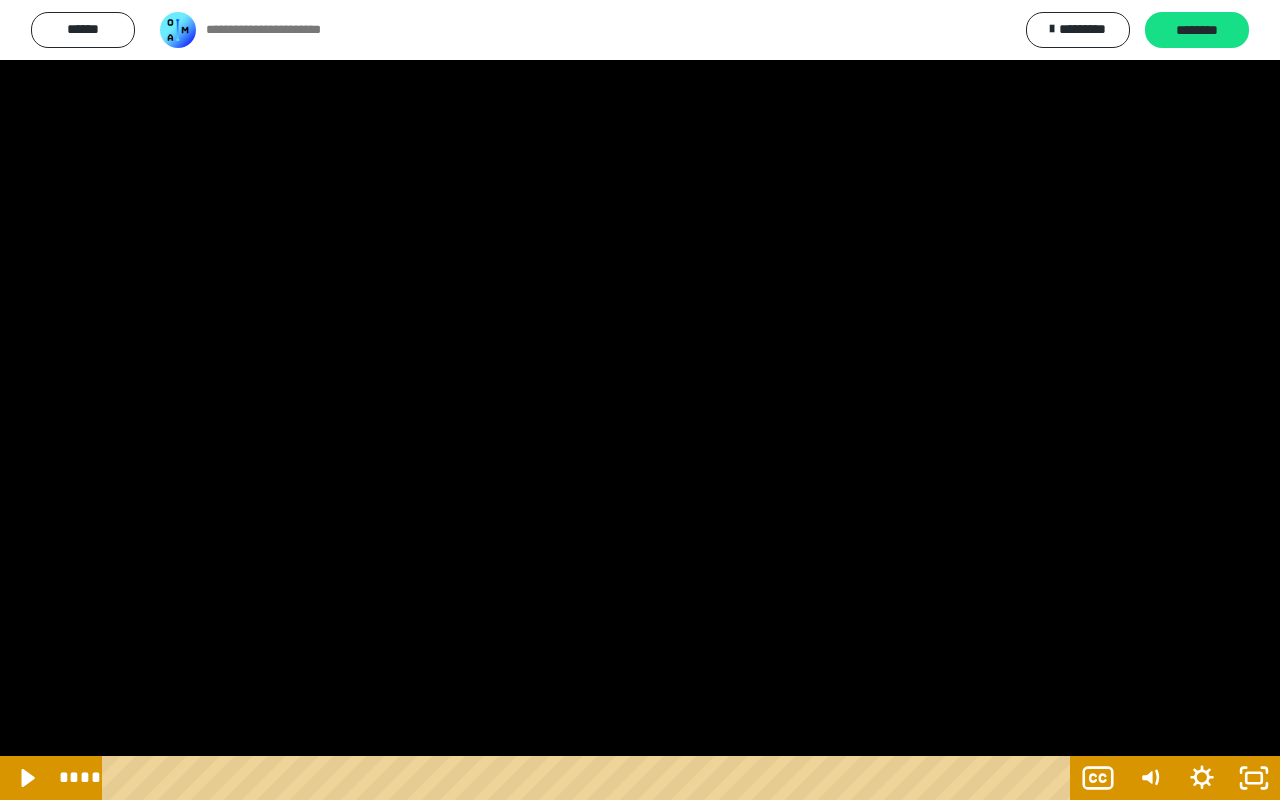 click at bounding box center (640, 400) 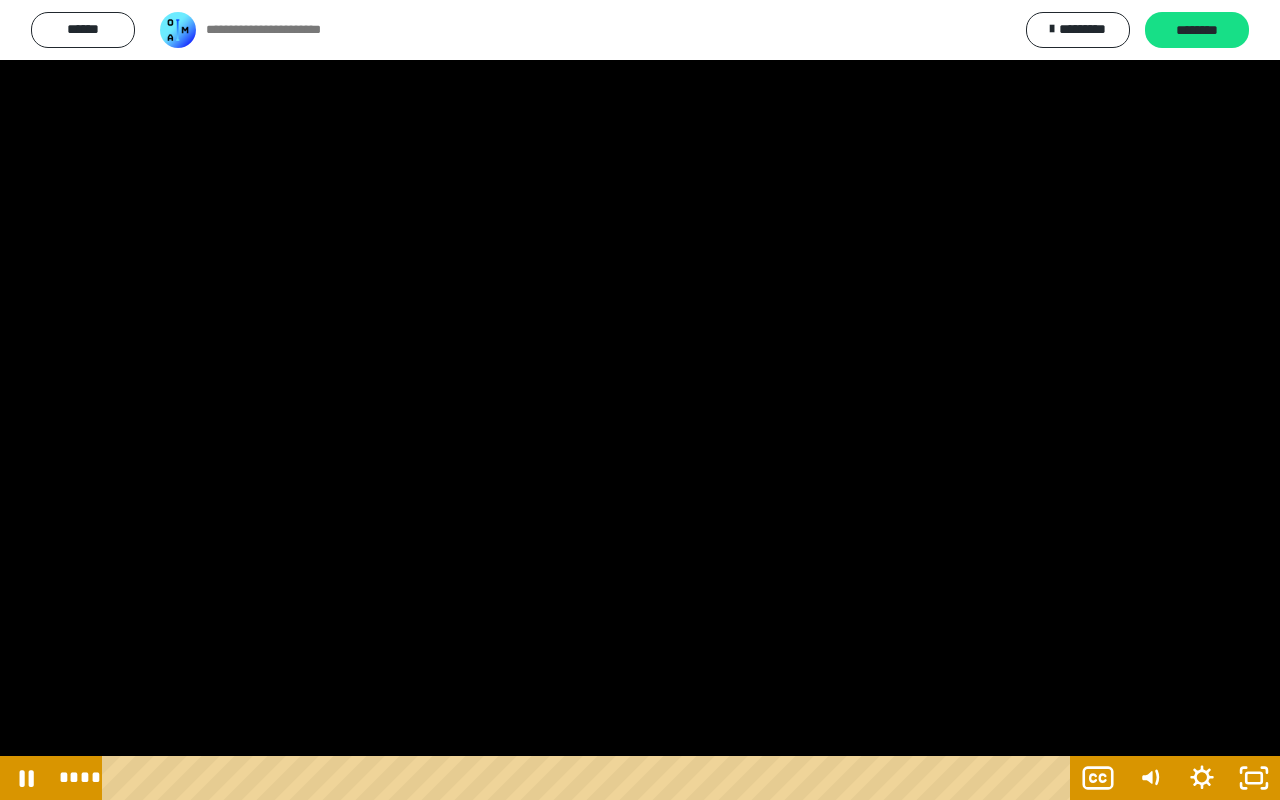 click at bounding box center [640, 400] 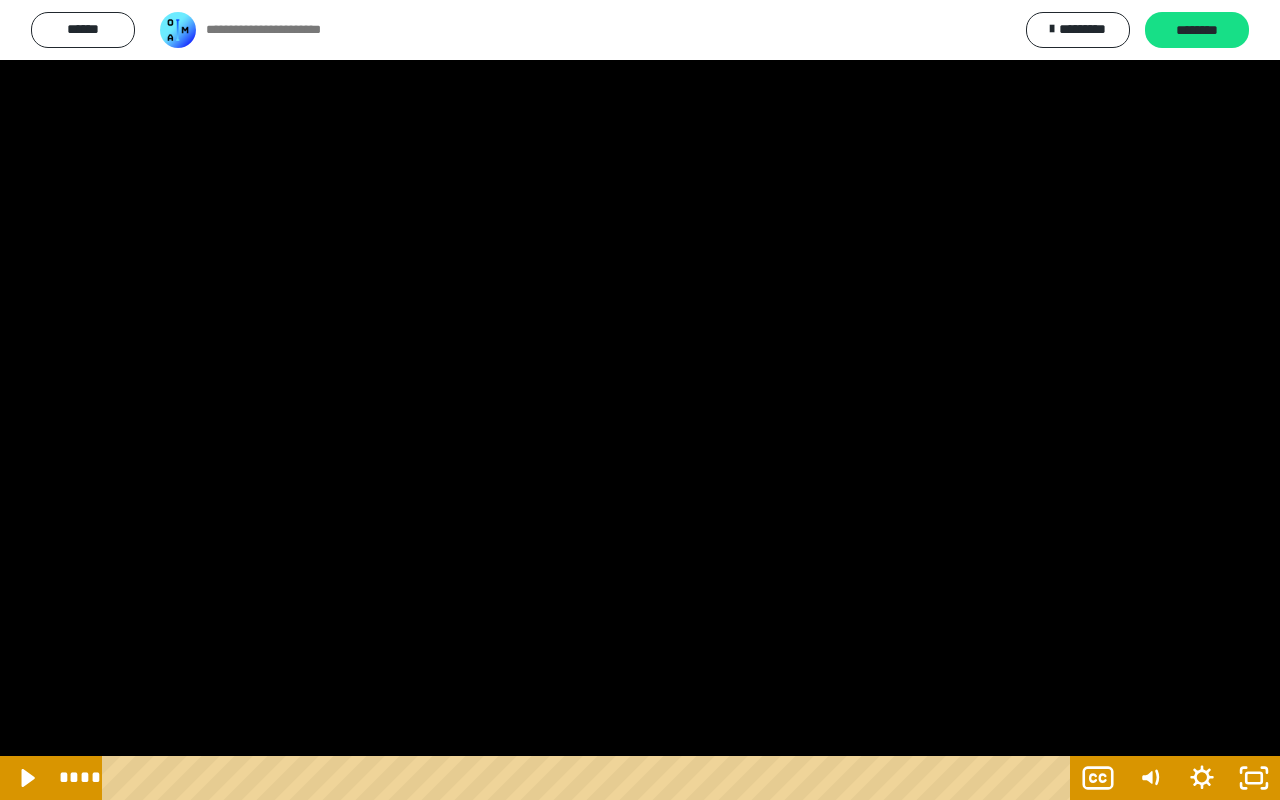 click at bounding box center (640, 400) 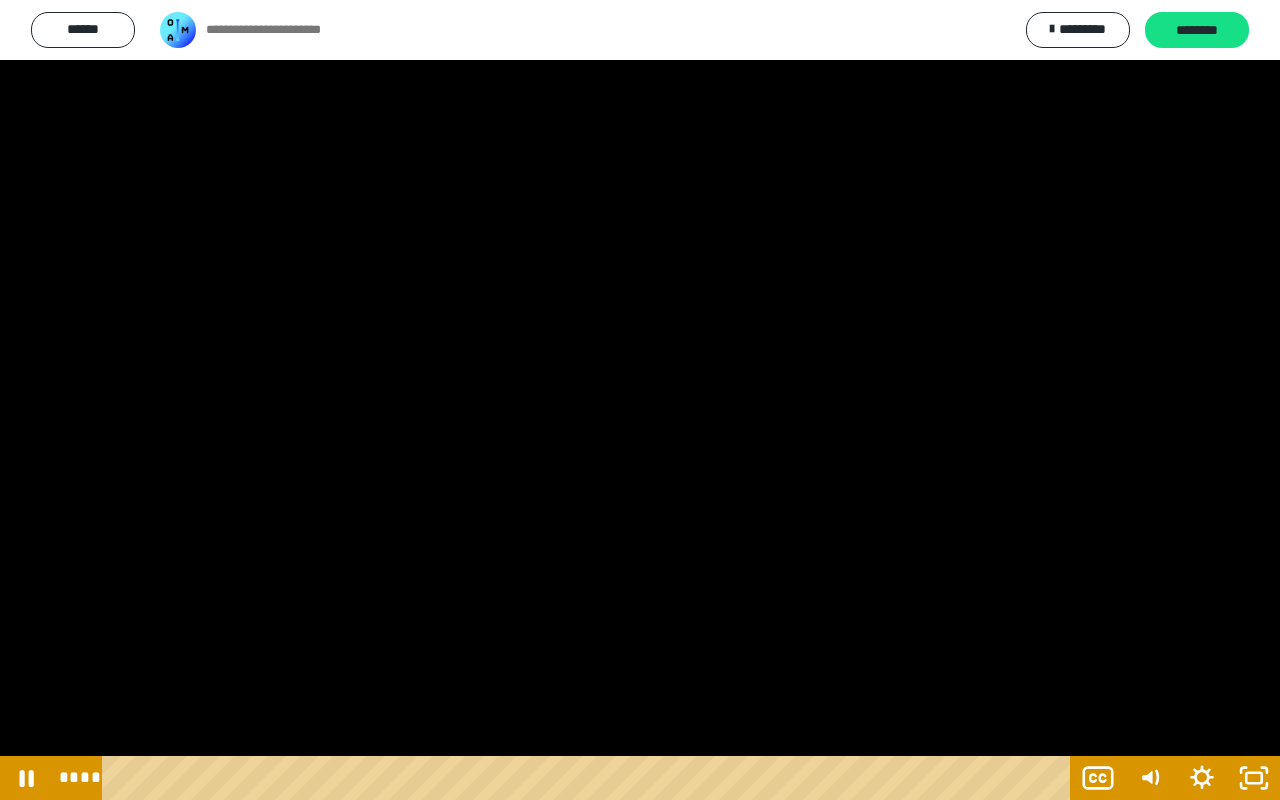 click at bounding box center (640, 400) 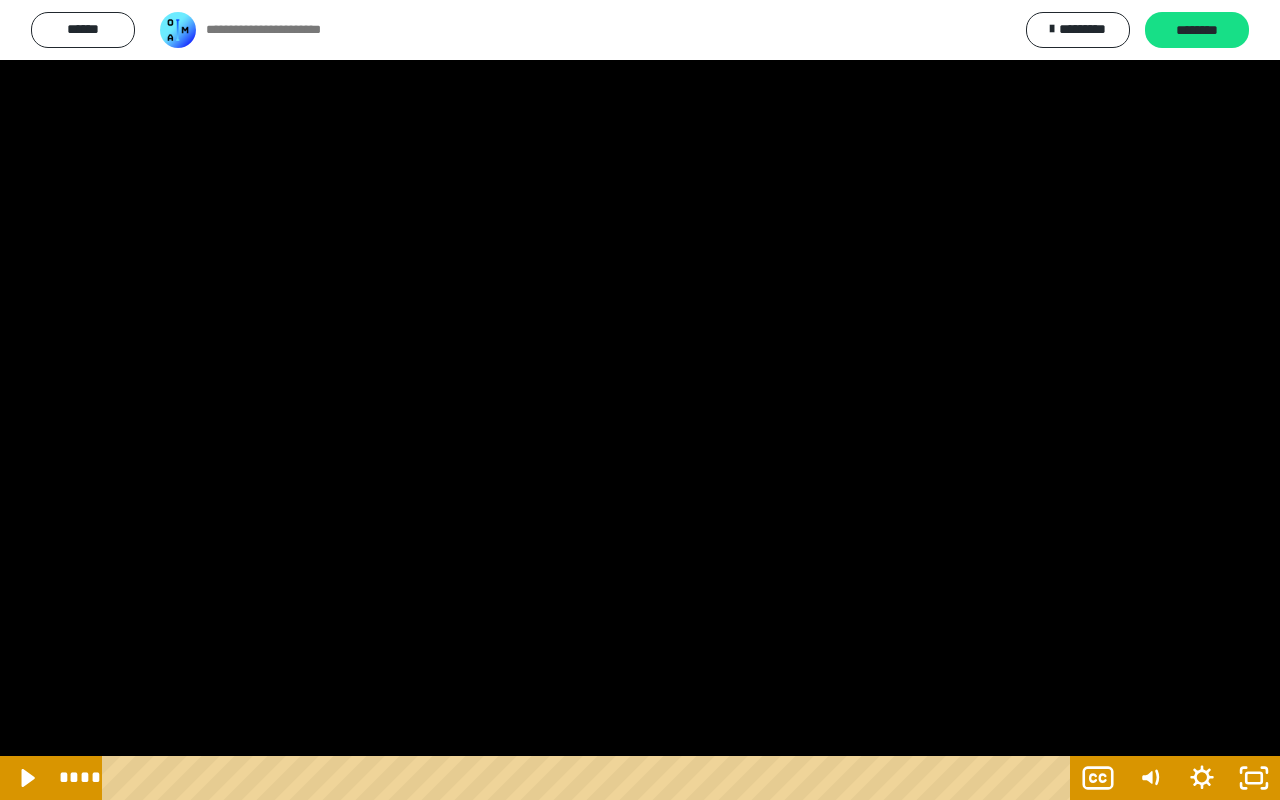 click at bounding box center (640, 400) 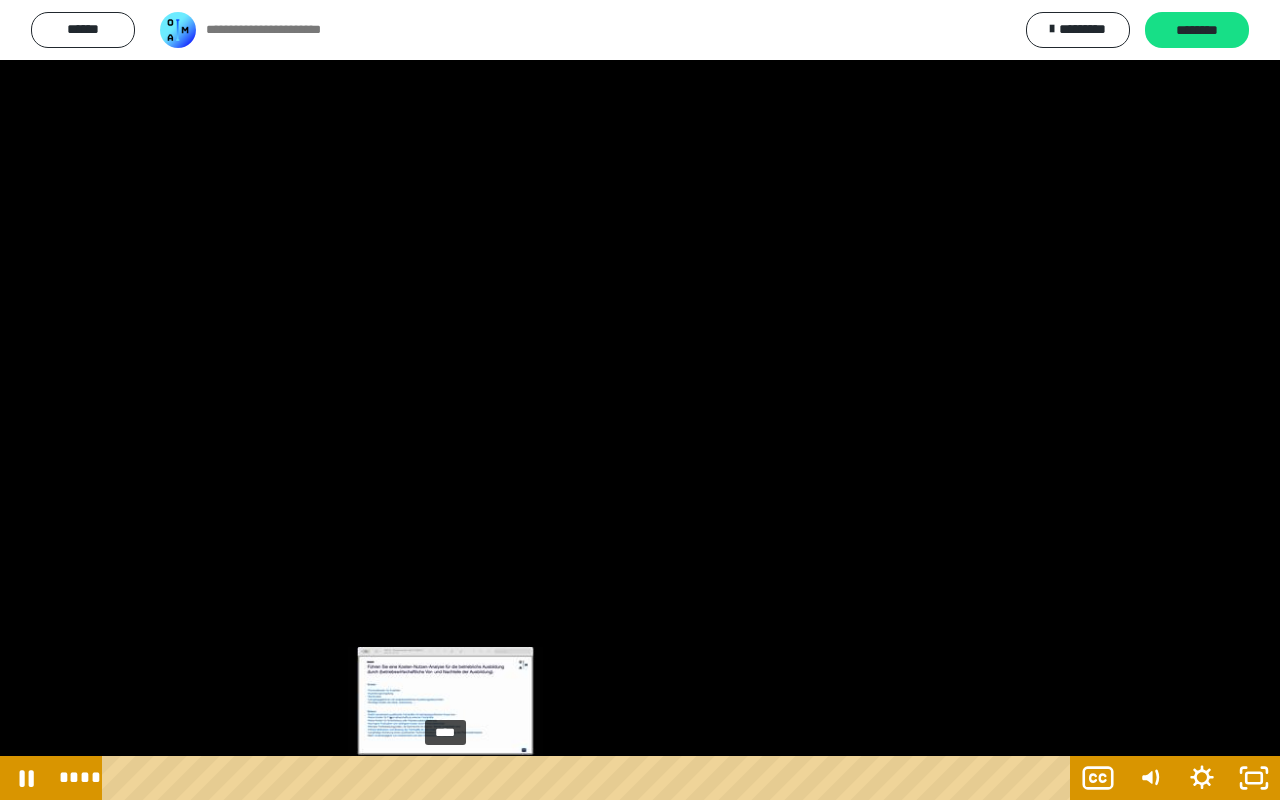 click on "****" at bounding box center (590, 778) 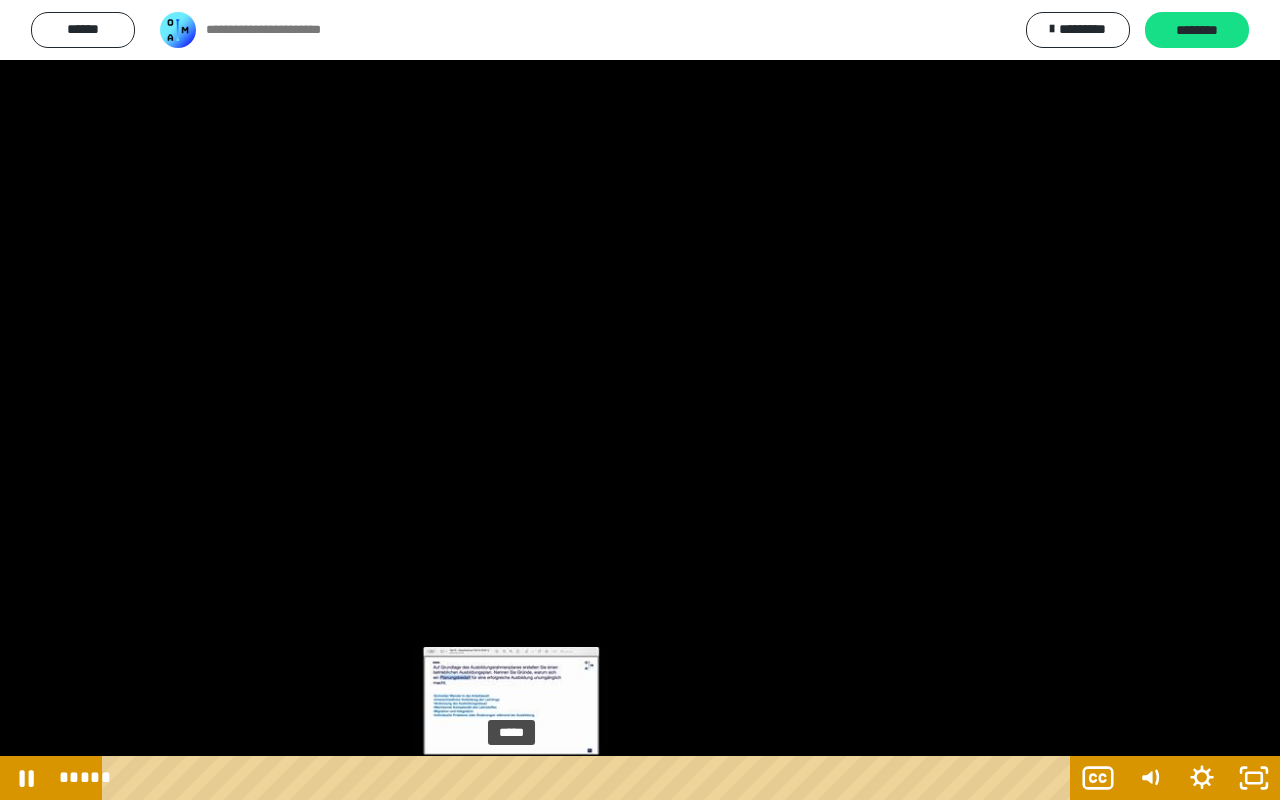click on "*****" at bounding box center (590, 778) 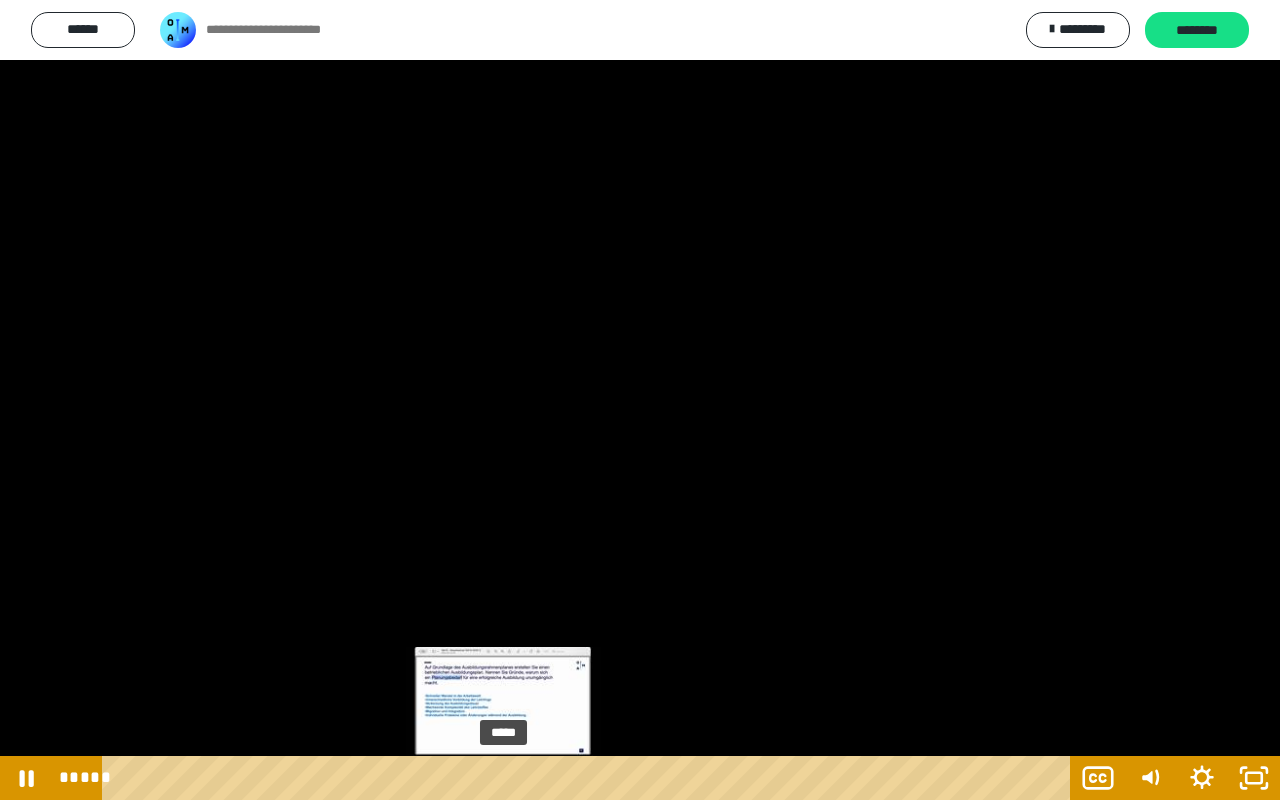 click at bounding box center [503, 778] 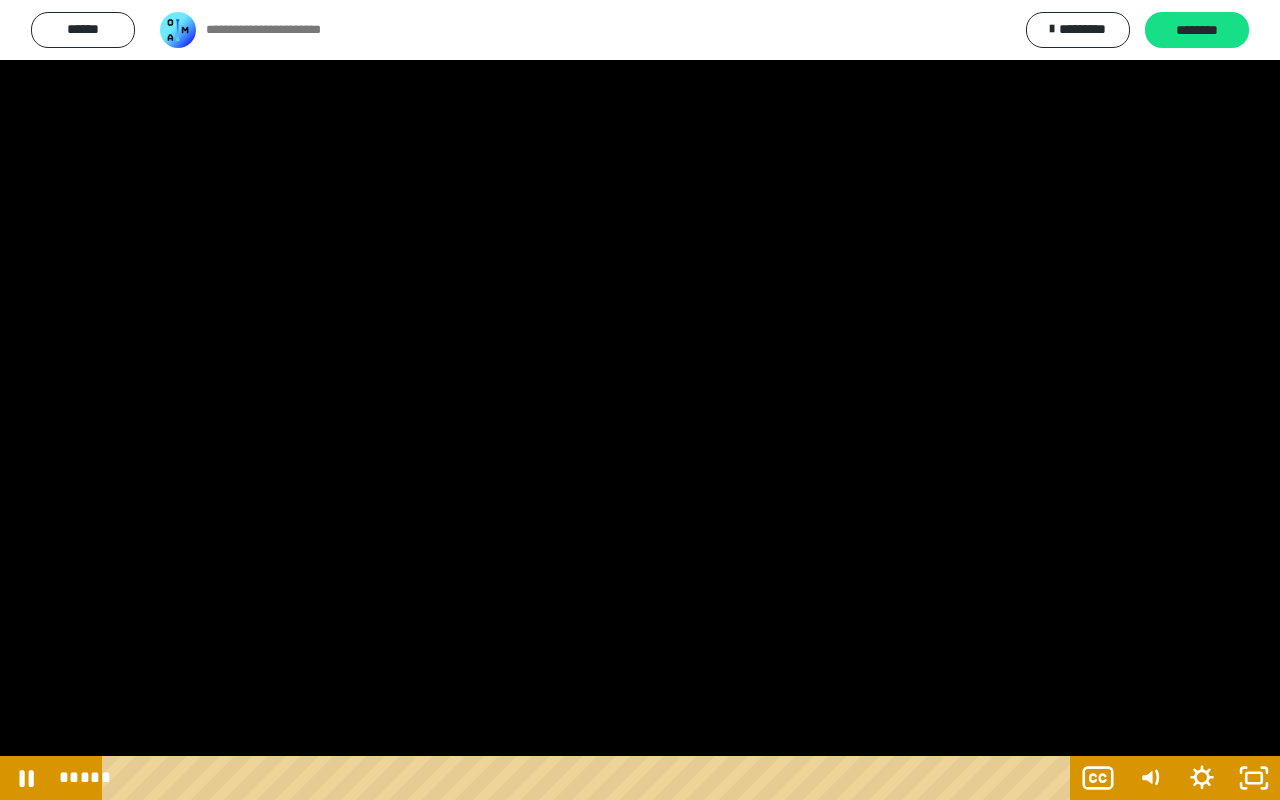 drag, startPoint x: 629, startPoint y: 324, endPoint x: 606, endPoint y: 330, distance: 23.769728 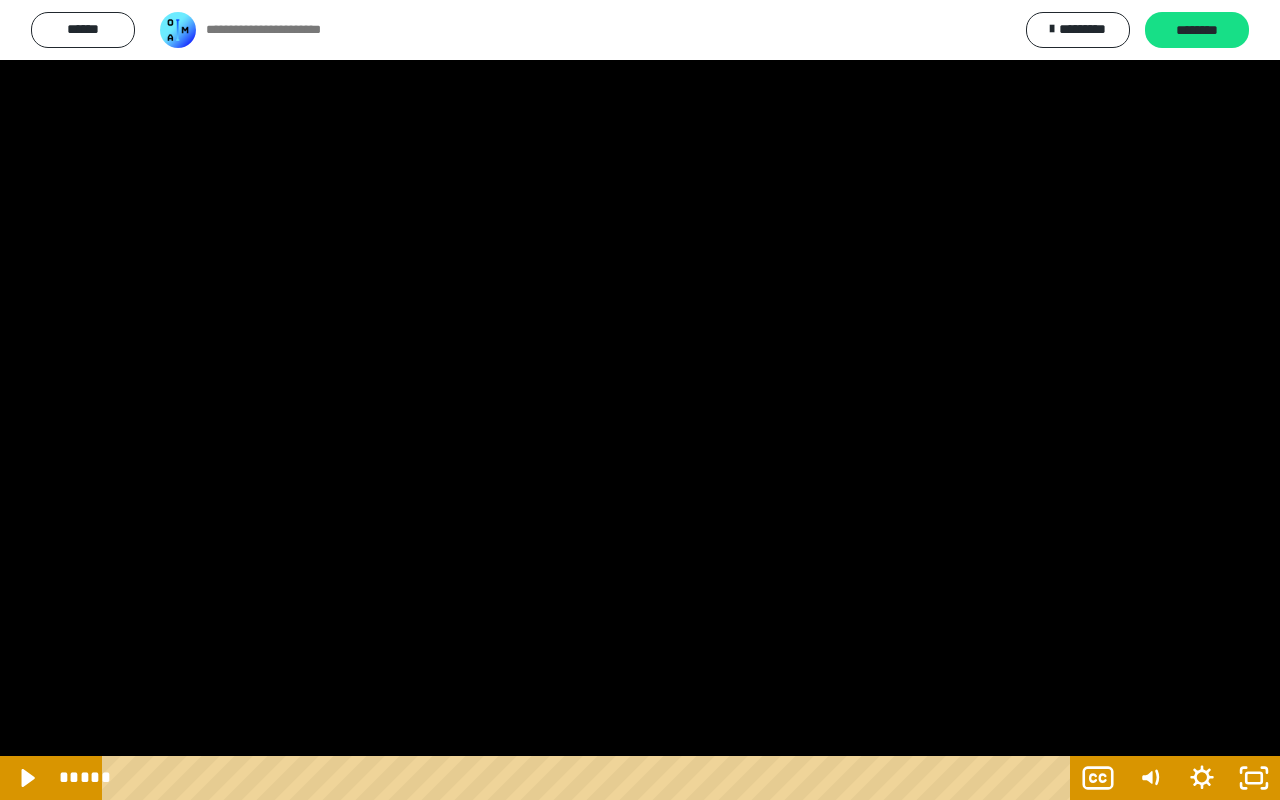 click at bounding box center [640, 400] 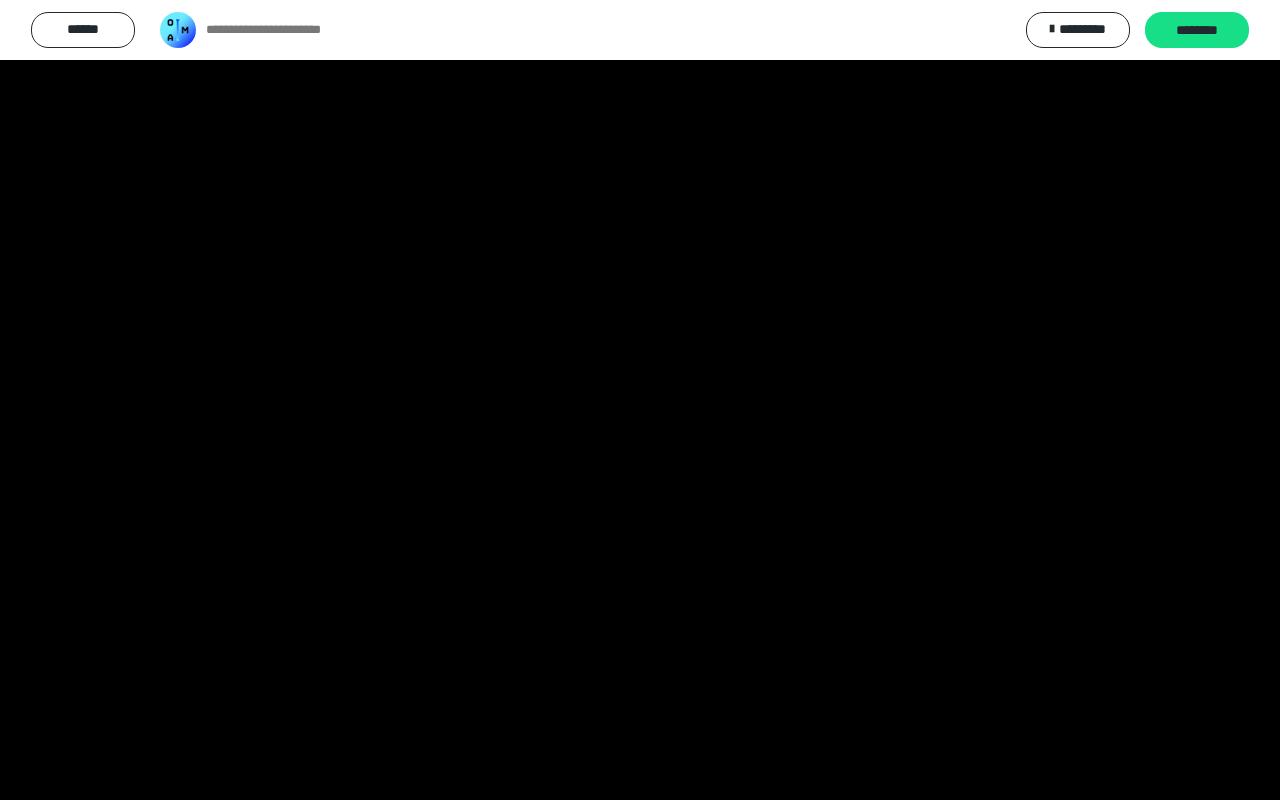 click at bounding box center (640, 400) 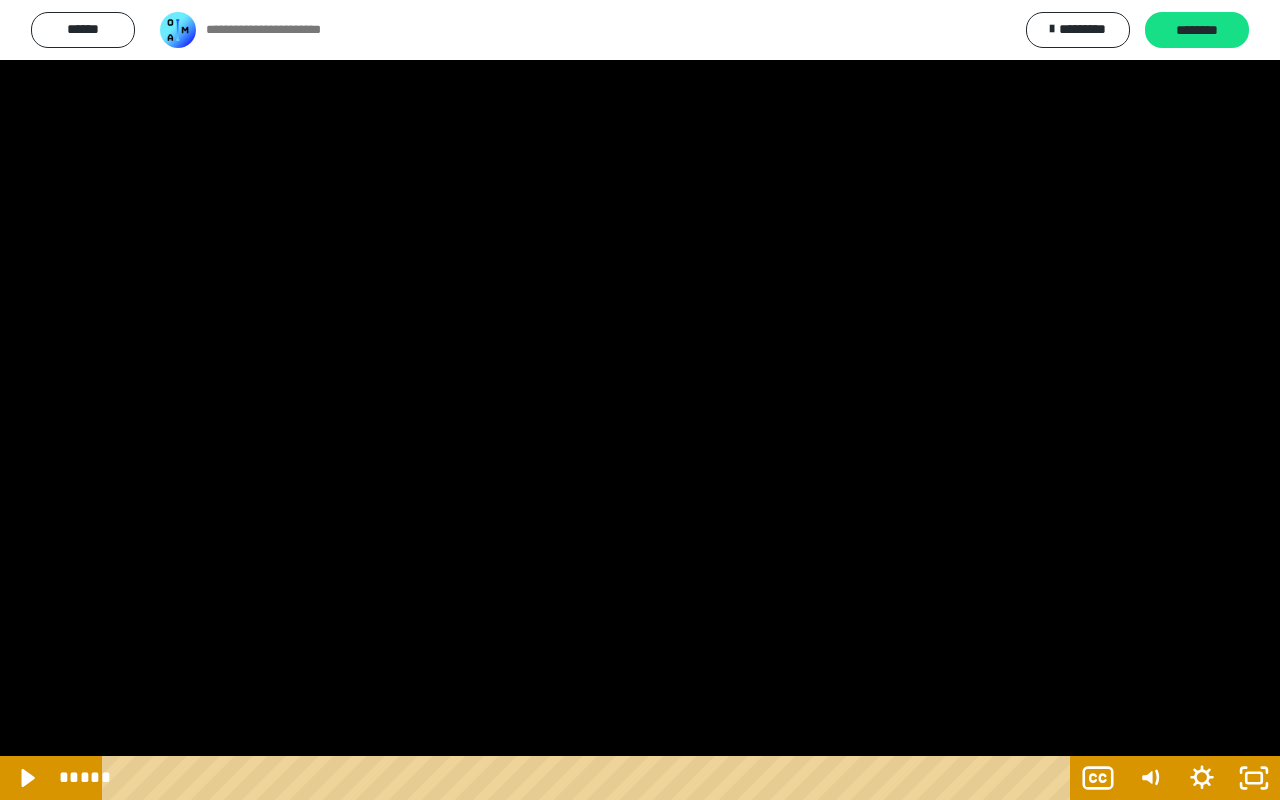 click at bounding box center (640, 400) 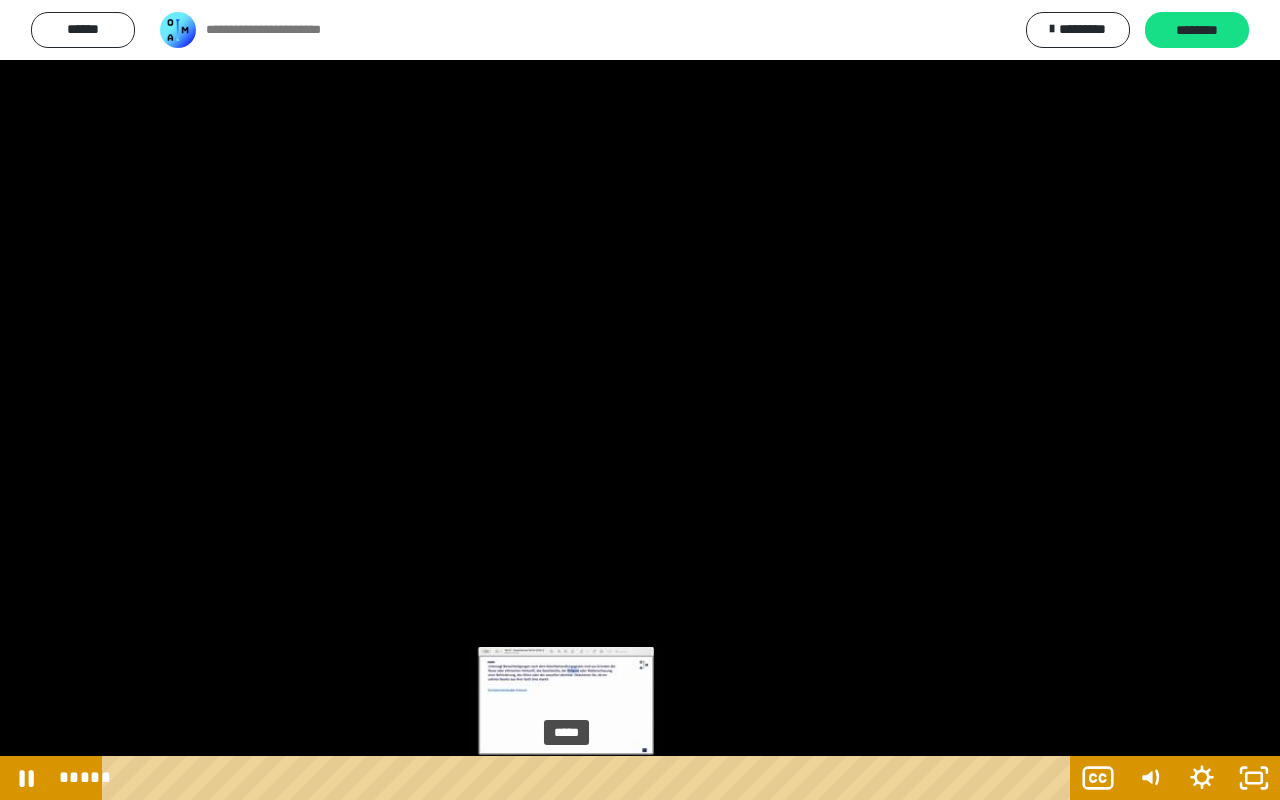 click on "*****" at bounding box center [590, 778] 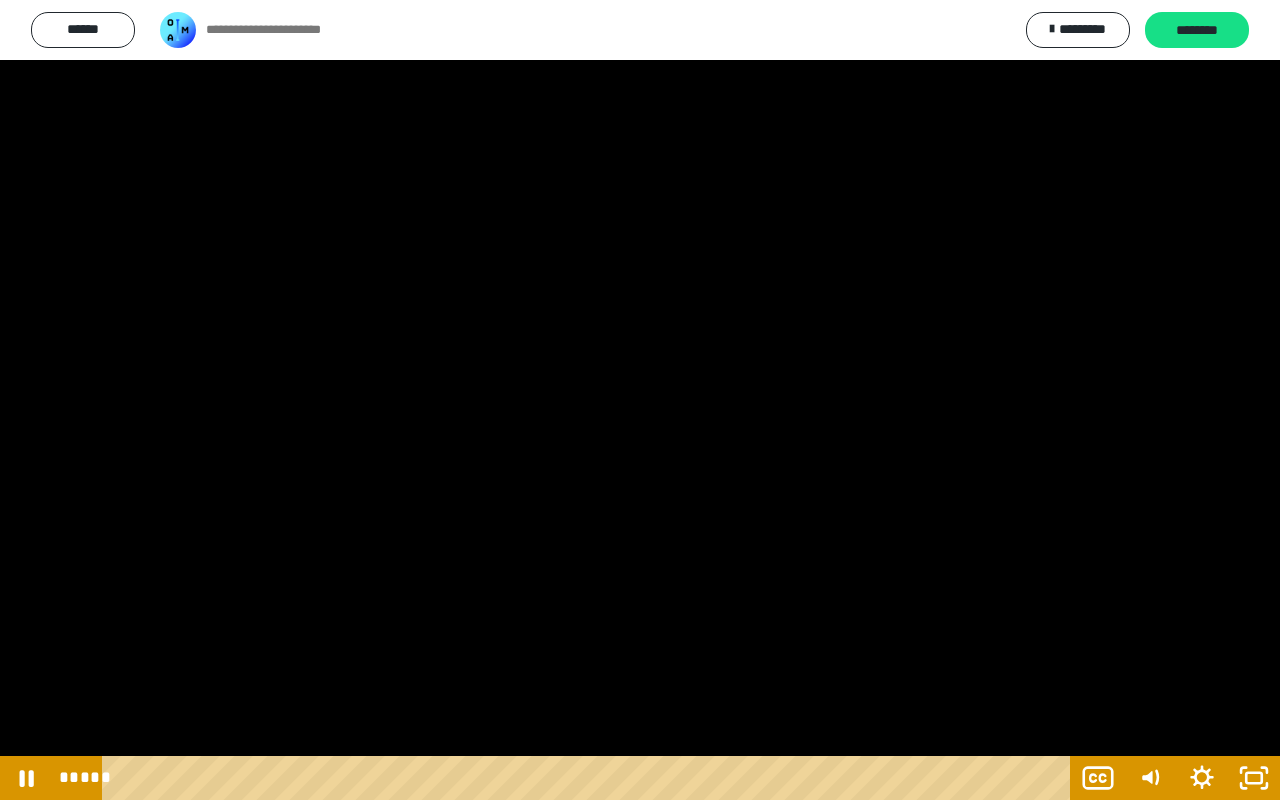 click at bounding box center [640, 400] 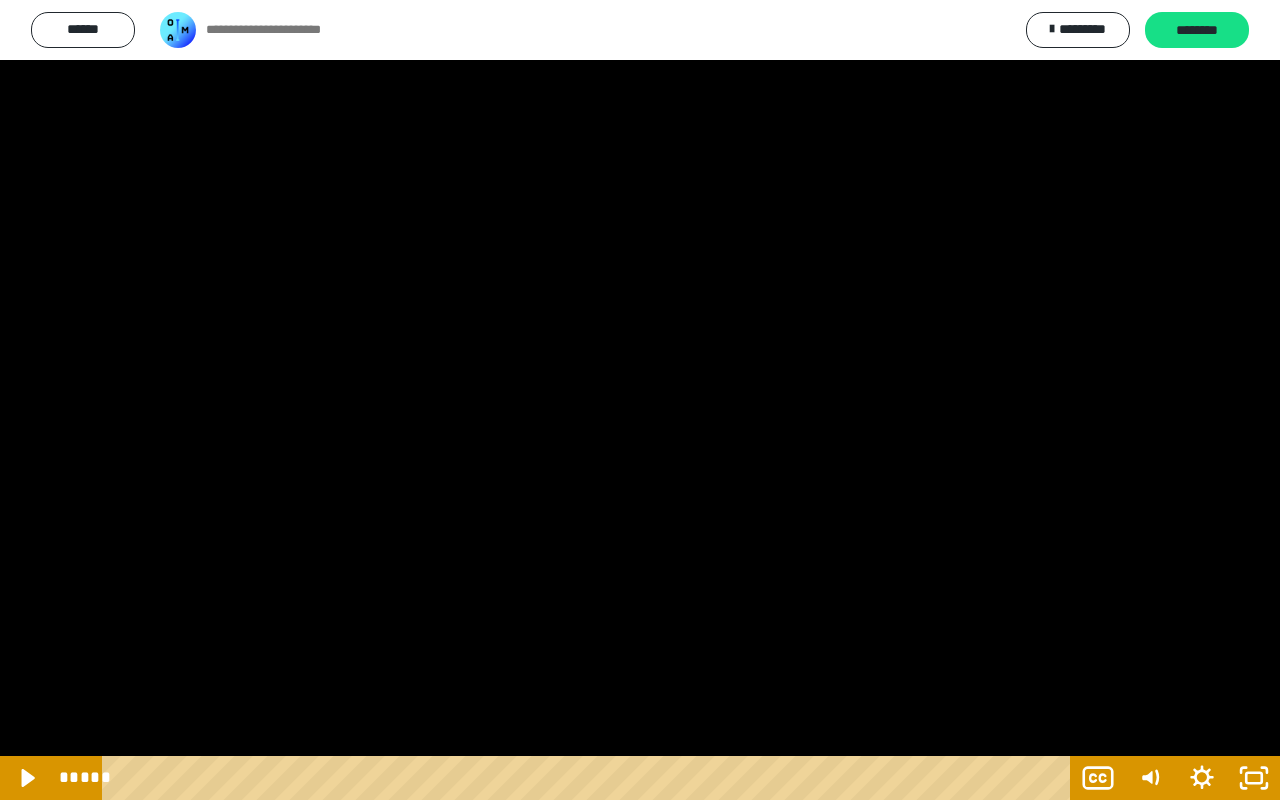 click at bounding box center [640, 400] 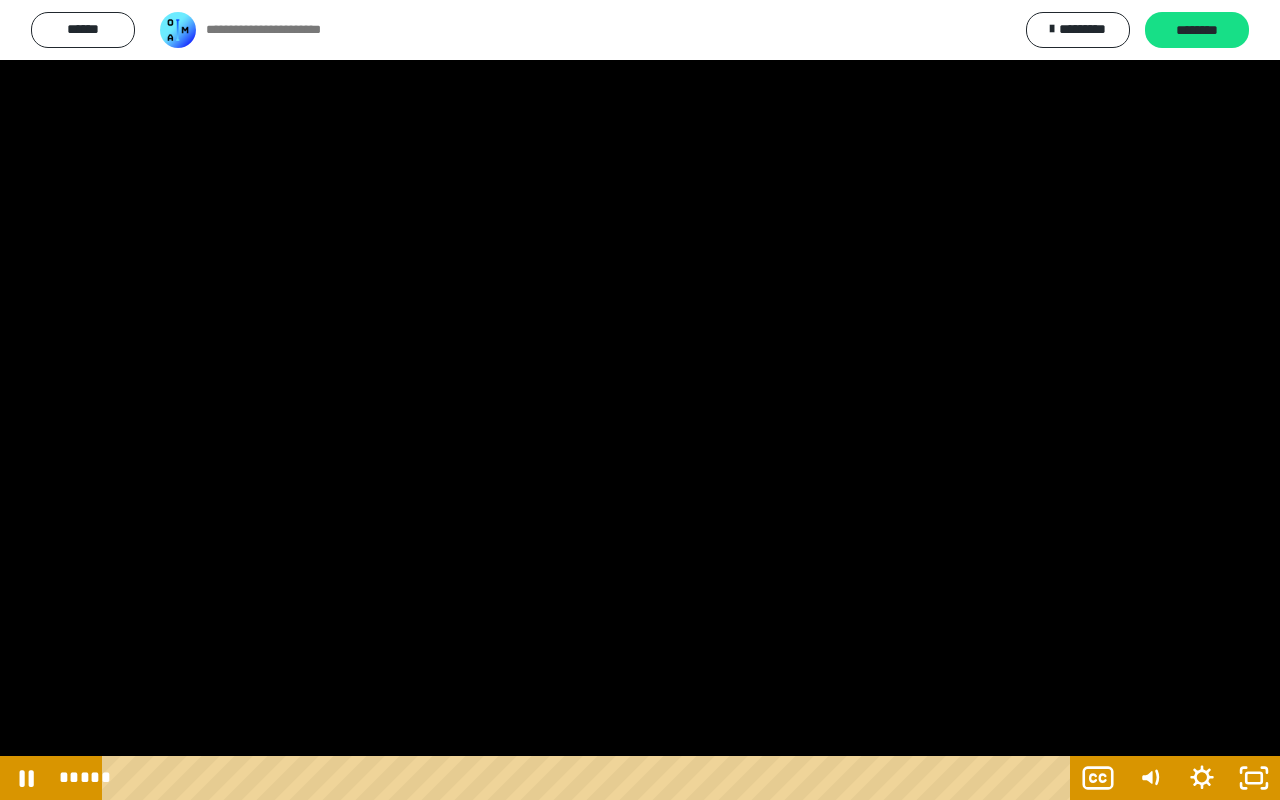 click at bounding box center [640, 400] 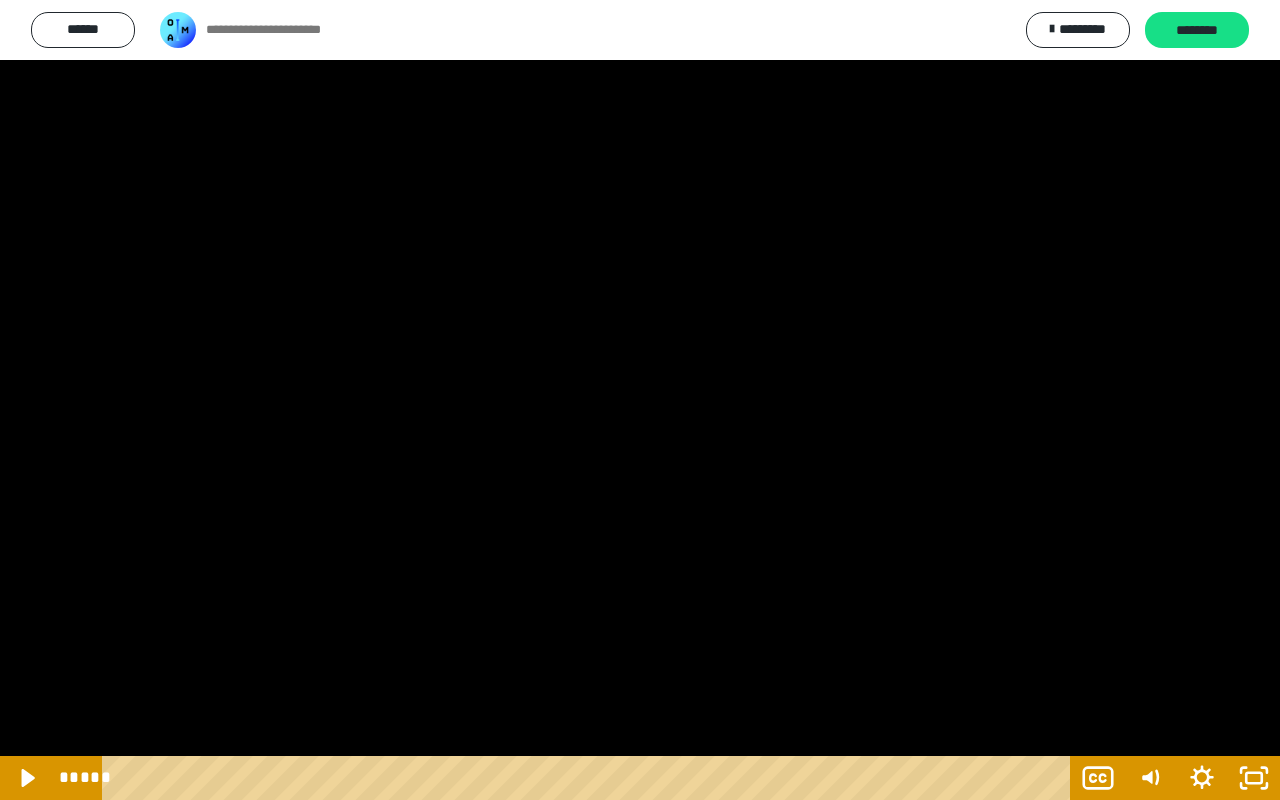 click at bounding box center [640, 400] 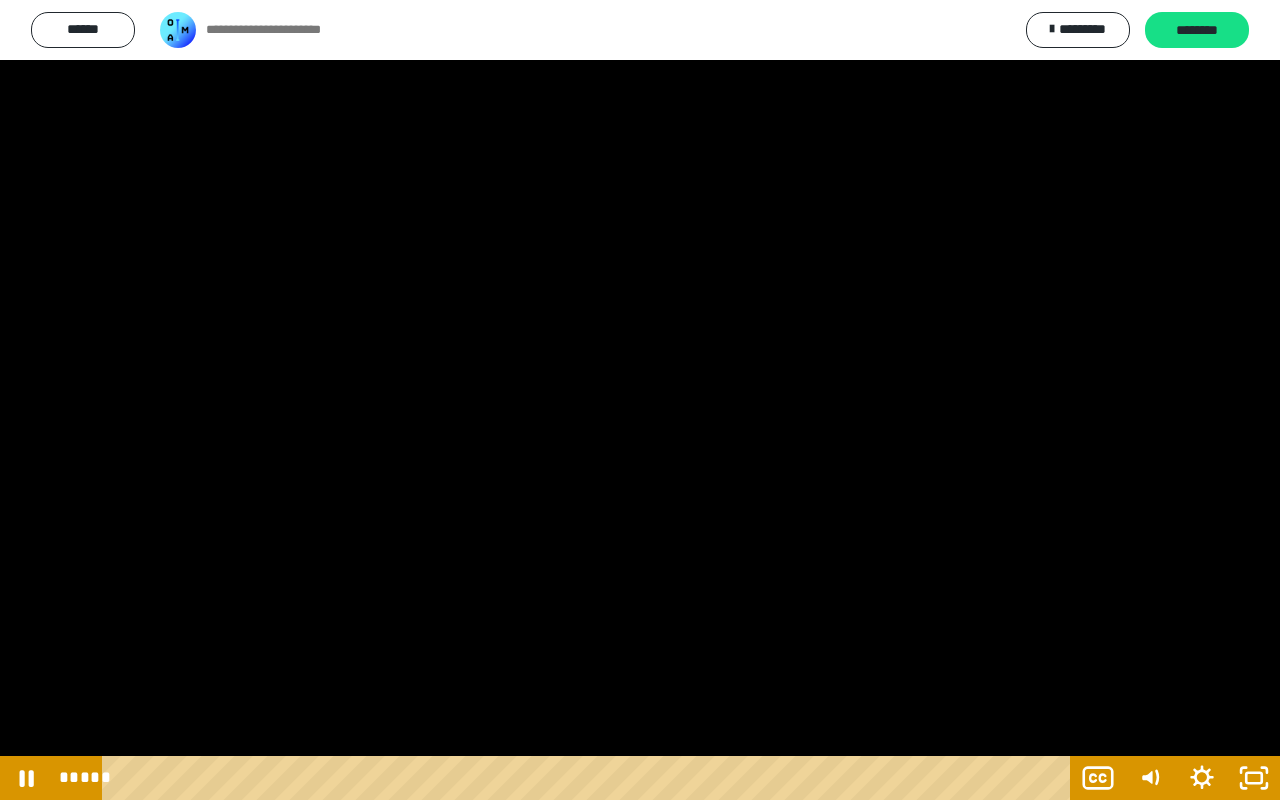 click at bounding box center (640, 400) 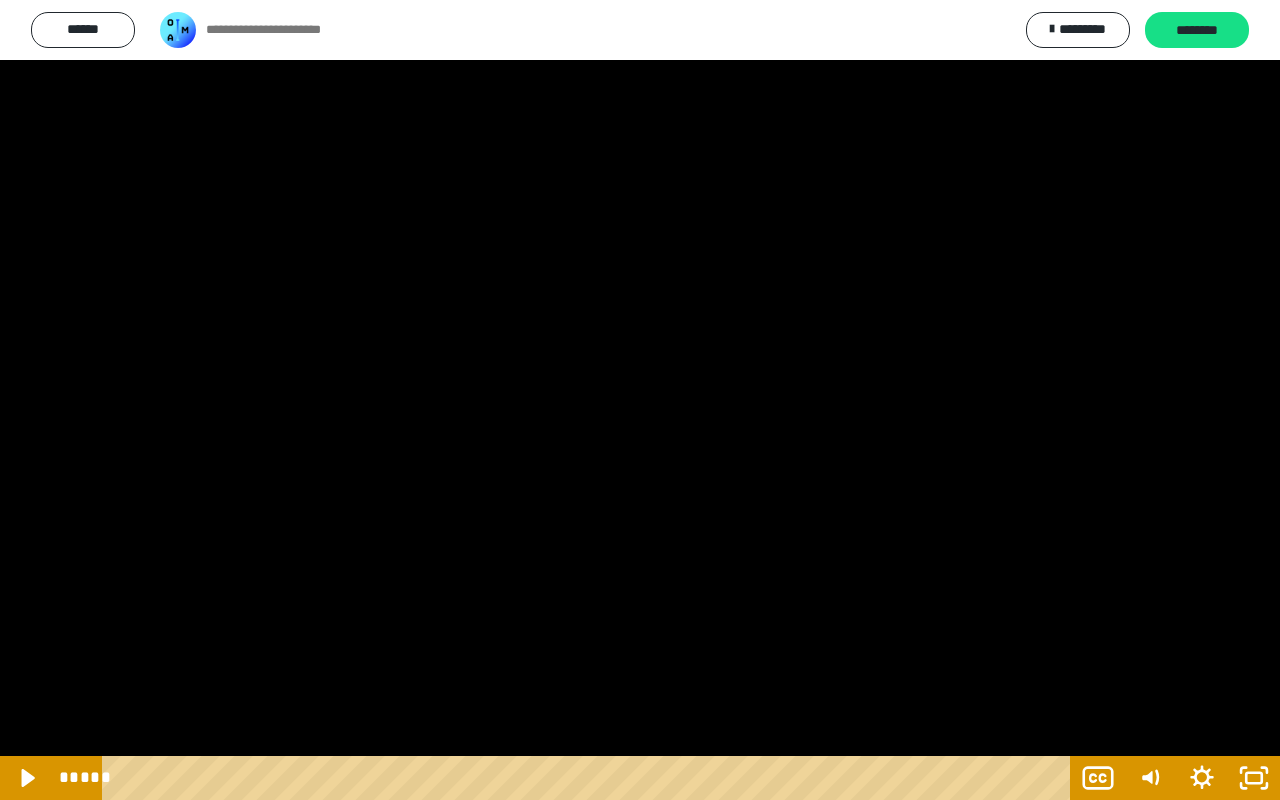 click at bounding box center (640, 400) 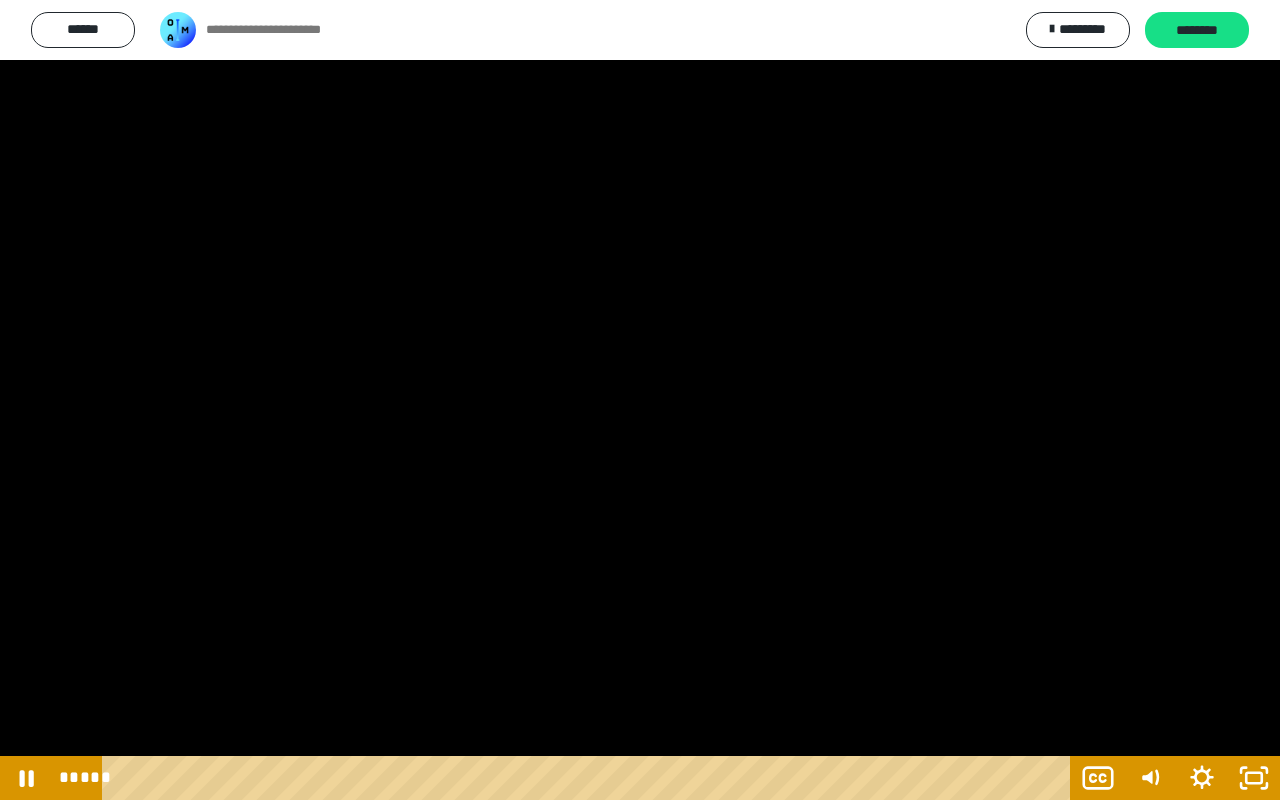 click at bounding box center (640, 400) 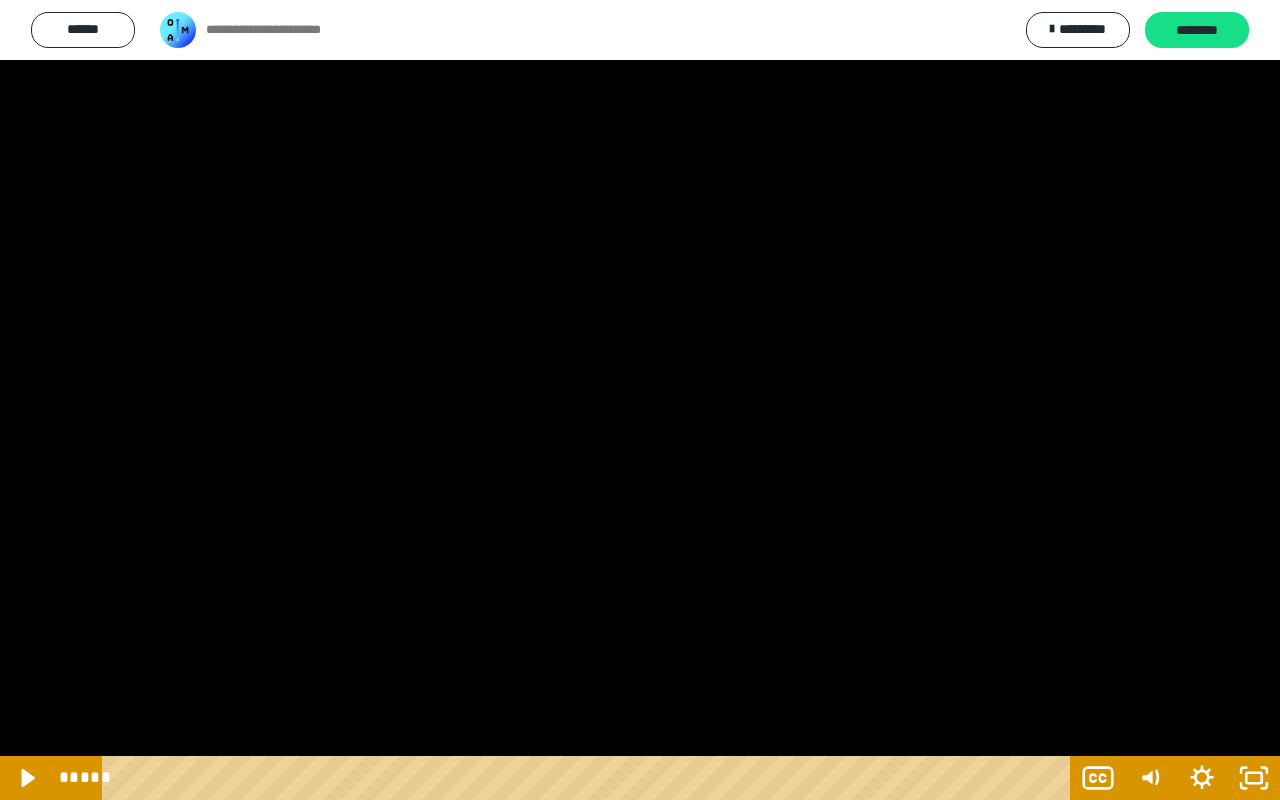 click at bounding box center (640, 400) 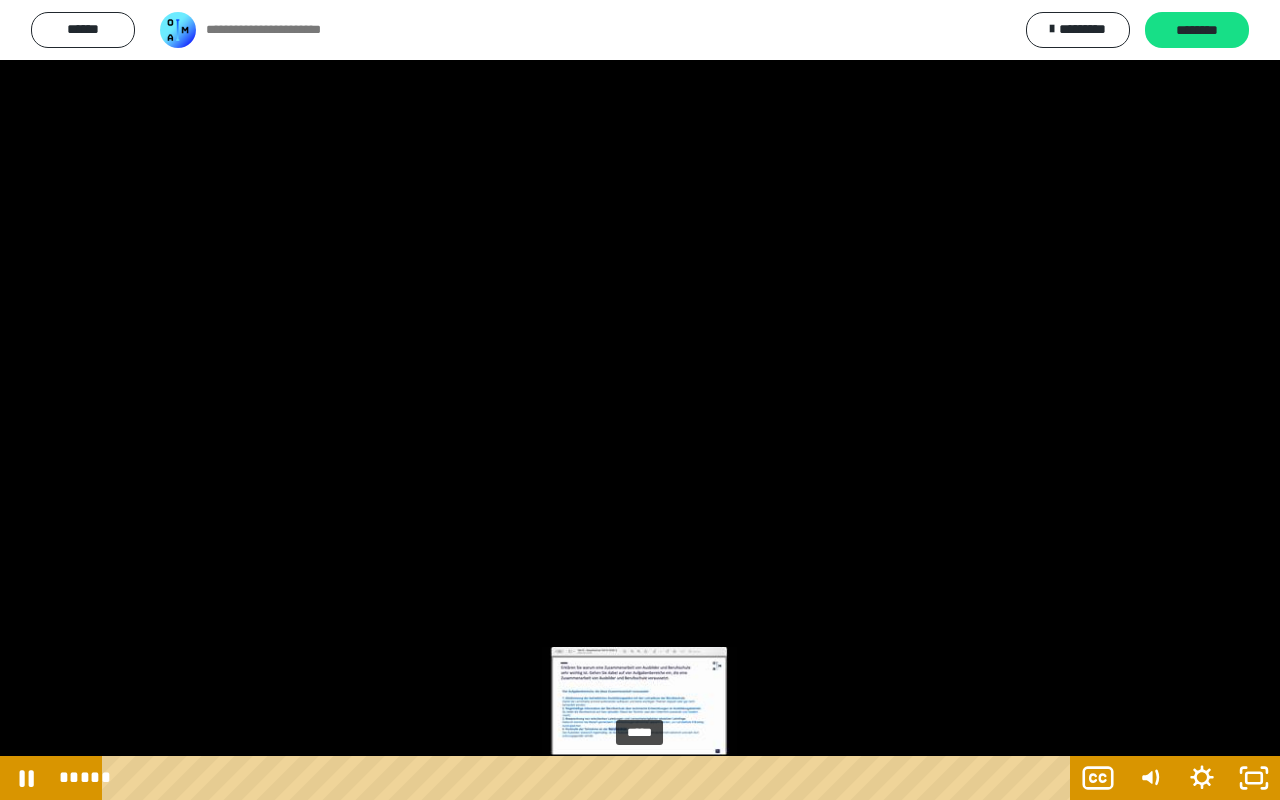 click on "*****" at bounding box center (590, 778) 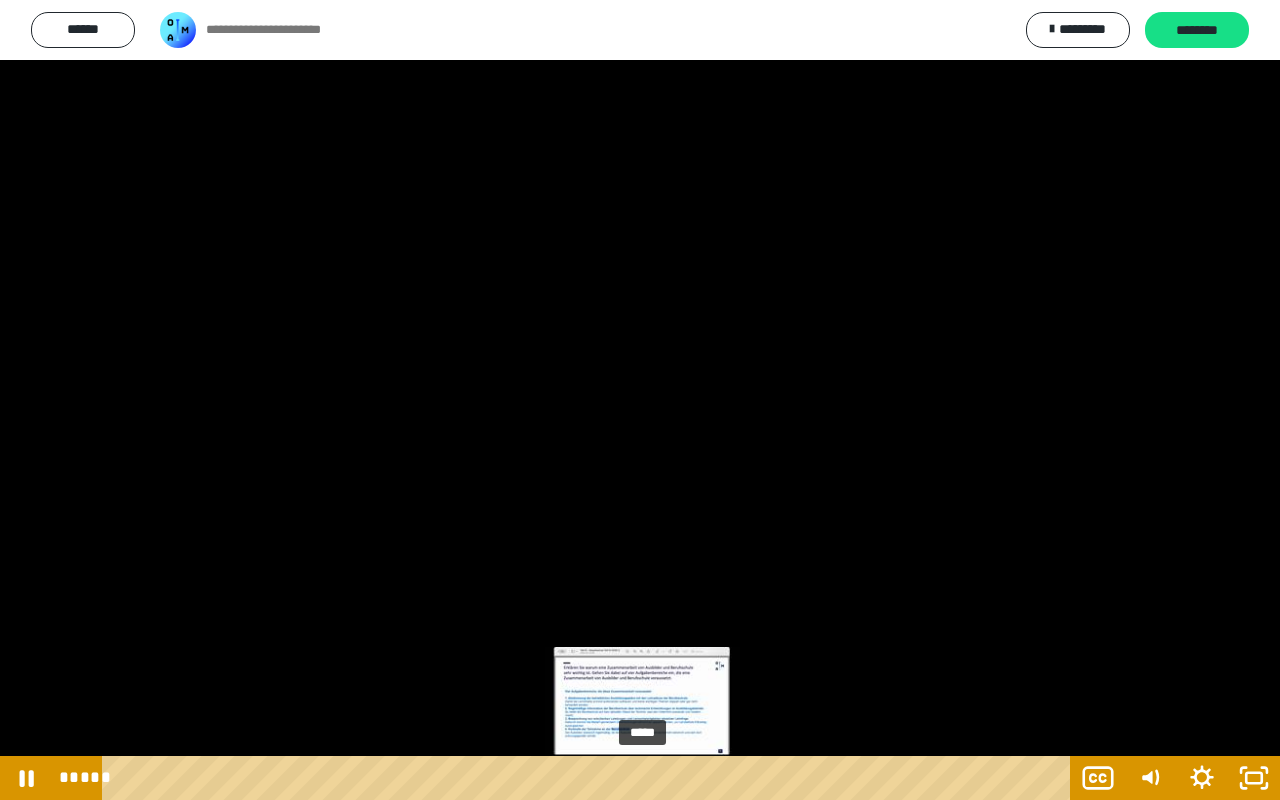 drag, startPoint x: 644, startPoint y: 780, endPoint x: 657, endPoint y: 778, distance: 13.152946 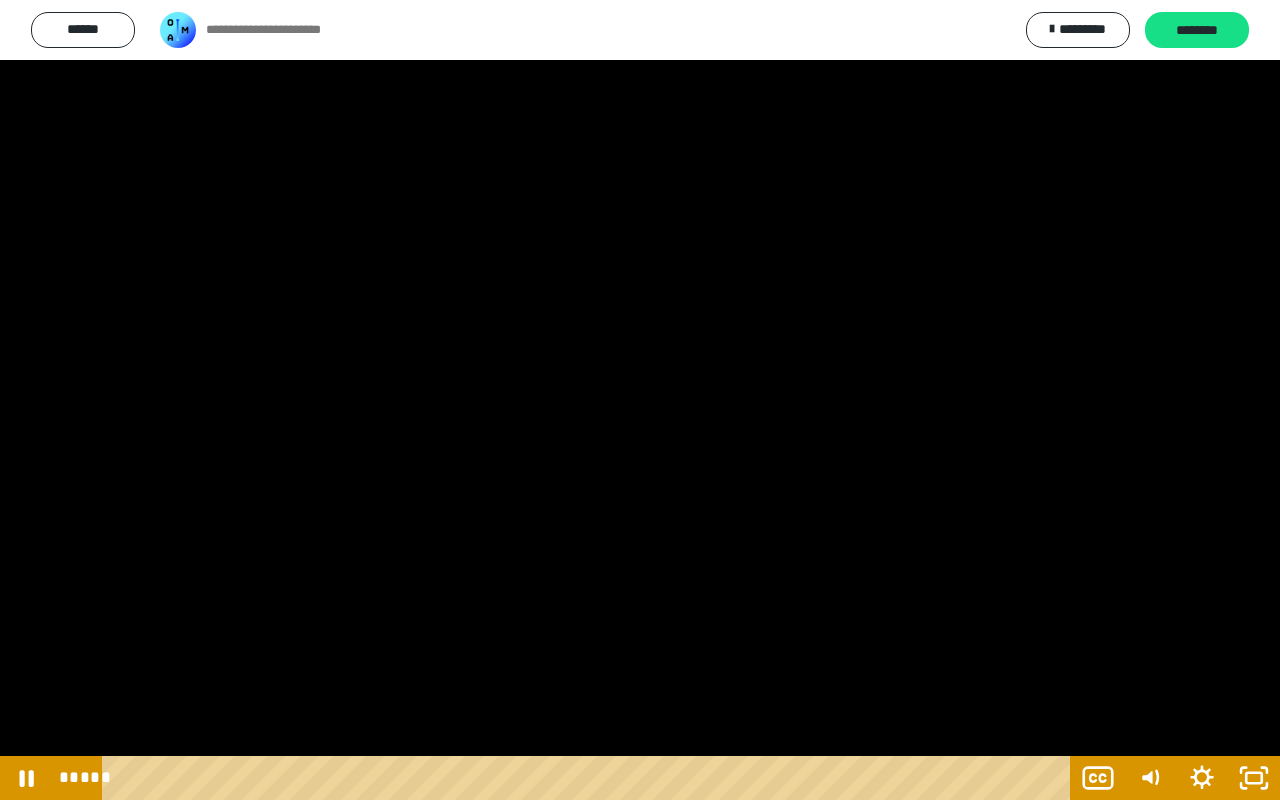 click at bounding box center (640, 400) 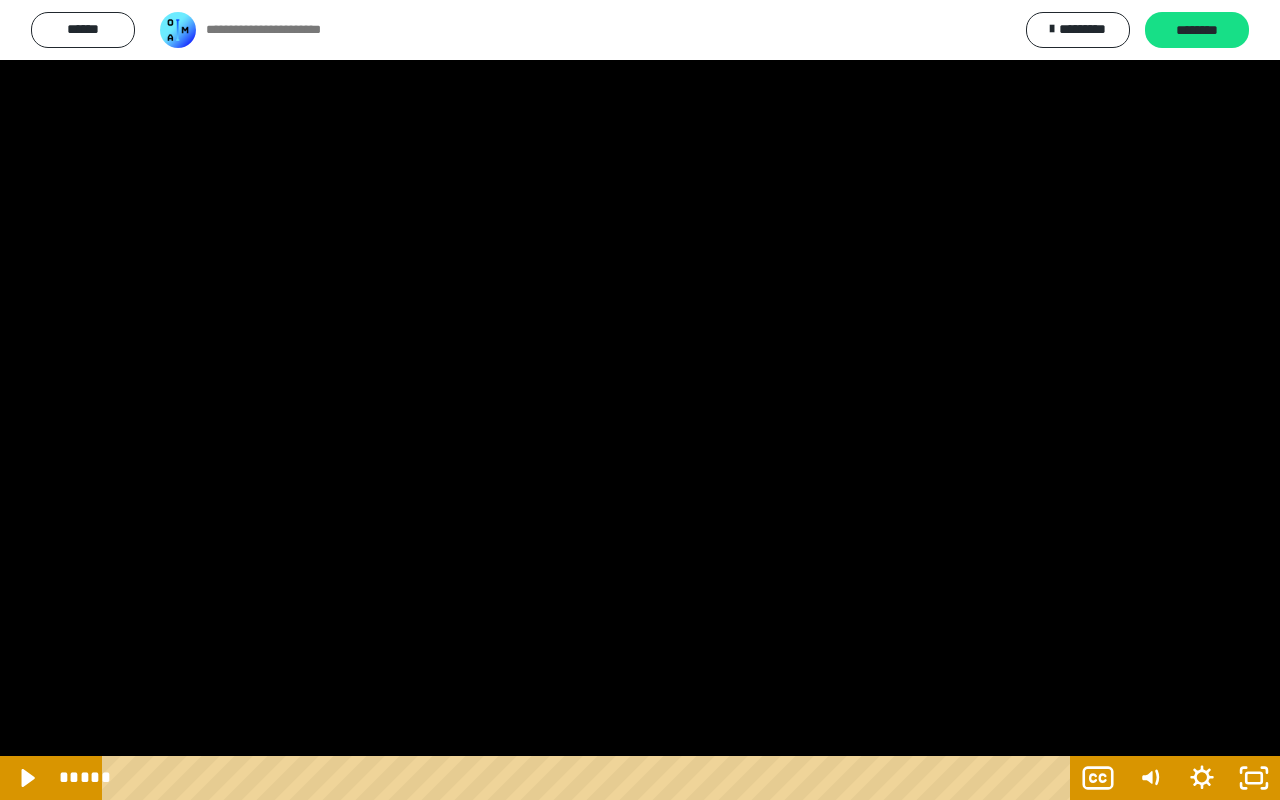 click at bounding box center (640, 400) 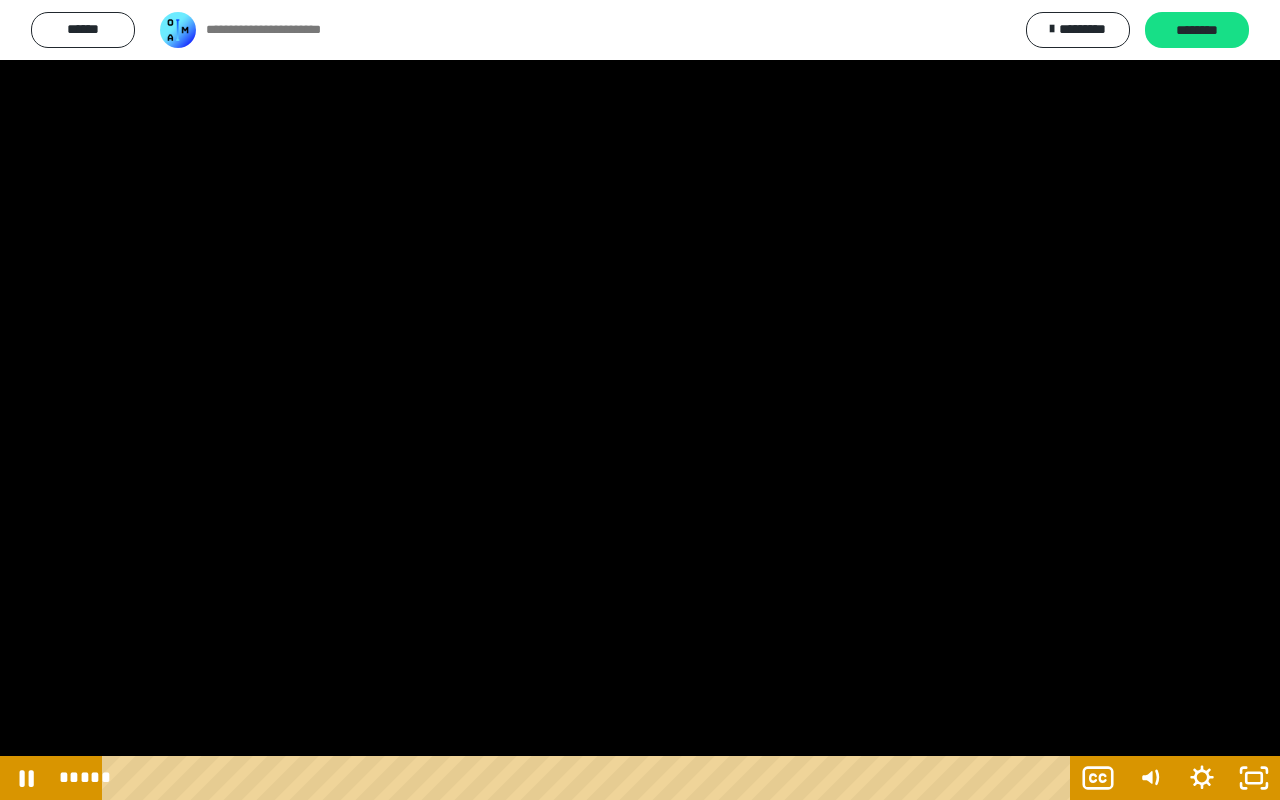 click at bounding box center [640, 400] 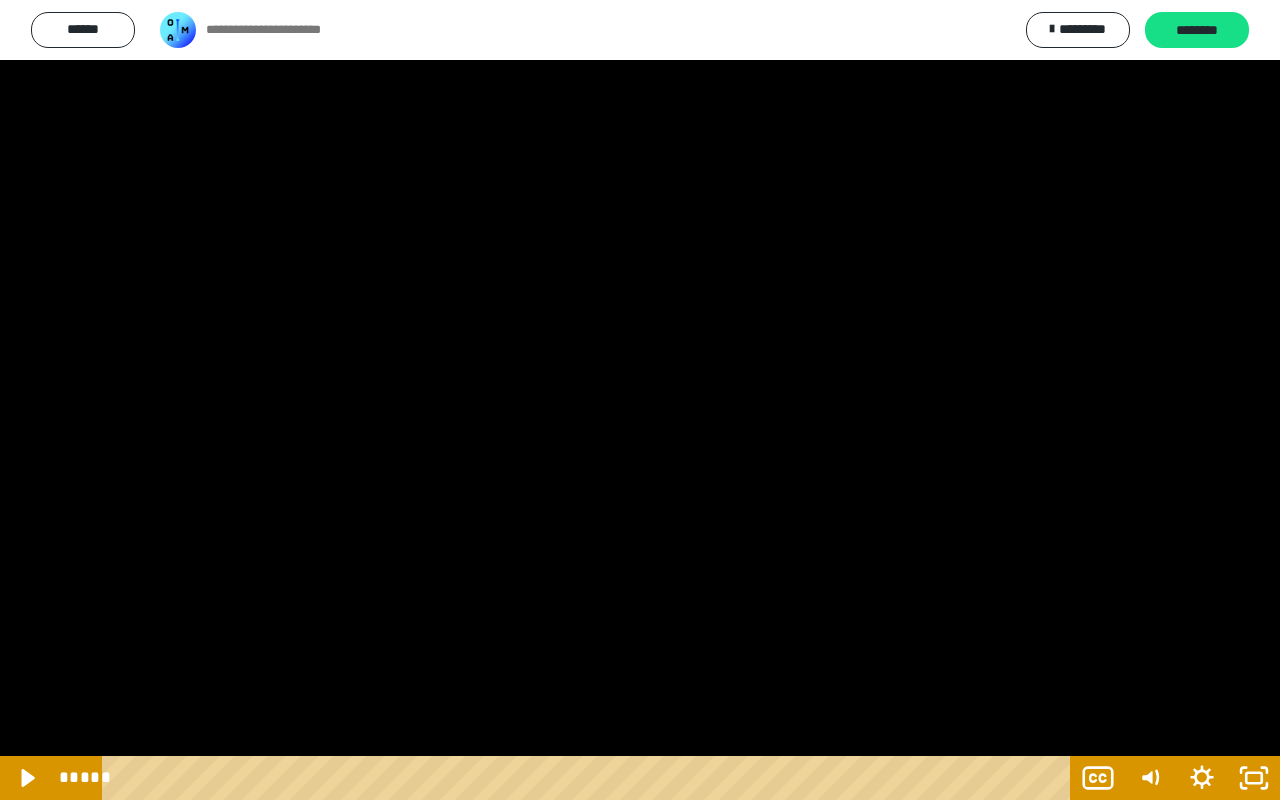 click at bounding box center [640, 400] 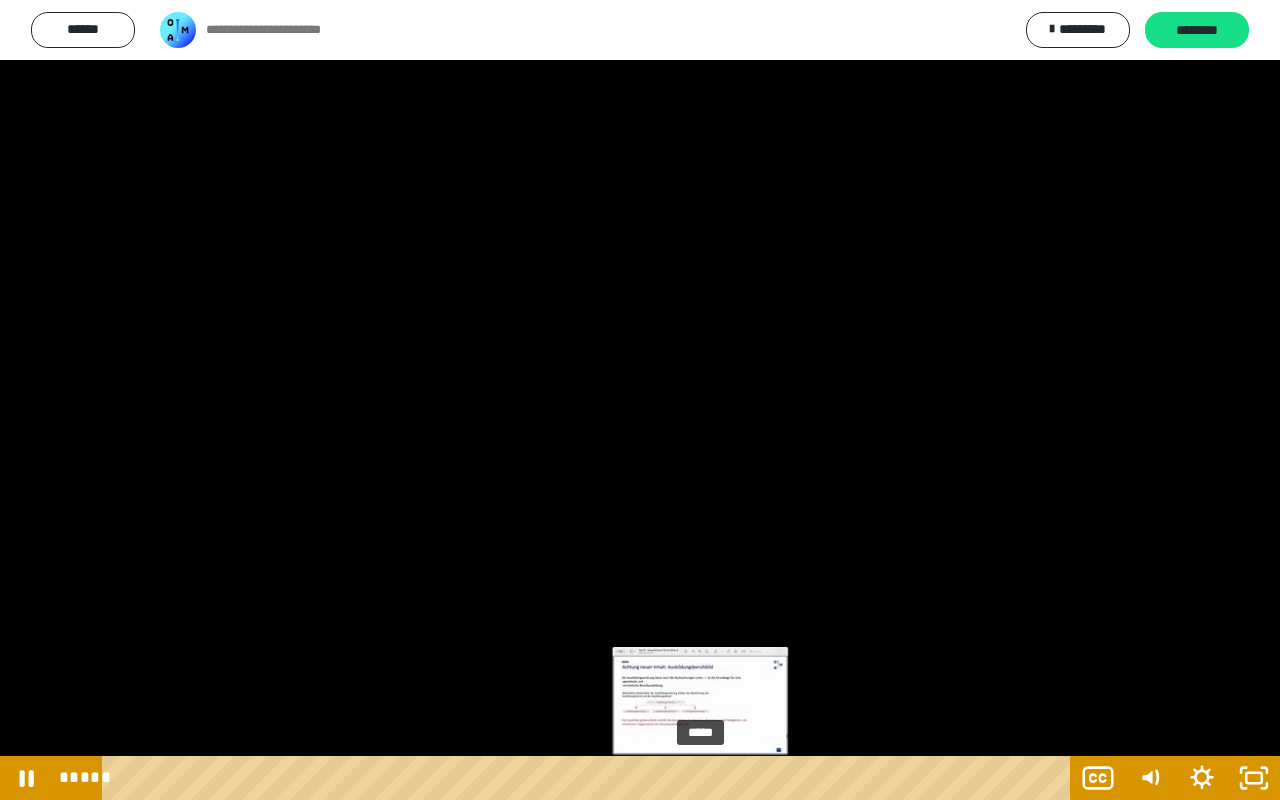 click on "*****" at bounding box center (590, 778) 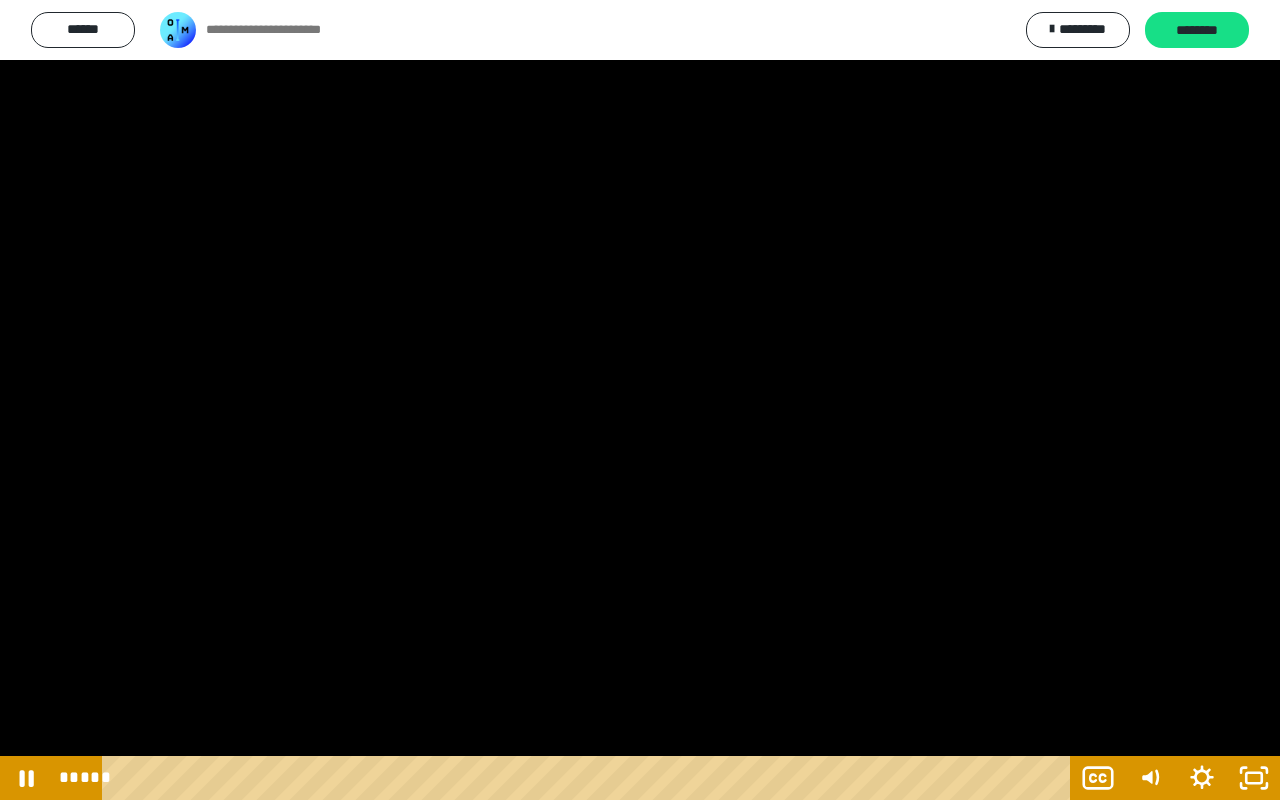 click at bounding box center [640, 400] 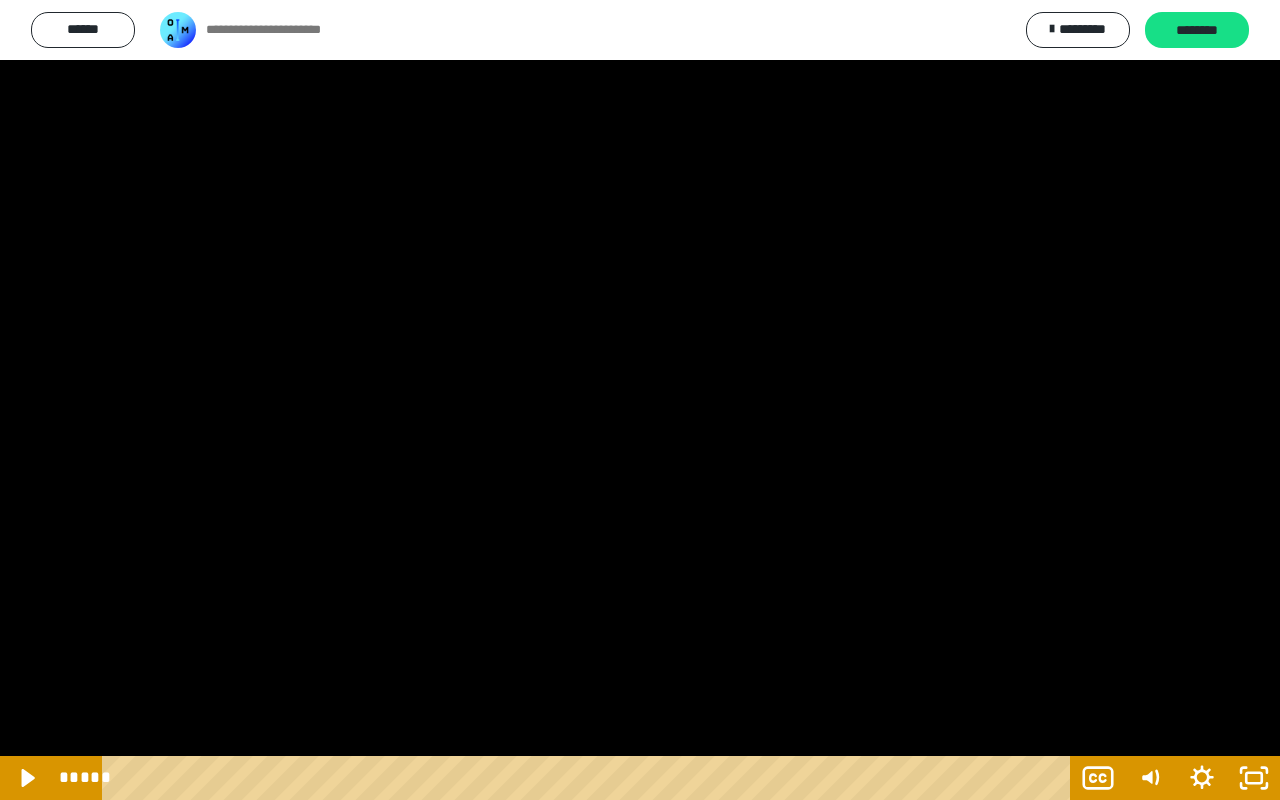 drag, startPoint x: 485, startPoint y: 220, endPoint x: 480, endPoint y: 302, distance: 82.1523 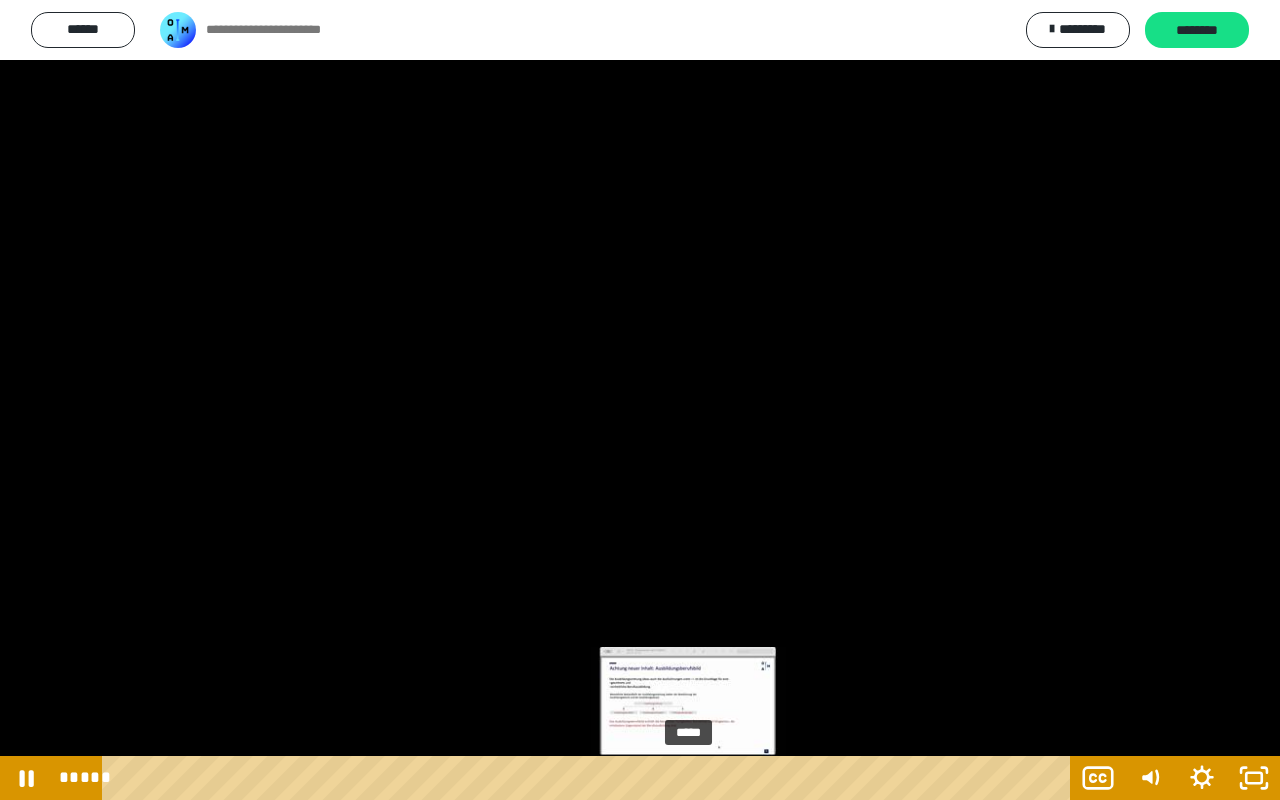 click on "*****" at bounding box center (590, 778) 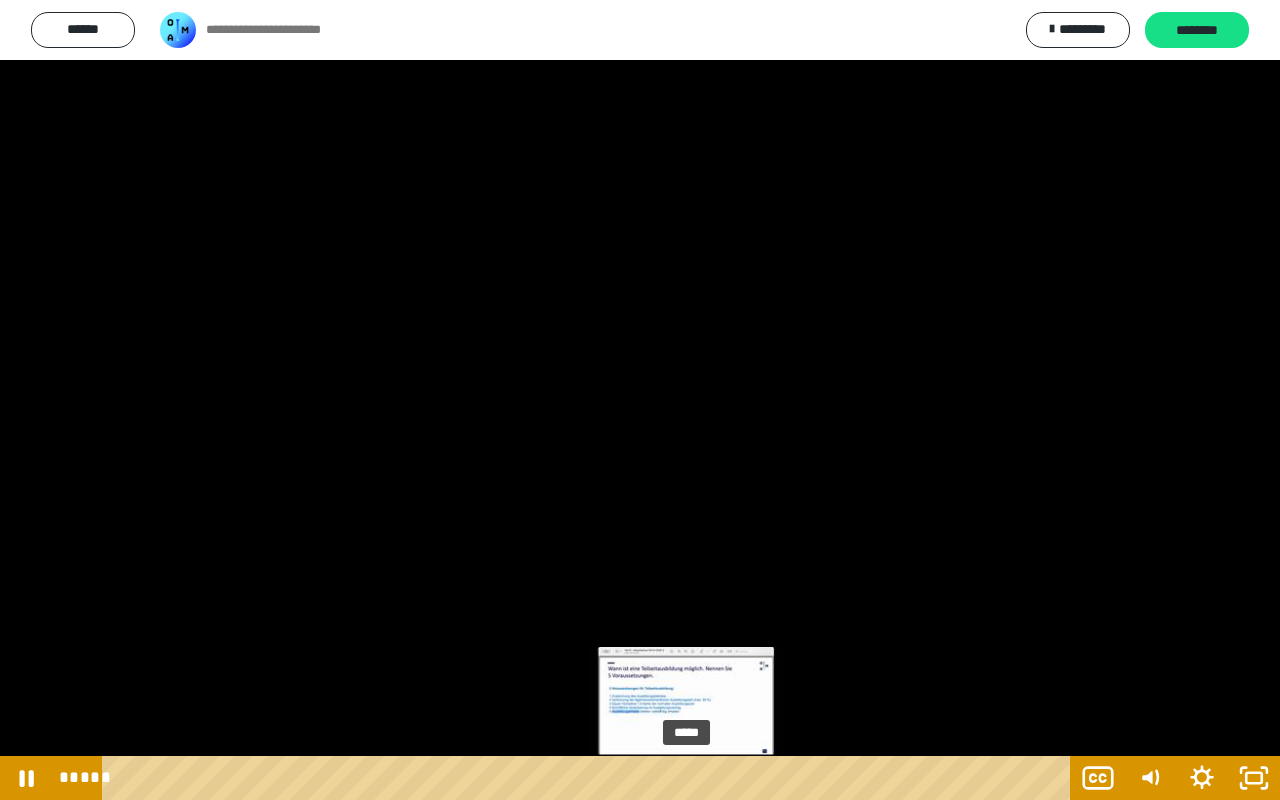 click at bounding box center [689, 778] 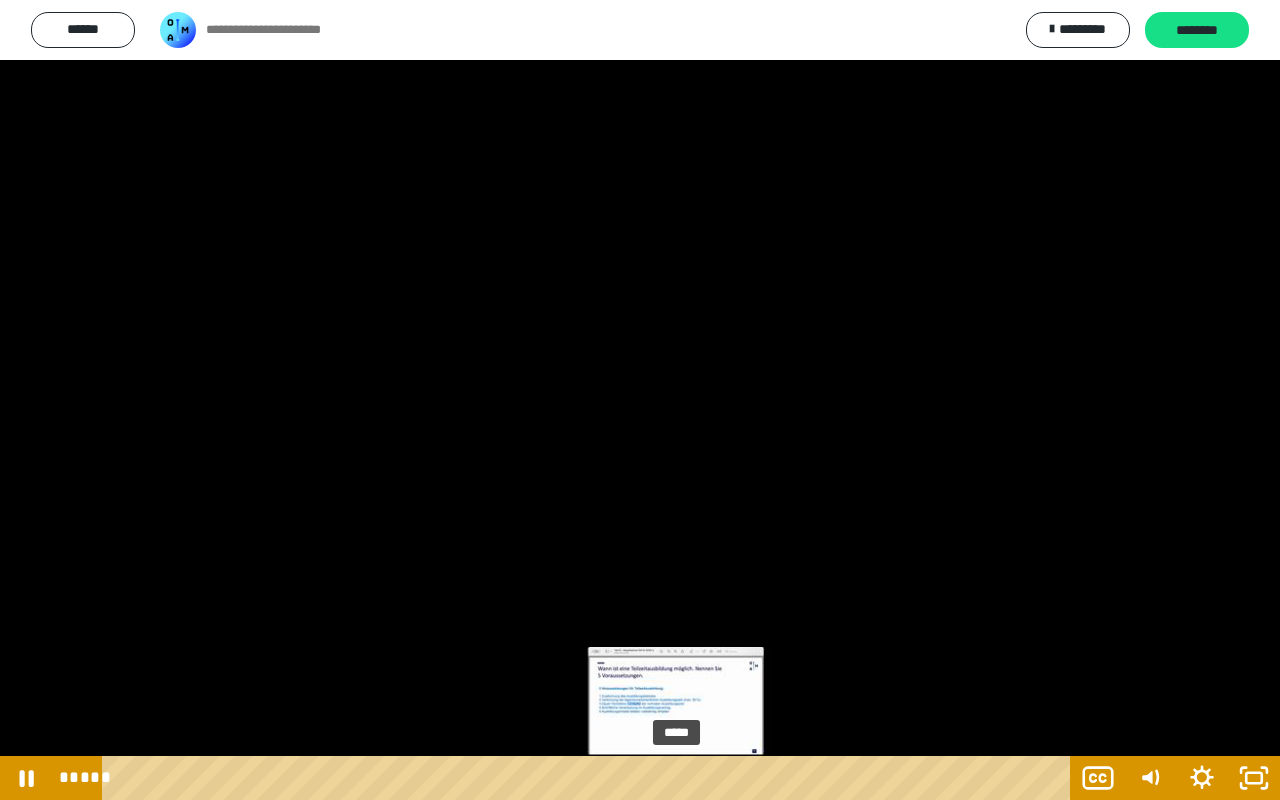 click on "*****" at bounding box center (590, 778) 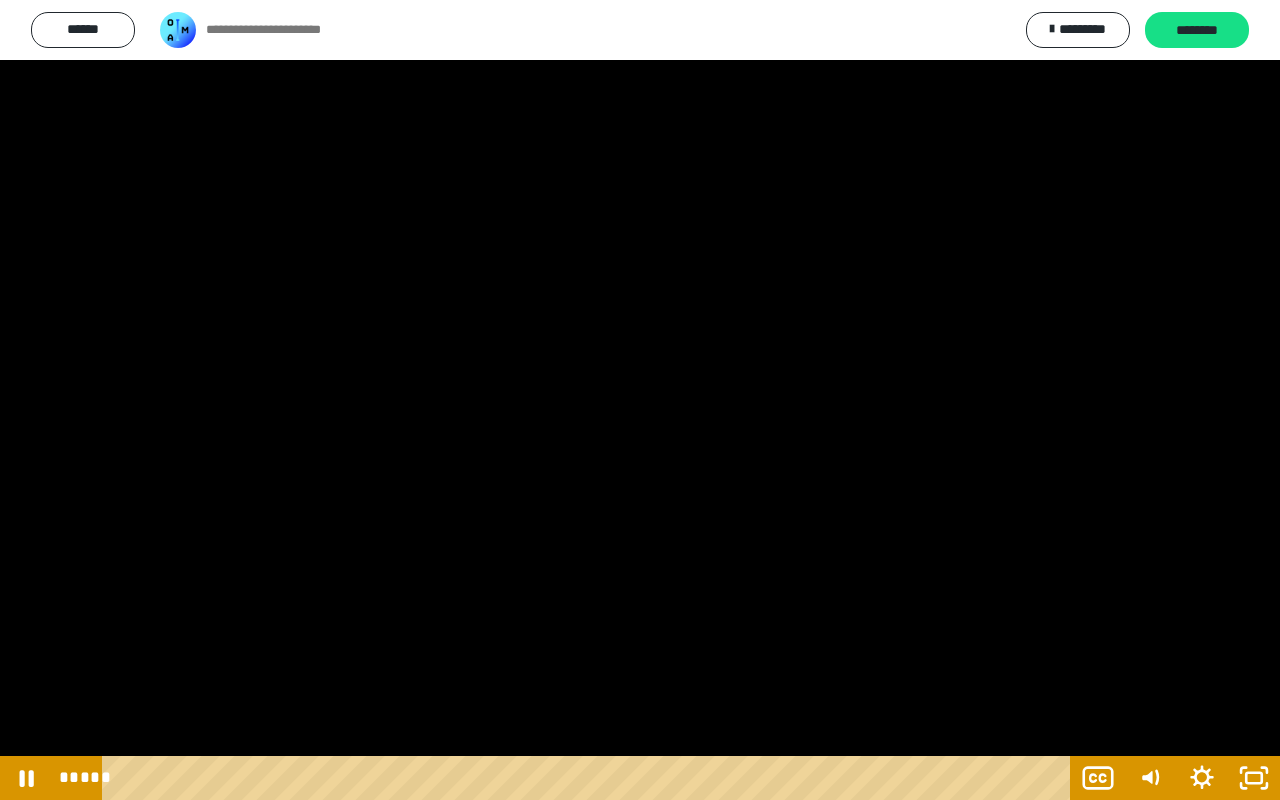 drag, startPoint x: 724, startPoint y: 324, endPoint x: 700, endPoint y: 333, distance: 25.632011 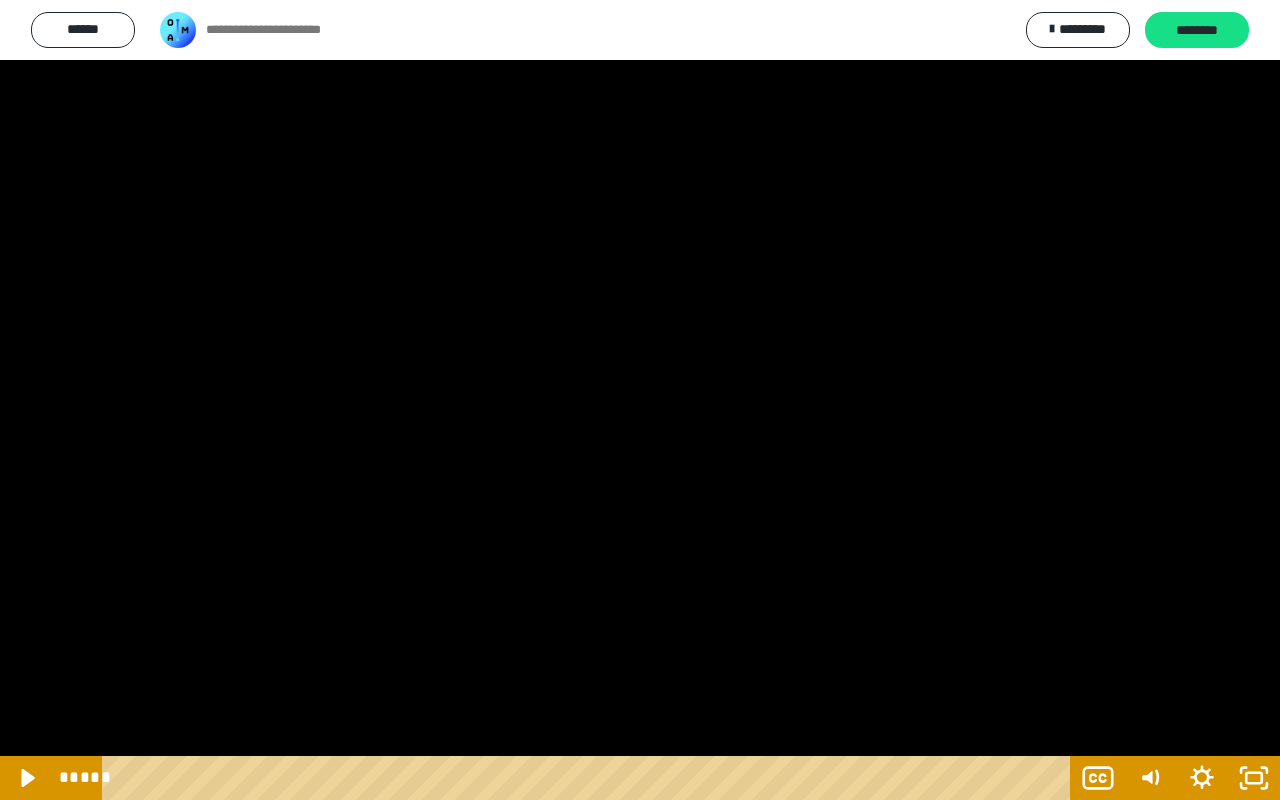 drag, startPoint x: 567, startPoint y: 417, endPoint x: 617, endPoint y: 491, distance: 89.30846 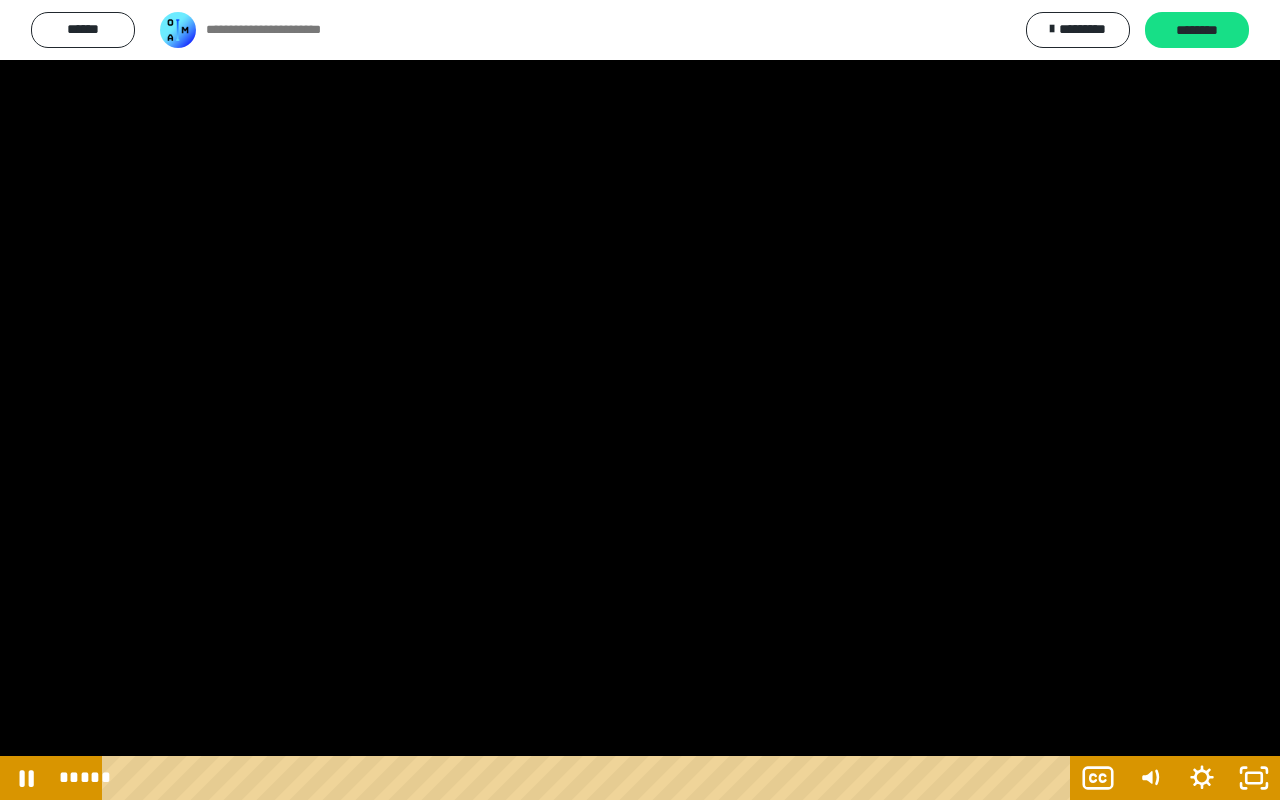 click at bounding box center (640, 400) 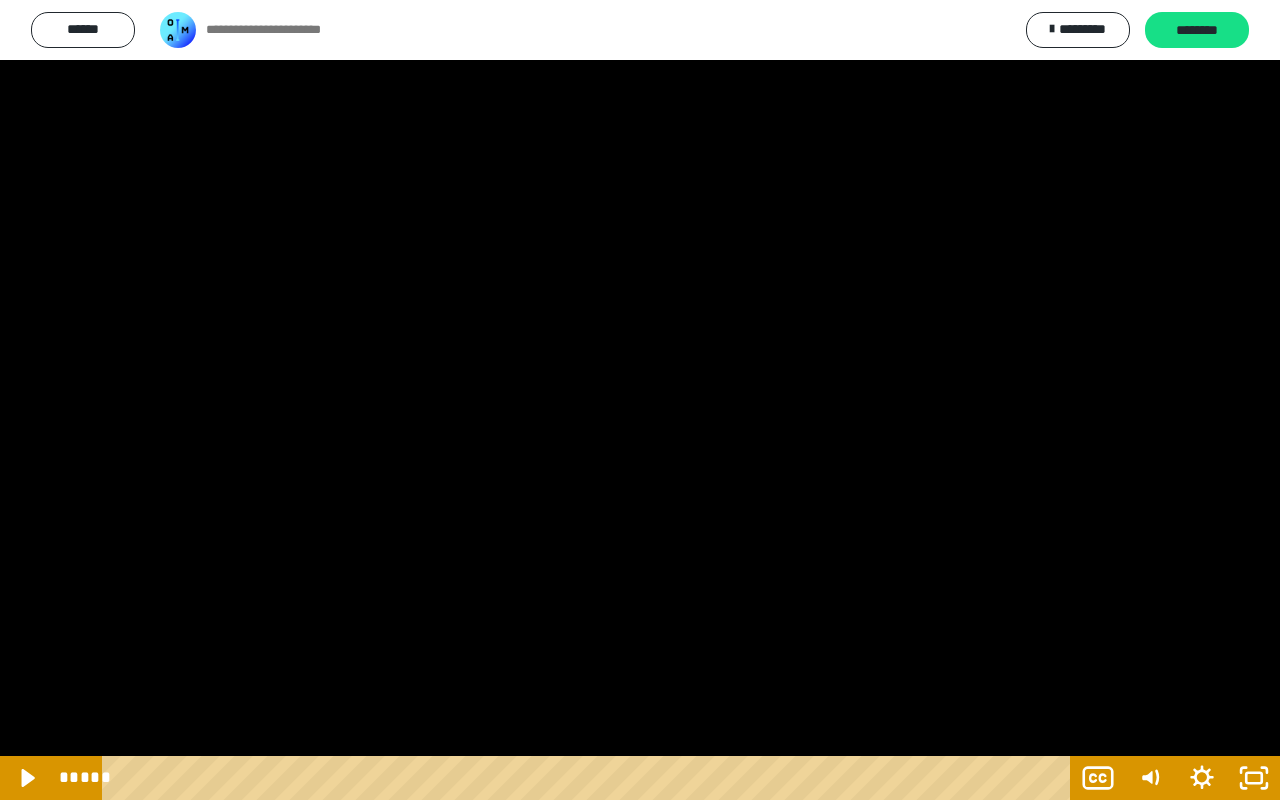 click at bounding box center (640, 400) 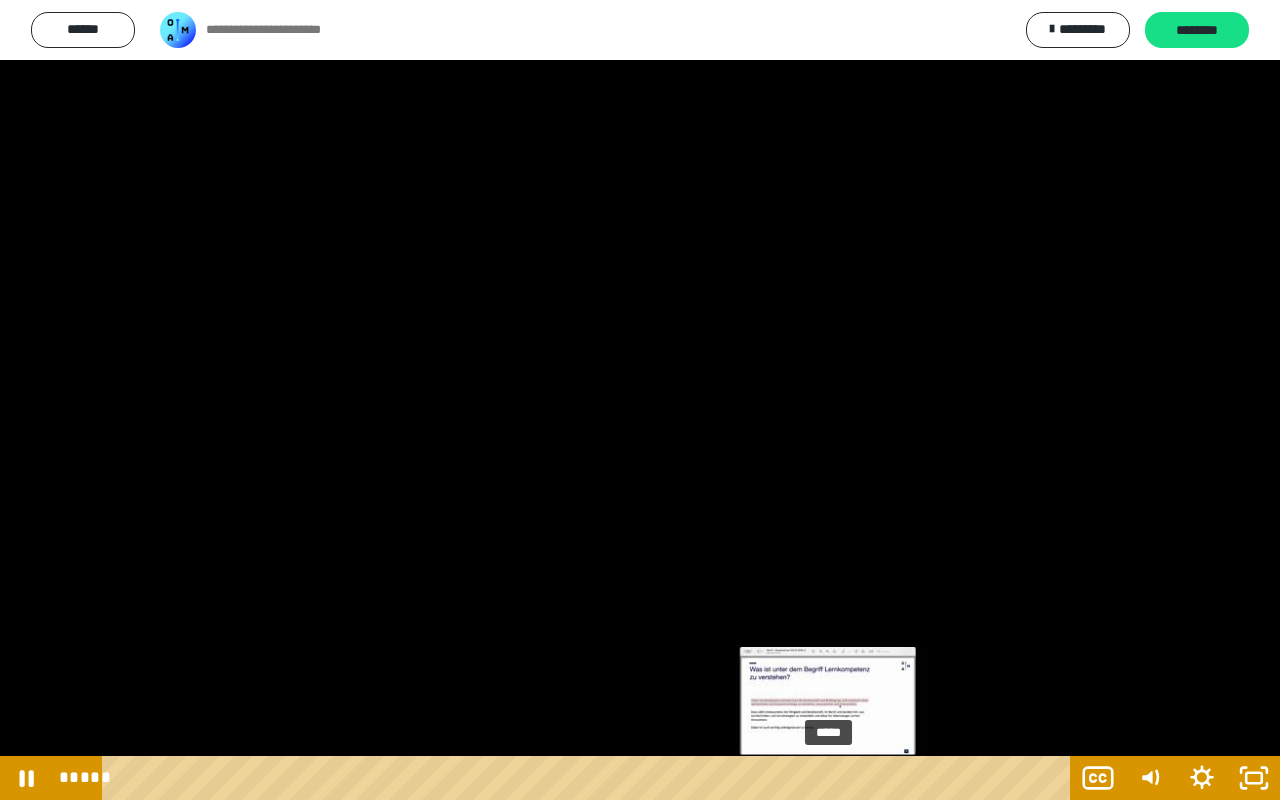click on "*****" at bounding box center (590, 778) 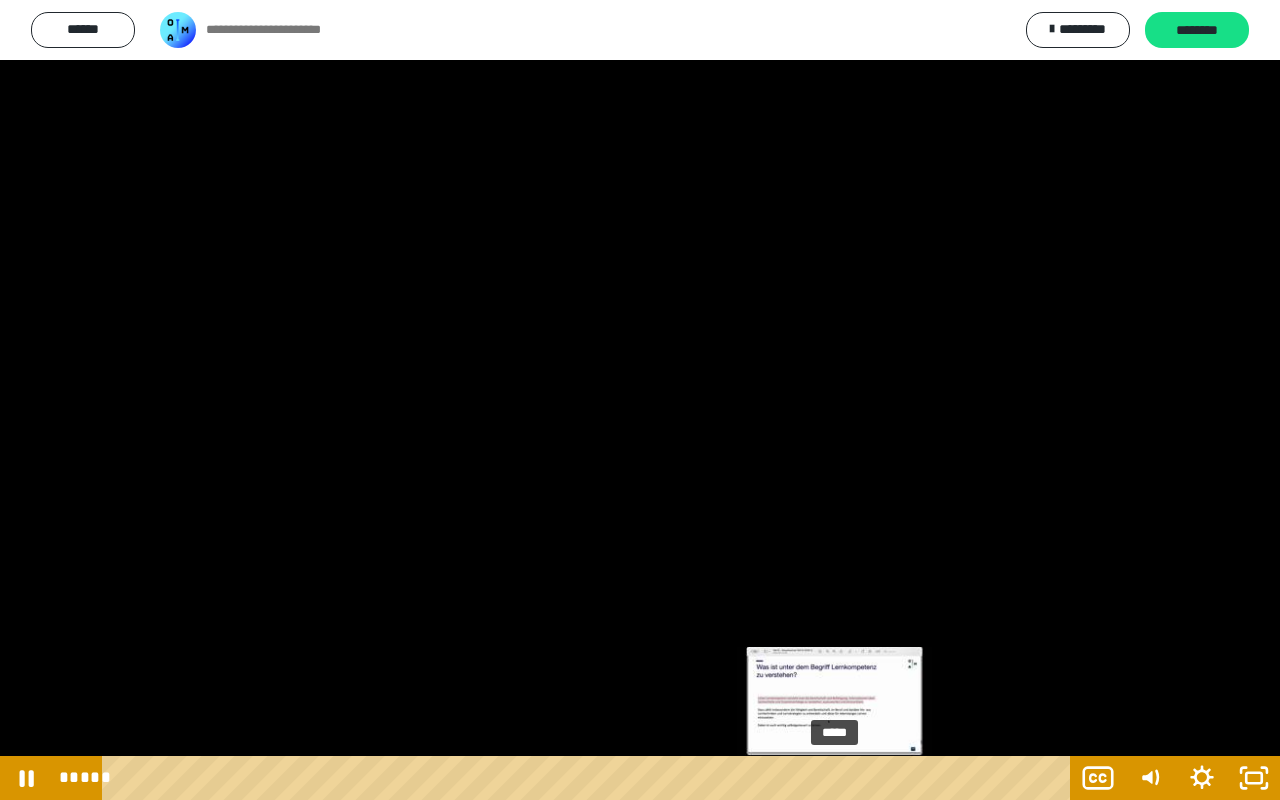 click on "*****" at bounding box center (590, 778) 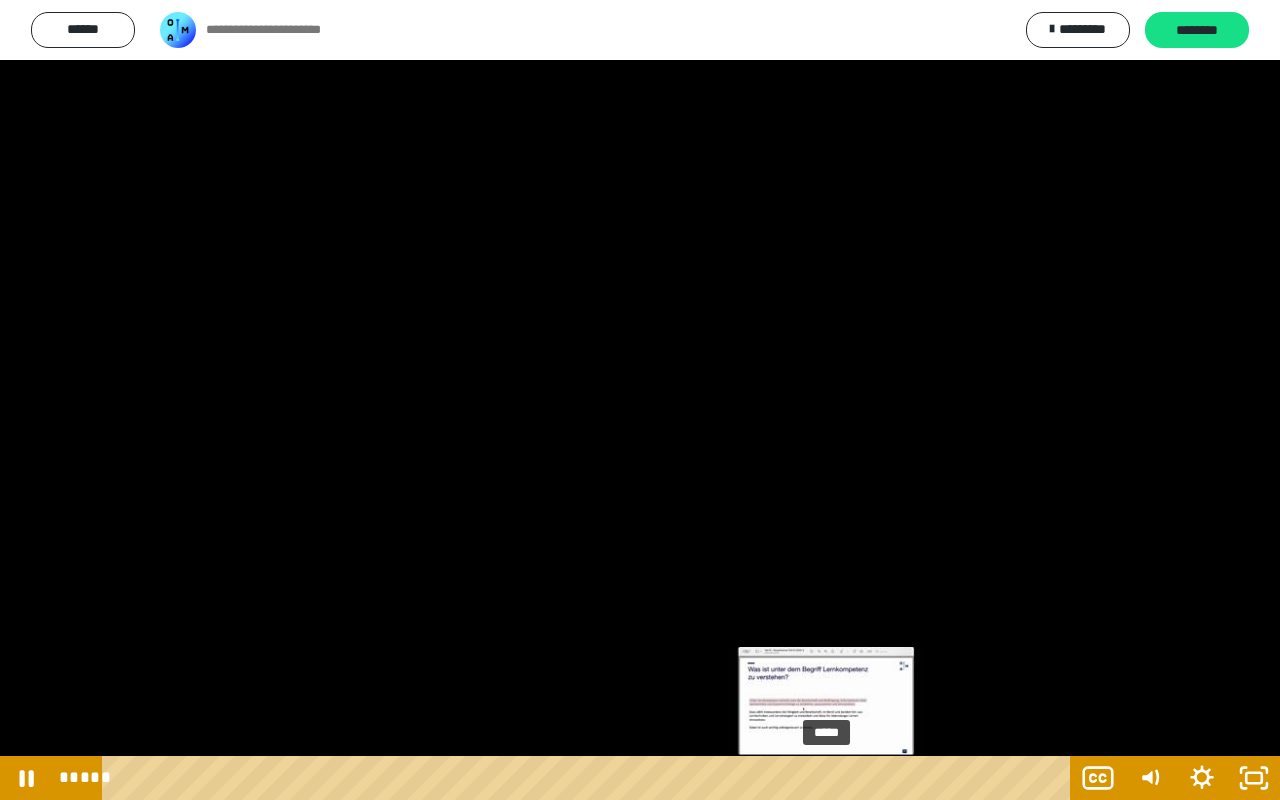 click at bounding box center (835, 778) 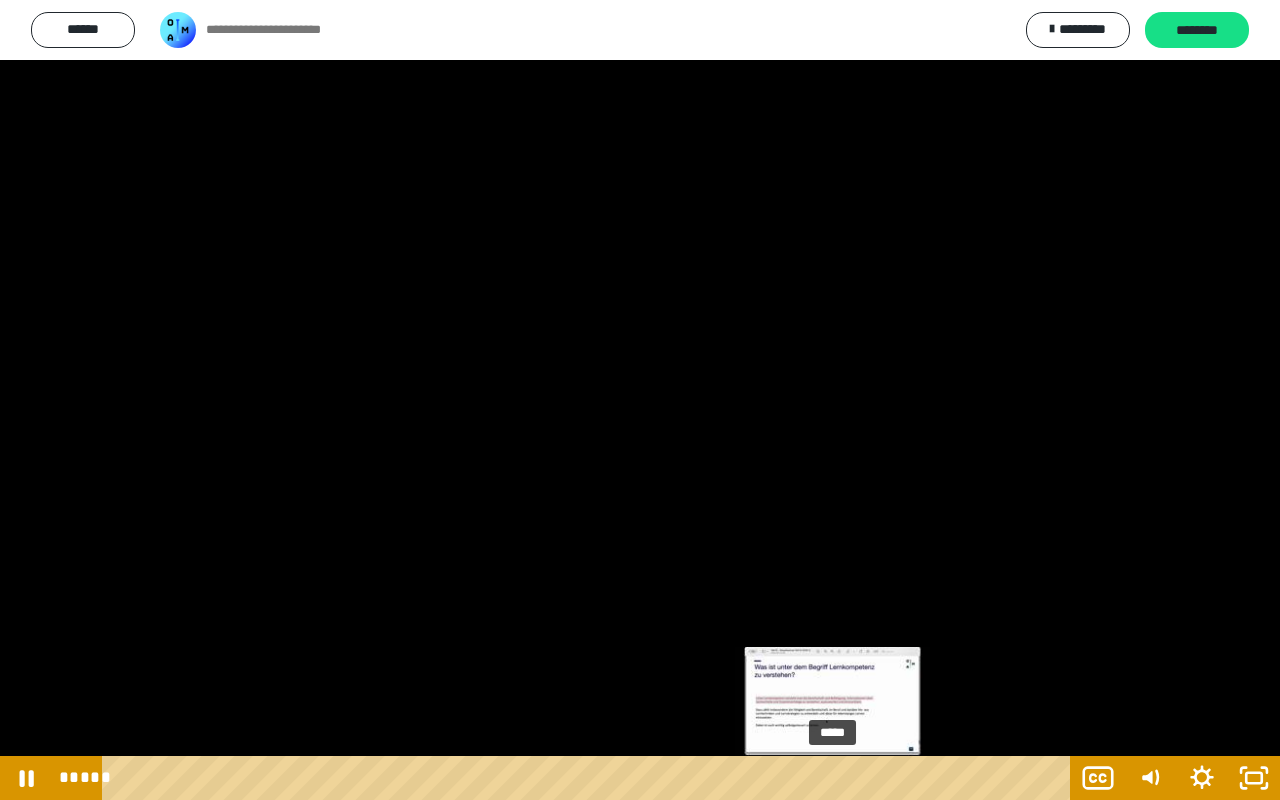 click at bounding box center (832, 778) 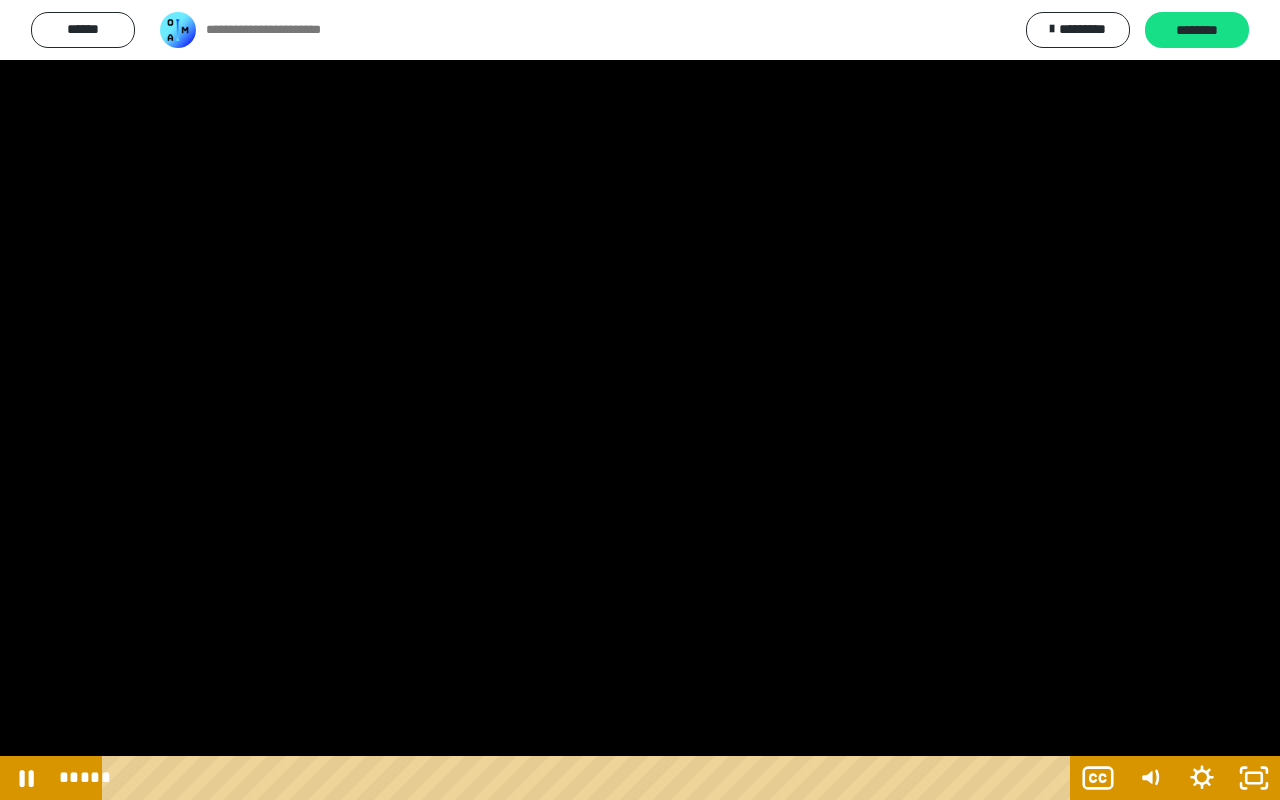 click at bounding box center [640, 400] 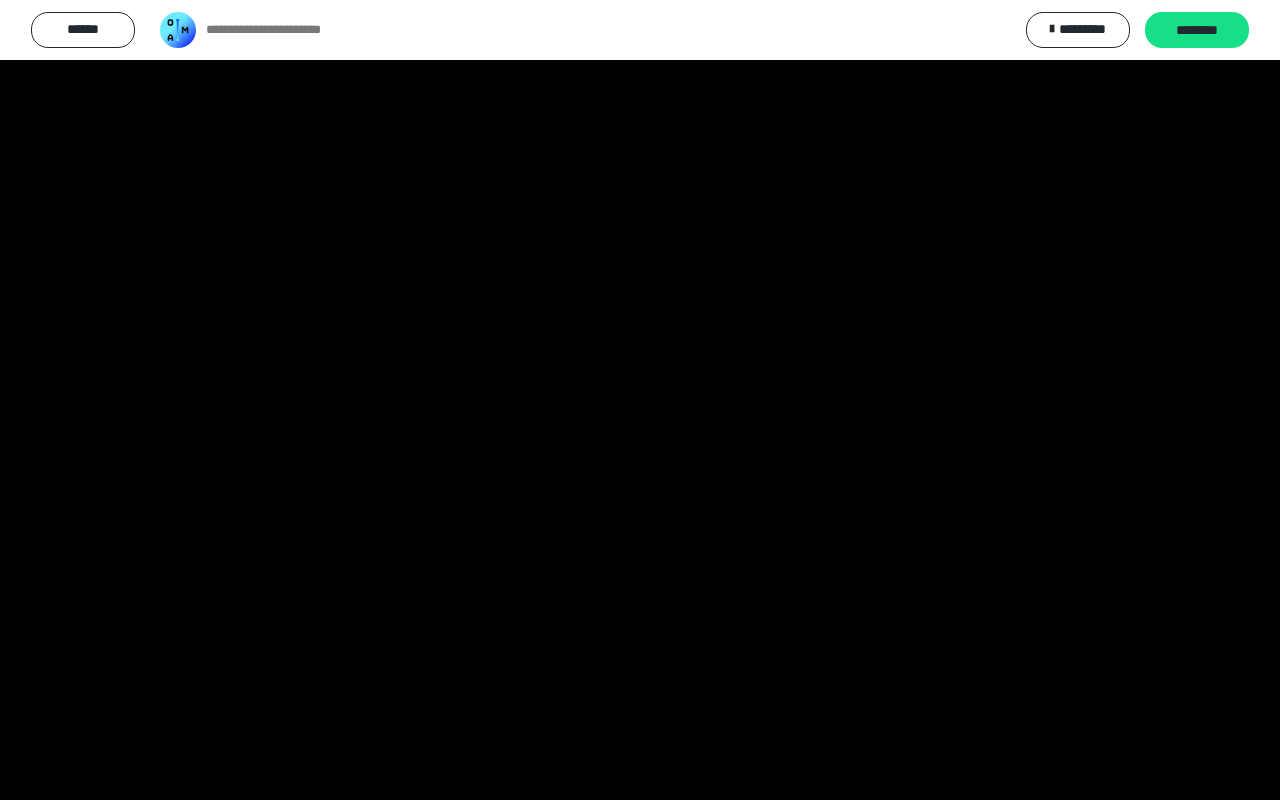 click at bounding box center (640, 400) 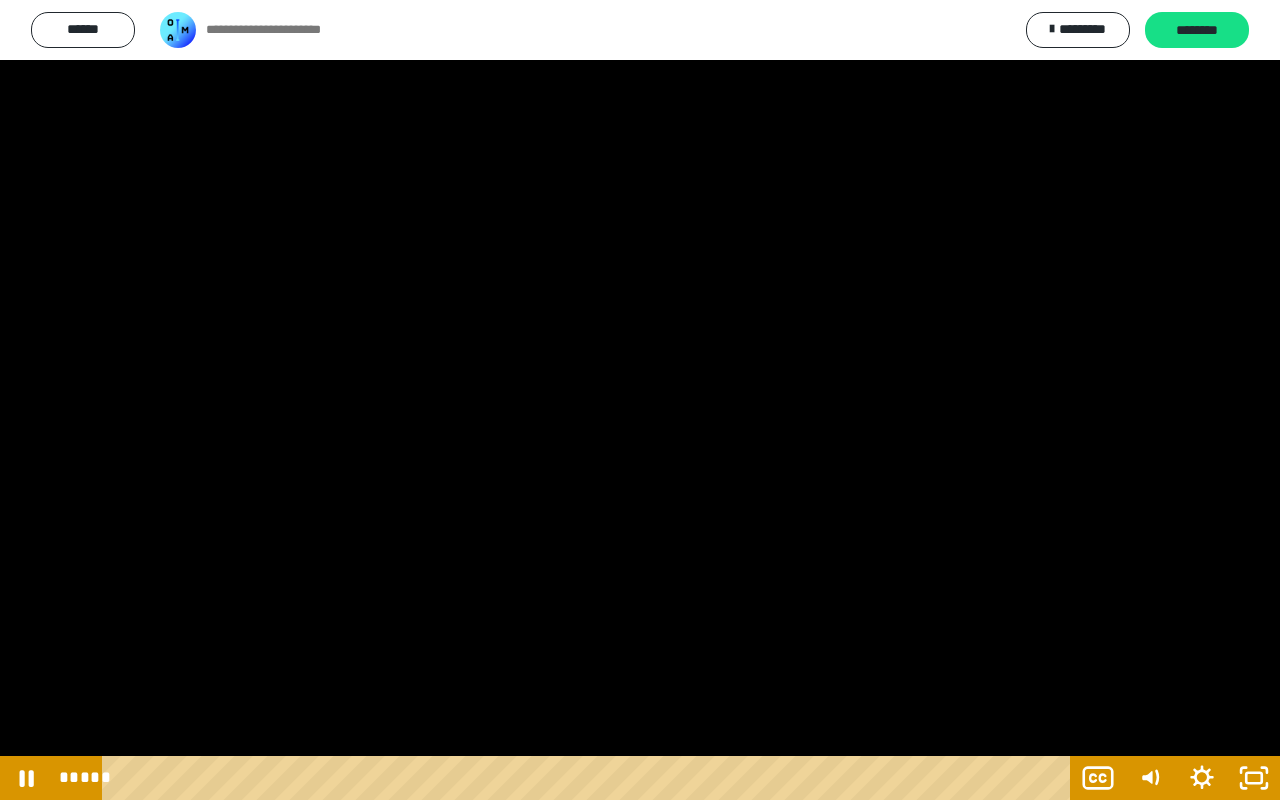 click at bounding box center (640, 400) 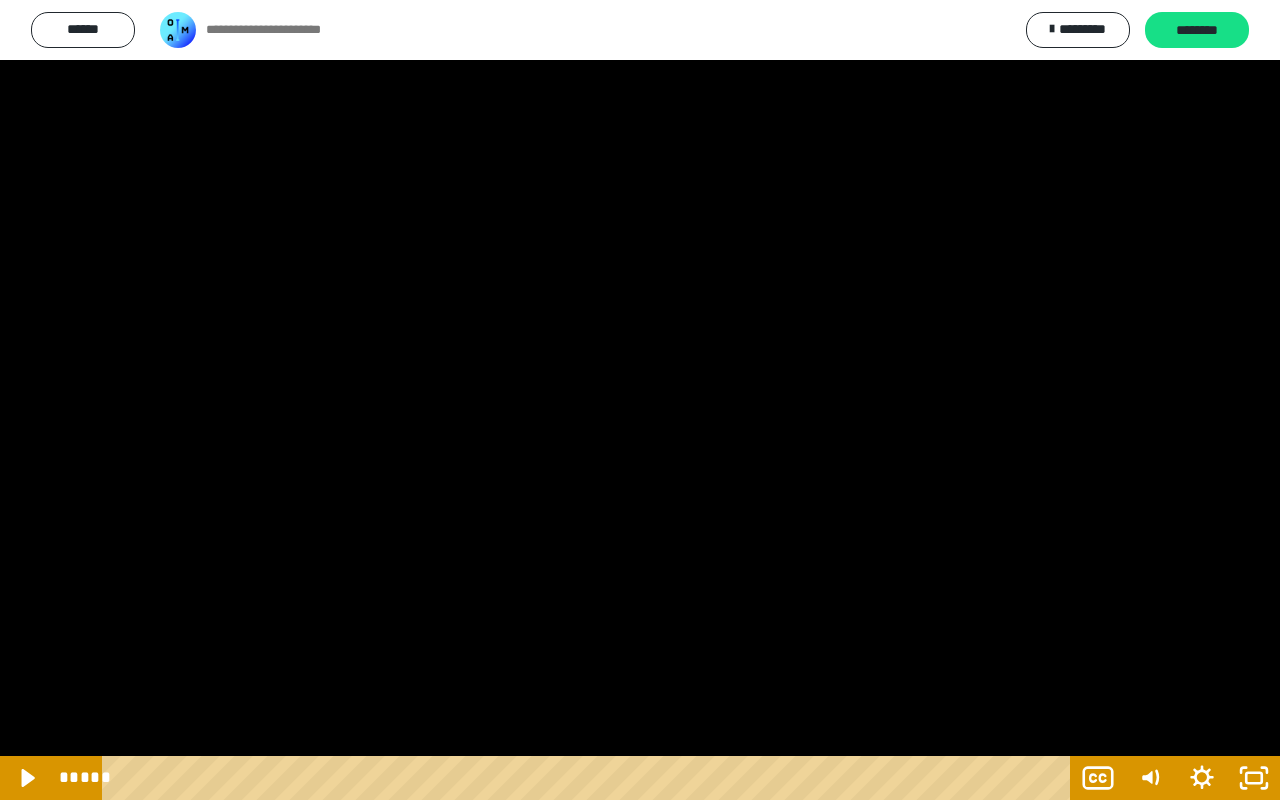 drag, startPoint x: 400, startPoint y: 423, endPoint x: 344, endPoint y: 429, distance: 56.32051 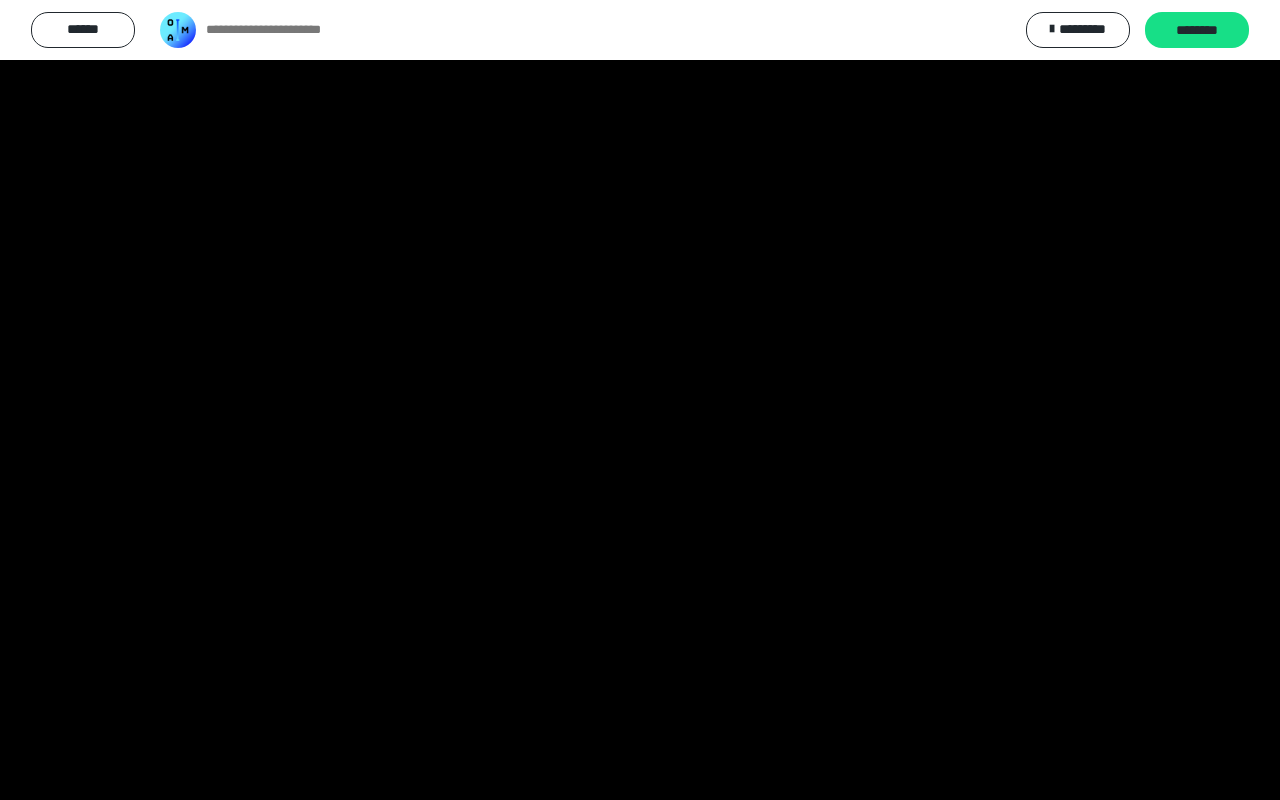 type 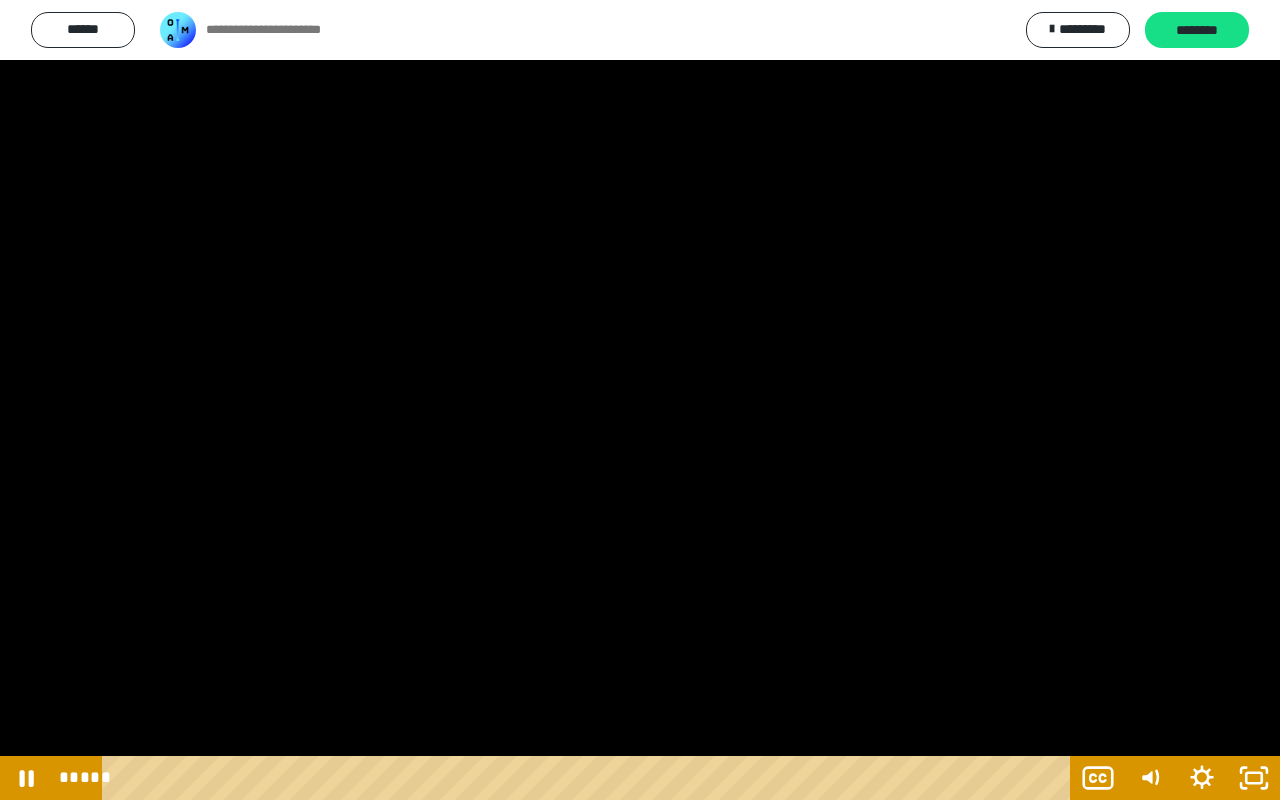 click at bounding box center (640, 400) 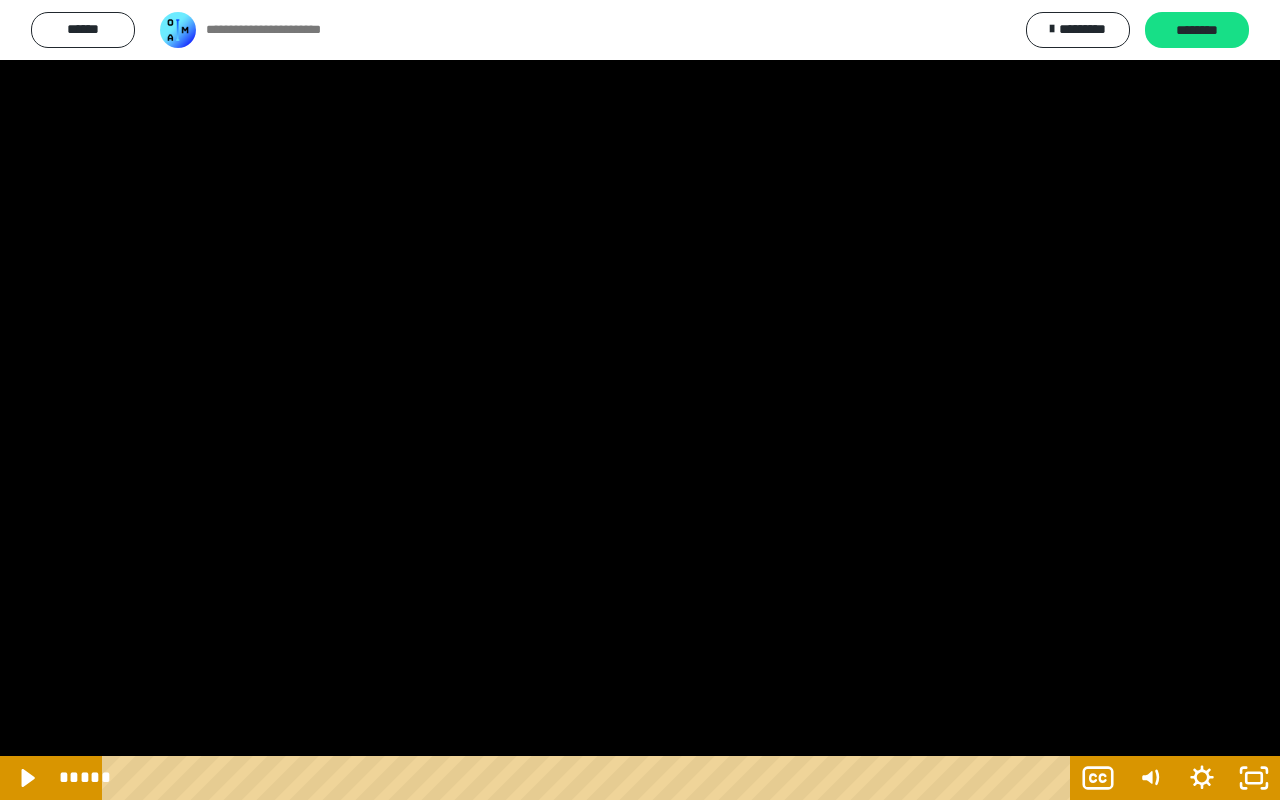 click at bounding box center (640, 400) 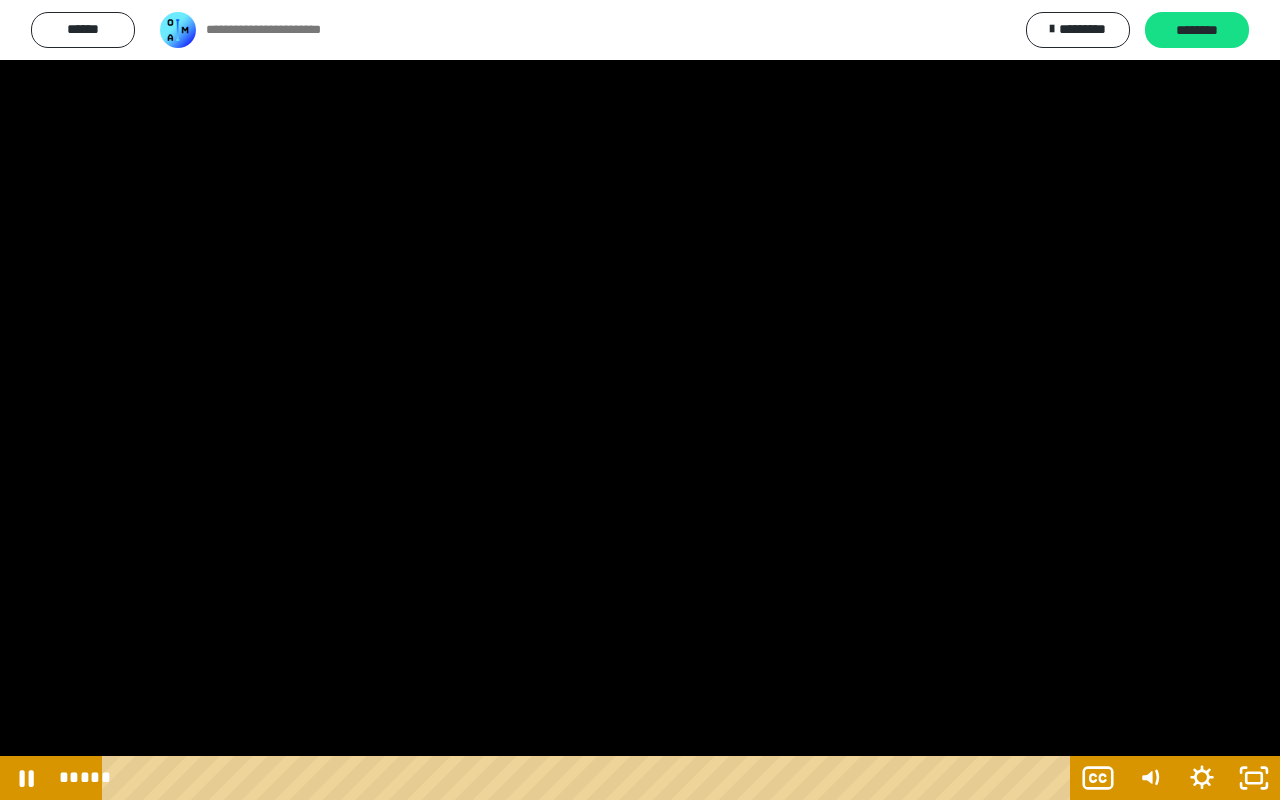 click at bounding box center [640, 400] 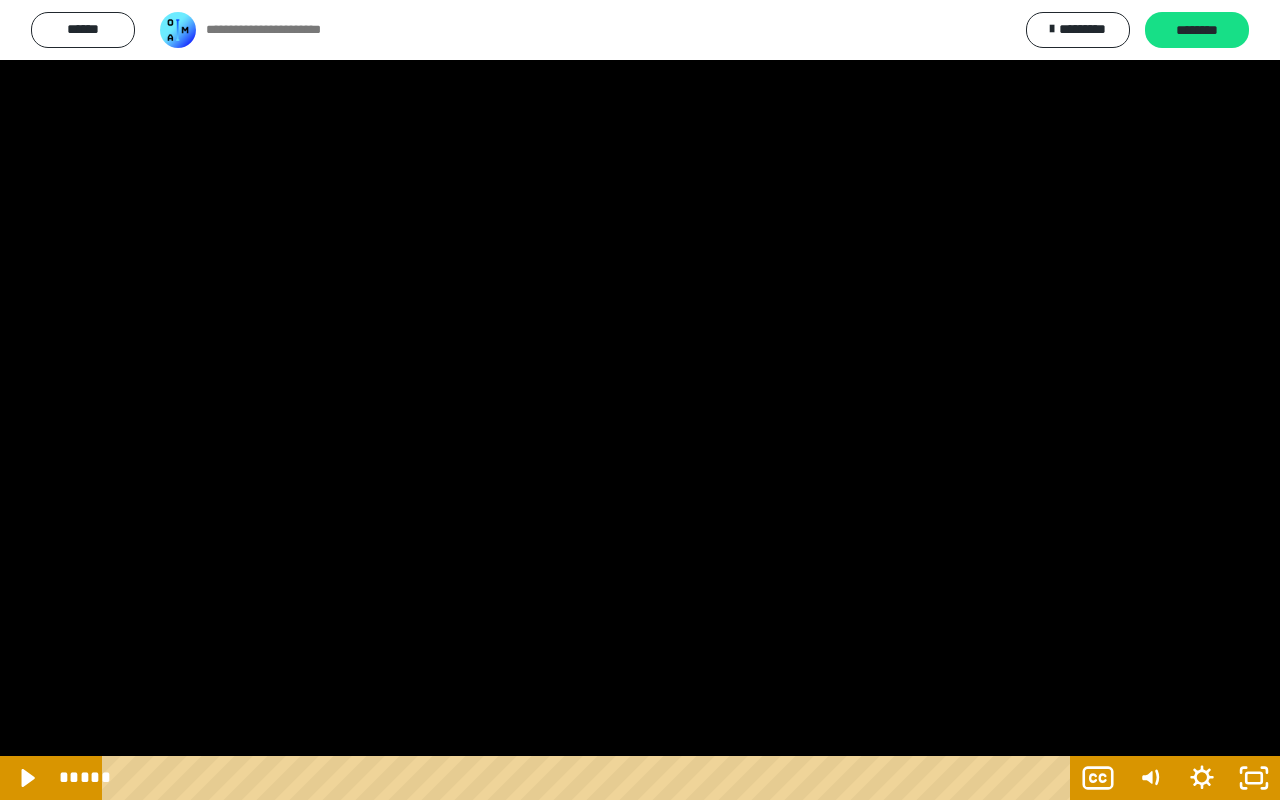 click at bounding box center (640, 400) 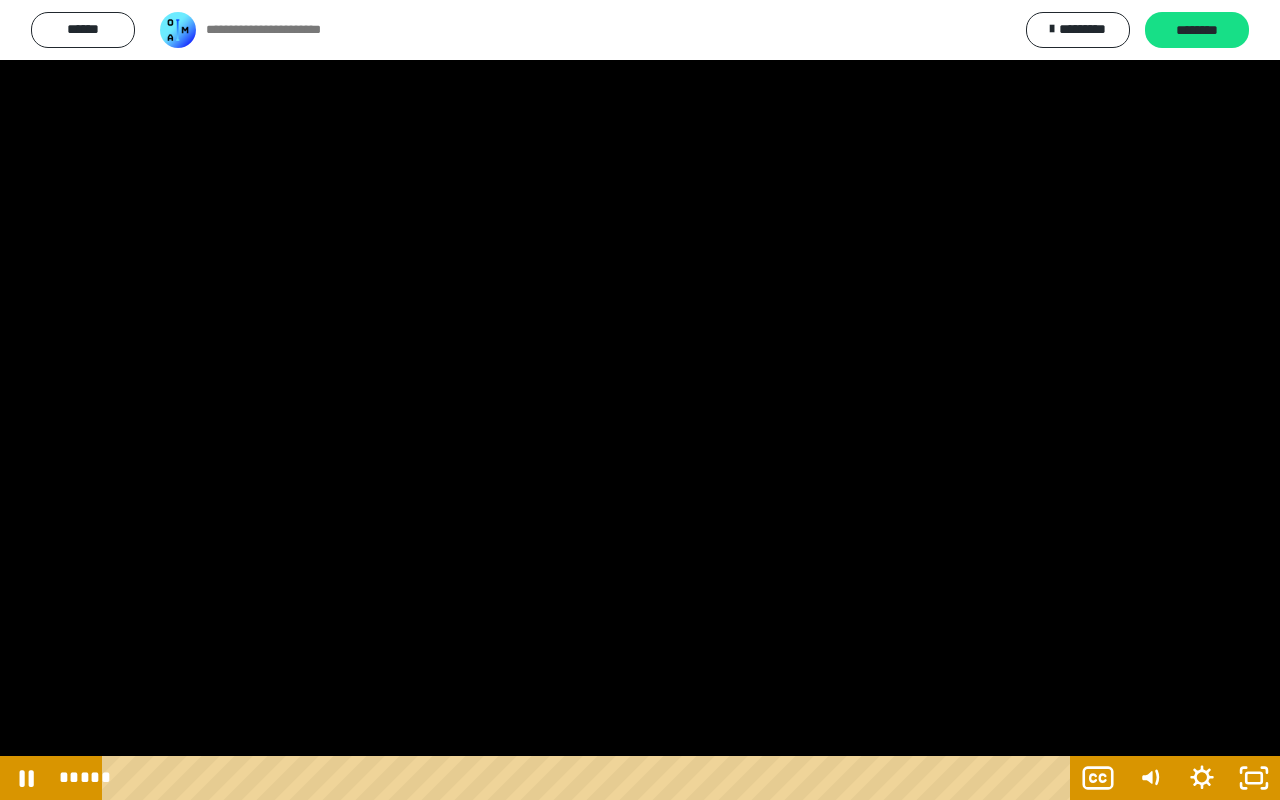 click at bounding box center (640, 400) 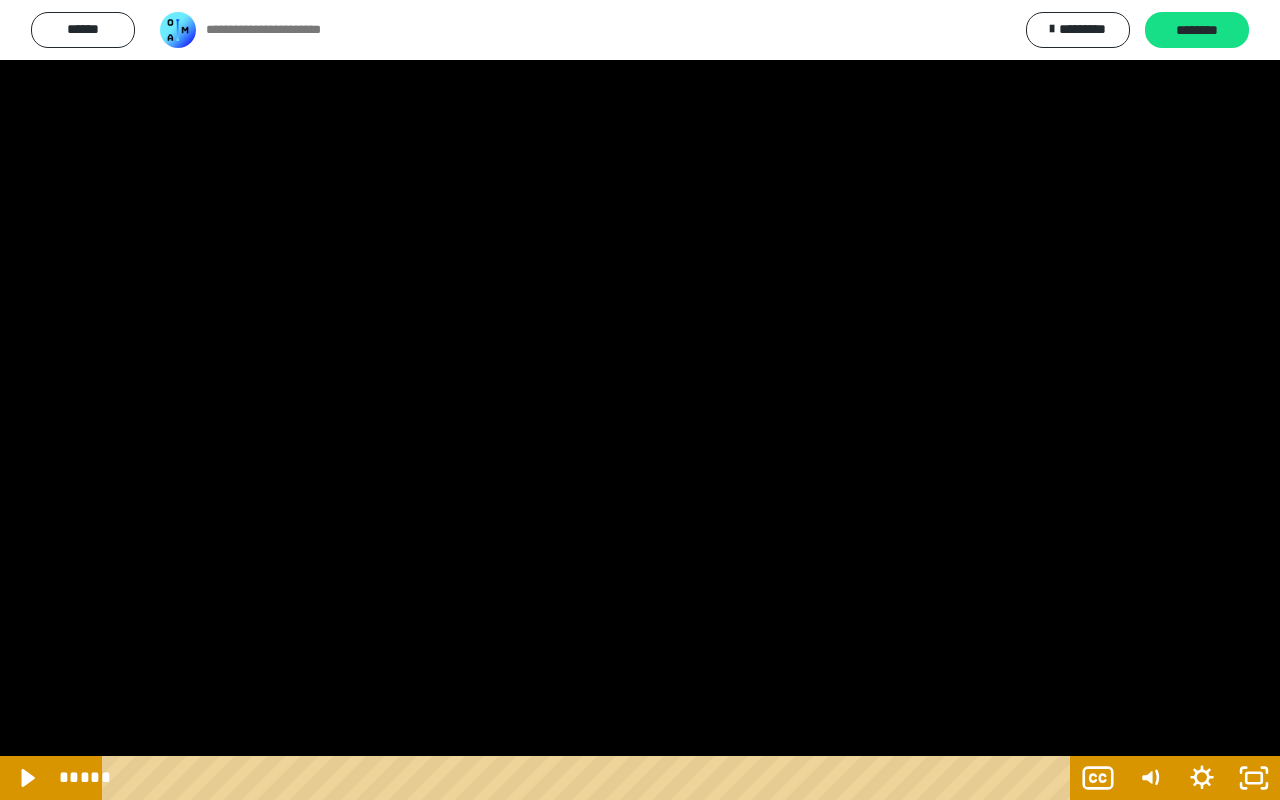 click at bounding box center [640, 400] 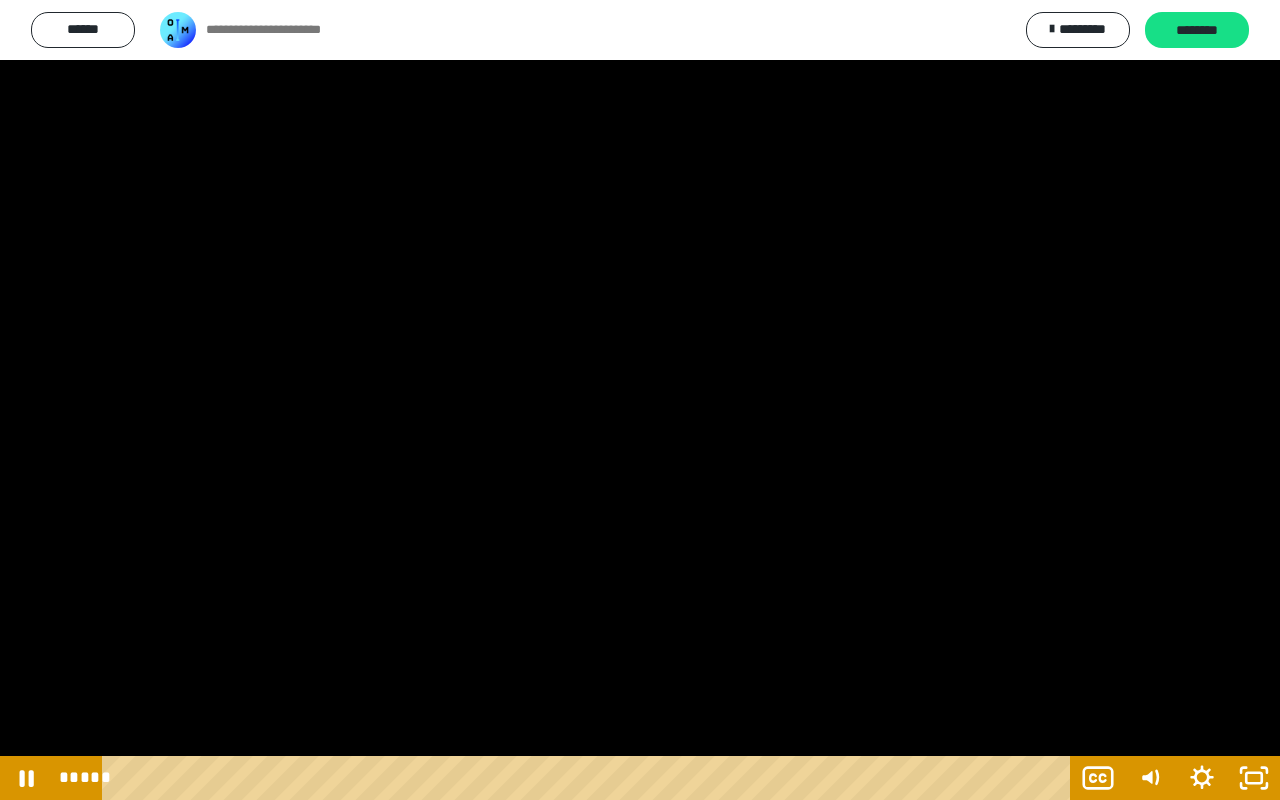 click at bounding box center [640, 400] 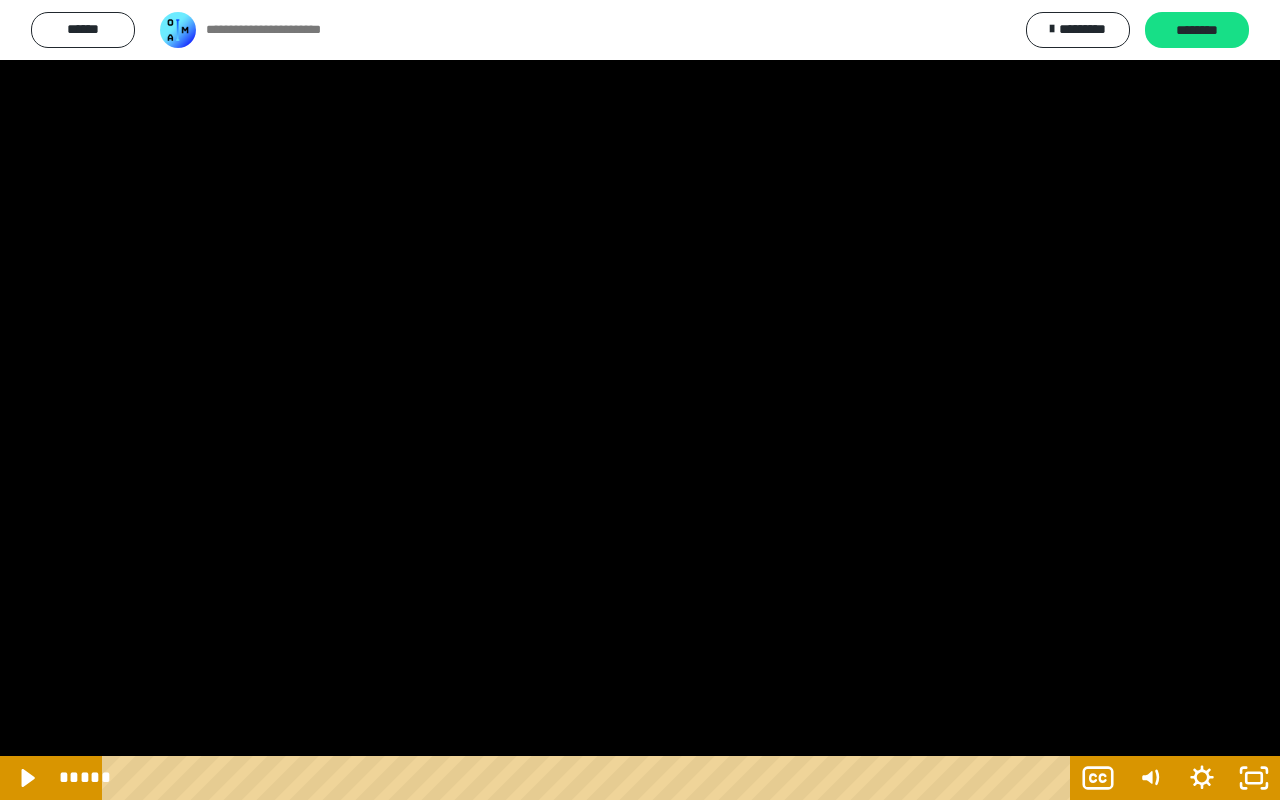 click at bounding box center (640, 400) 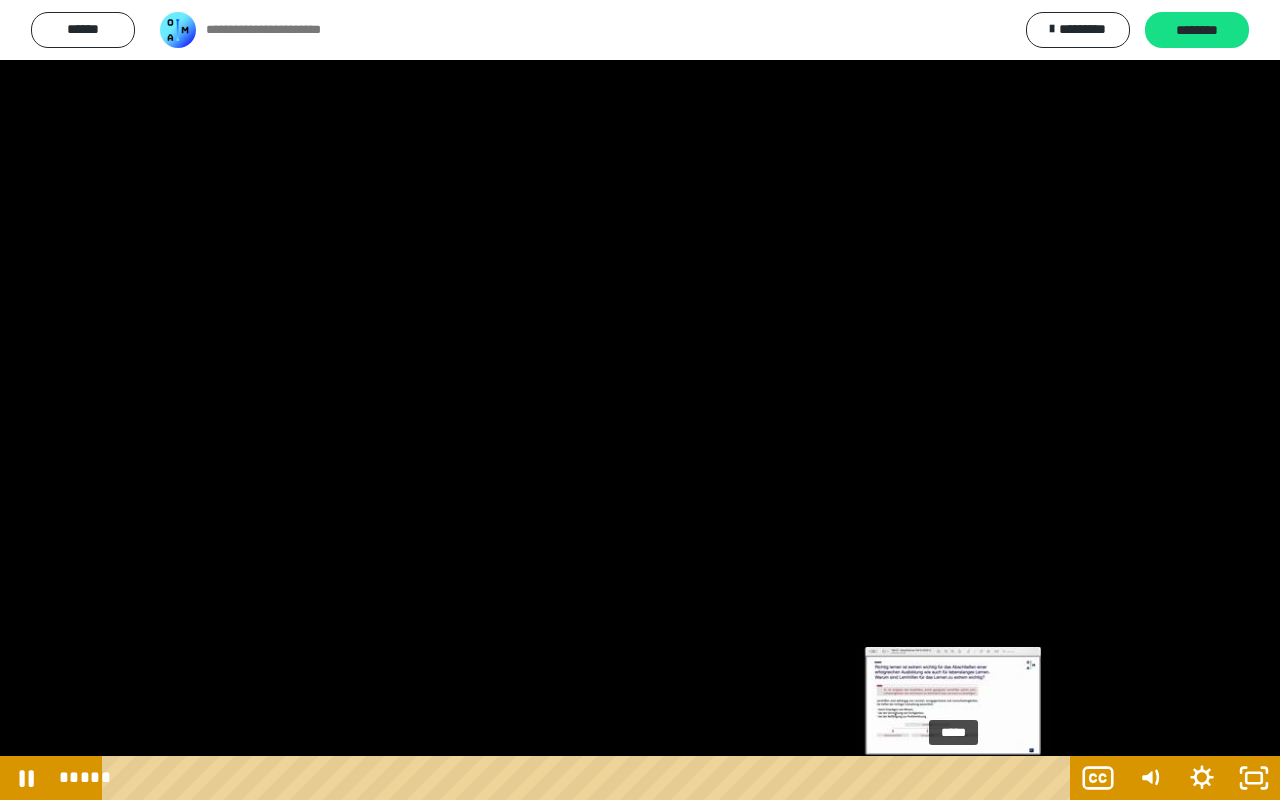 click on "*****" at bounding box center [590, 778] 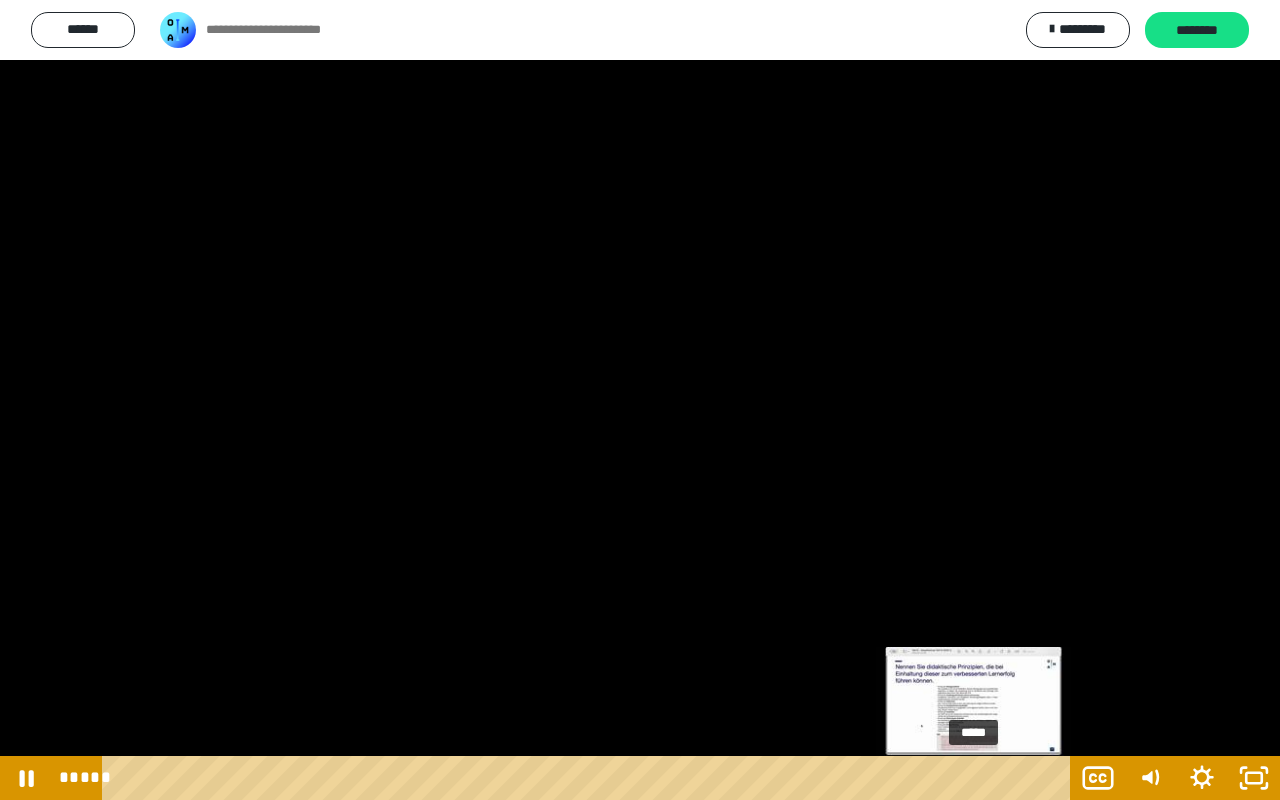 click on "*****" at bounding box center (590, 778) 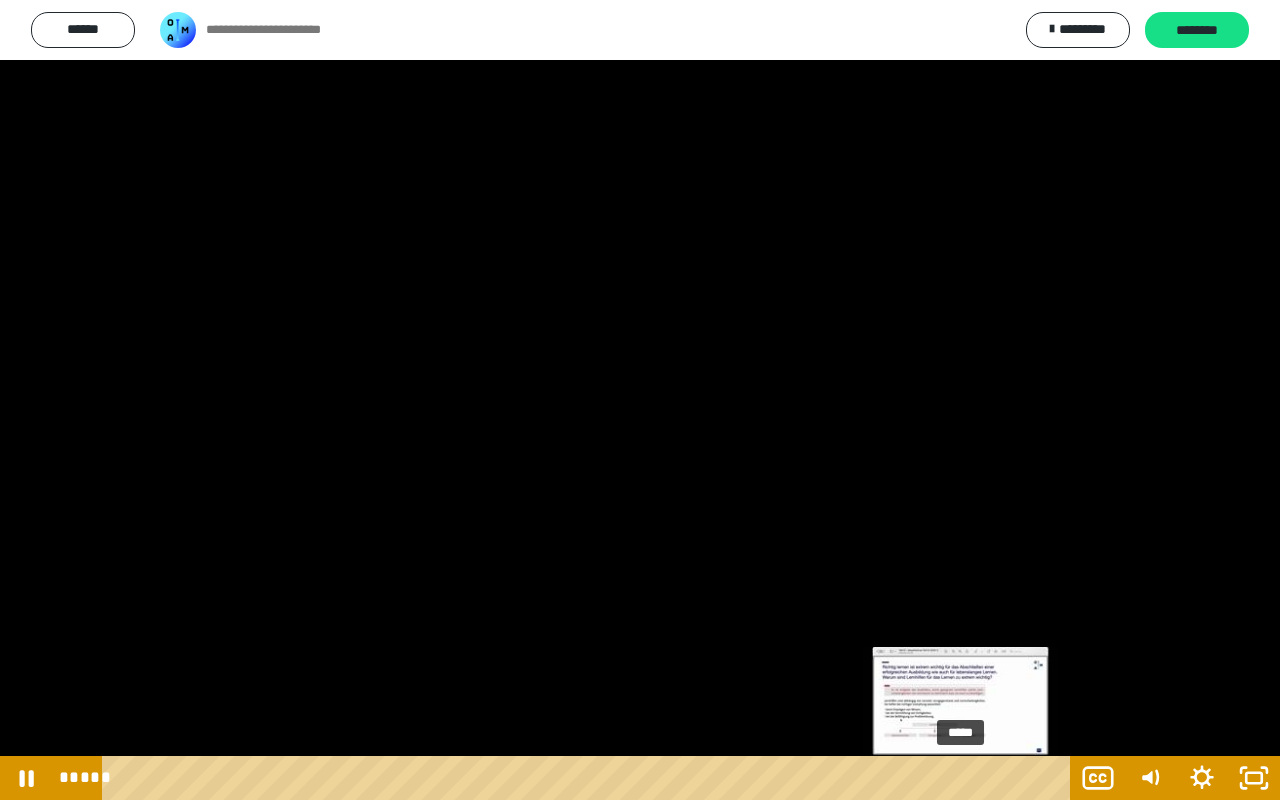 click on "*****" at bounding box center (590, 778) 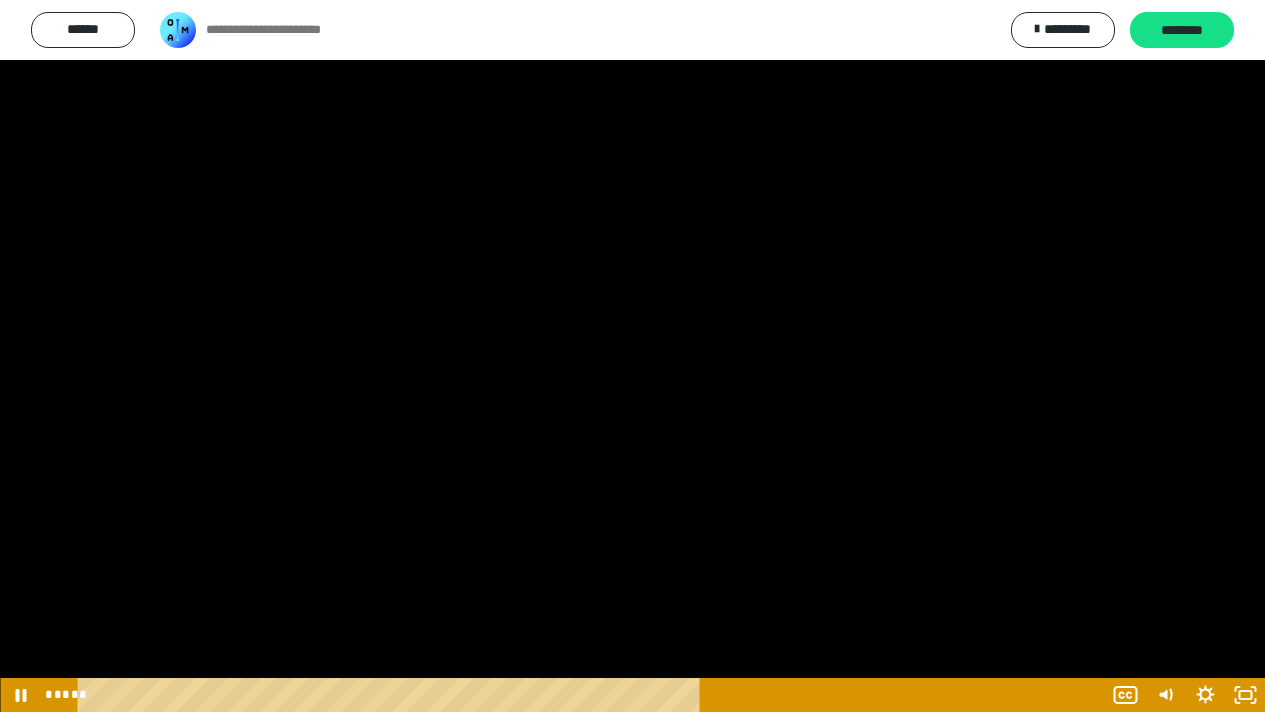 scroll, scrollTop: 1907, scrollLeft: 0, axis: vertical 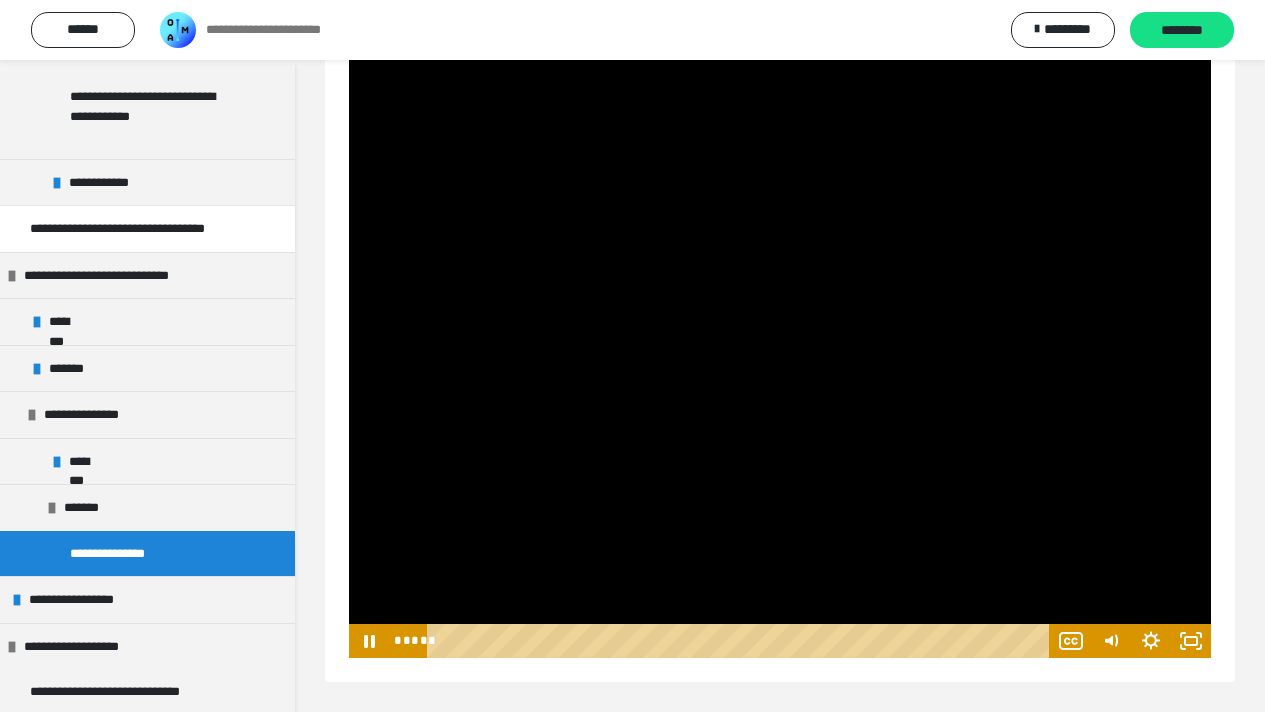 click at bounding box center (780, 416) 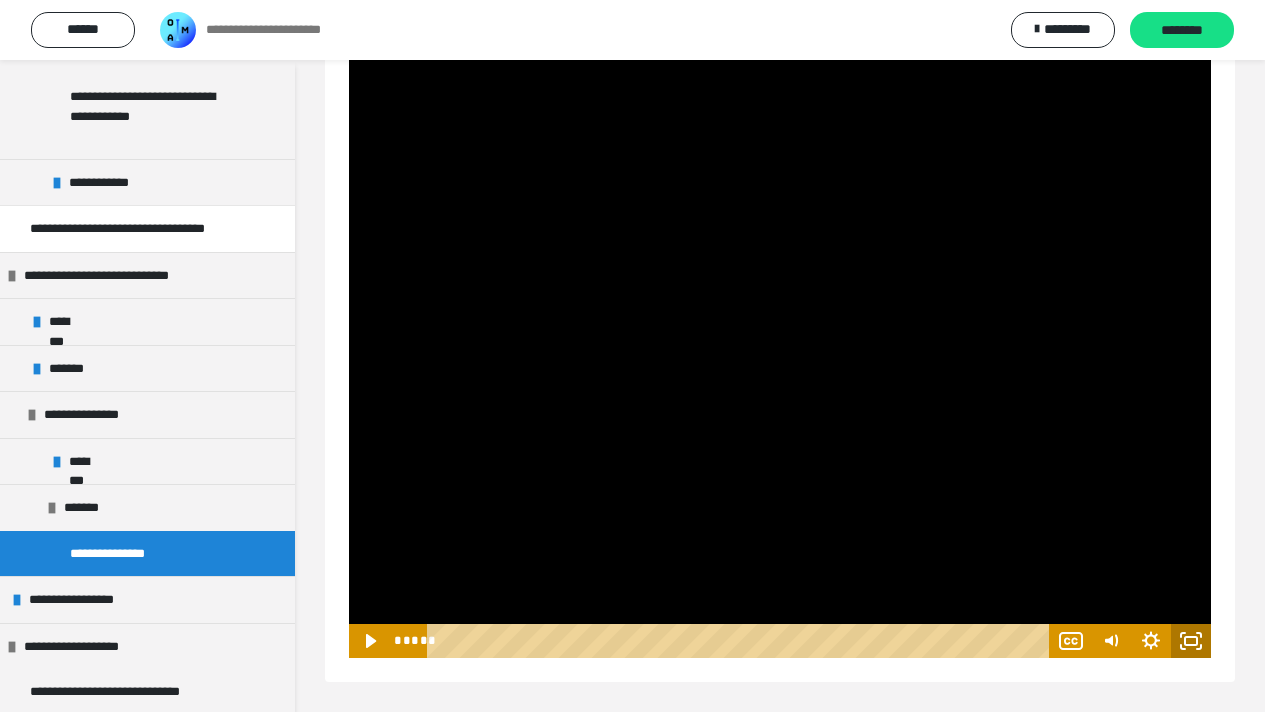 click 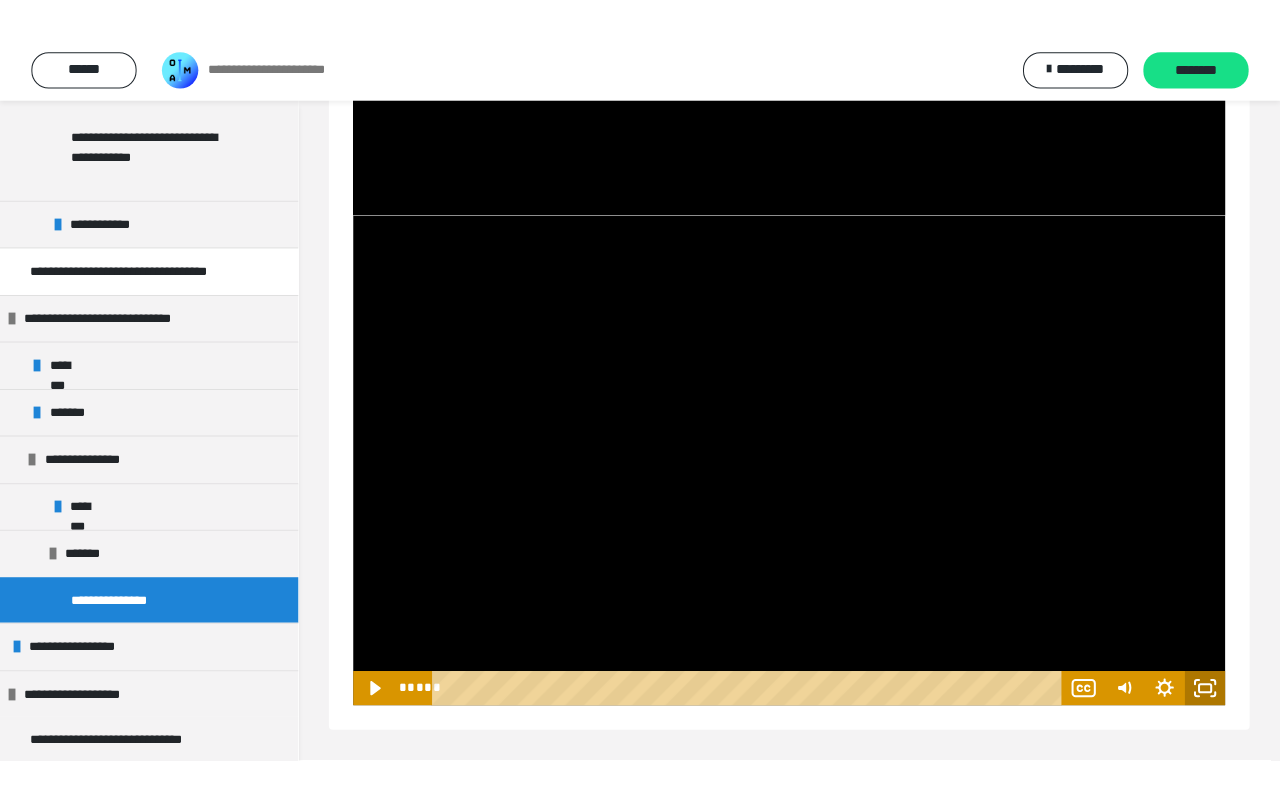 scroll, scrollTop: 1845, scrollLeft: 0, axis: vertical 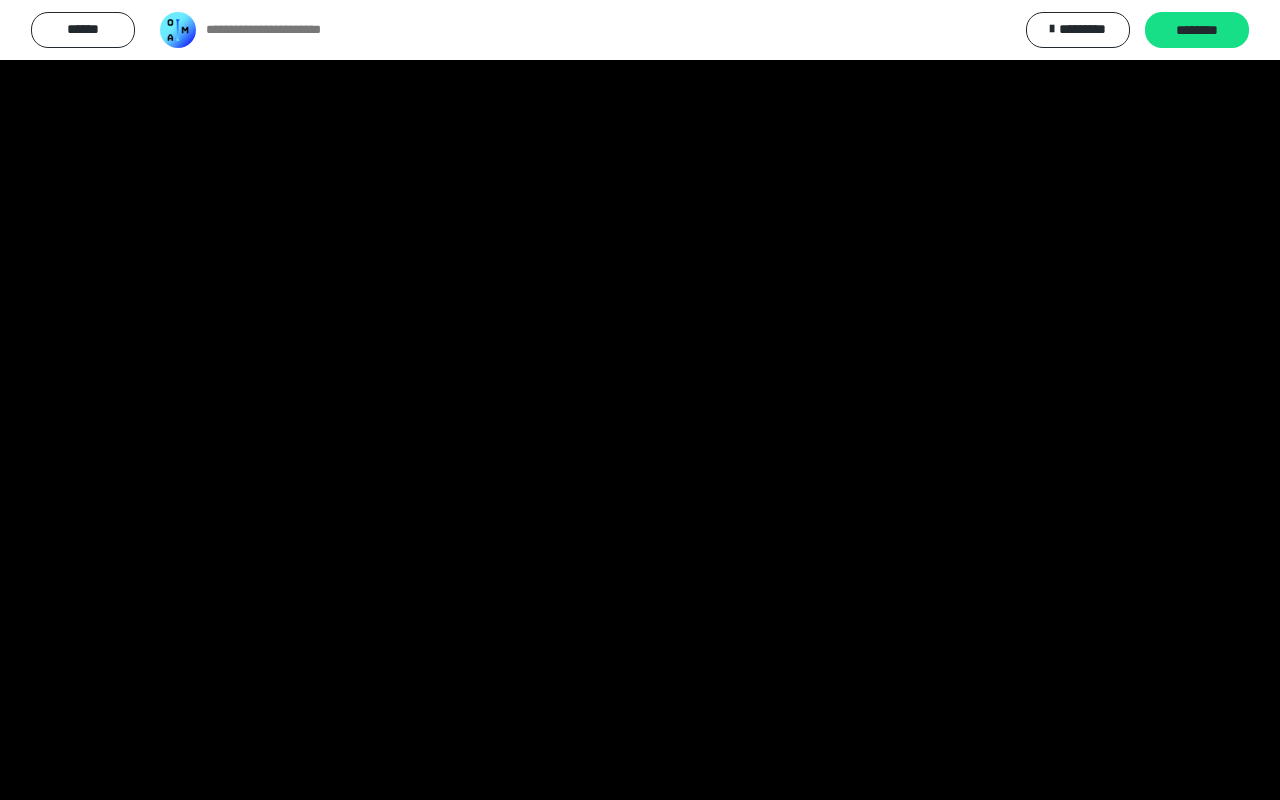 type 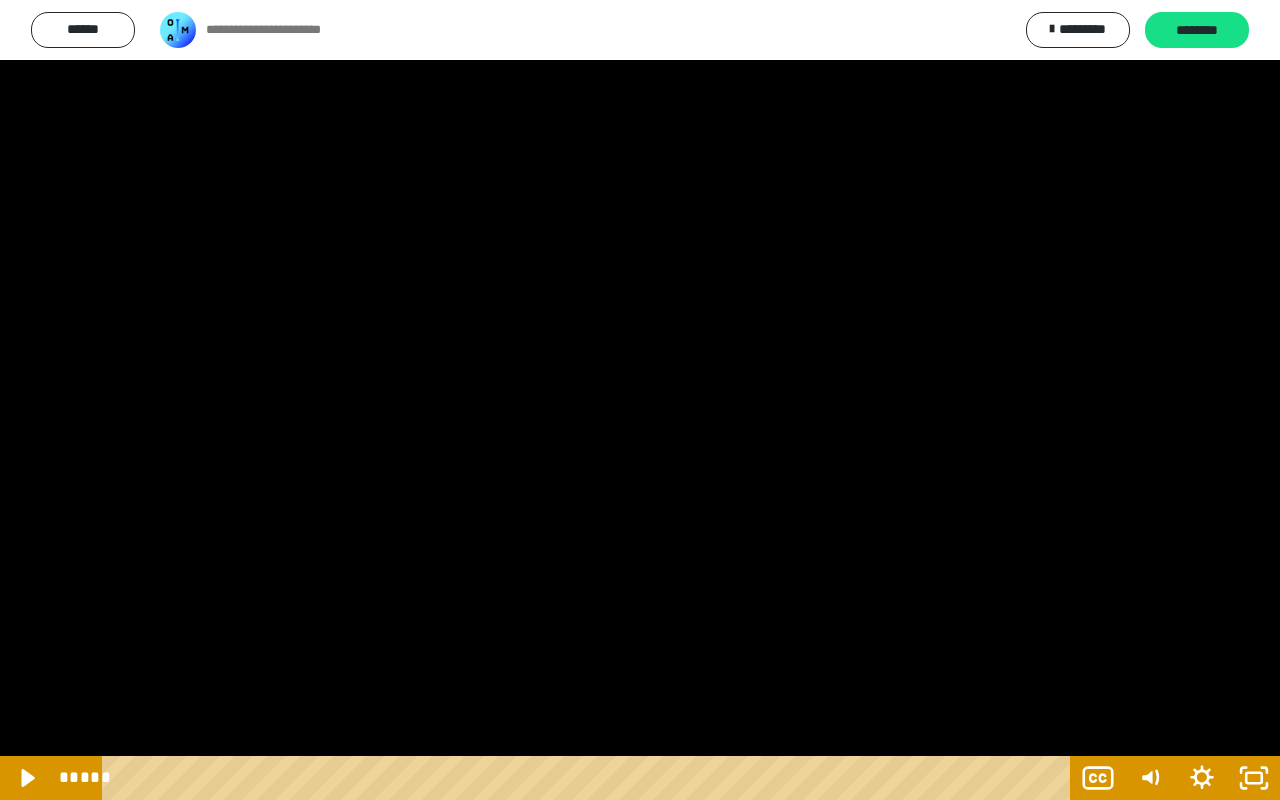 click at bounding box center [640, 400] 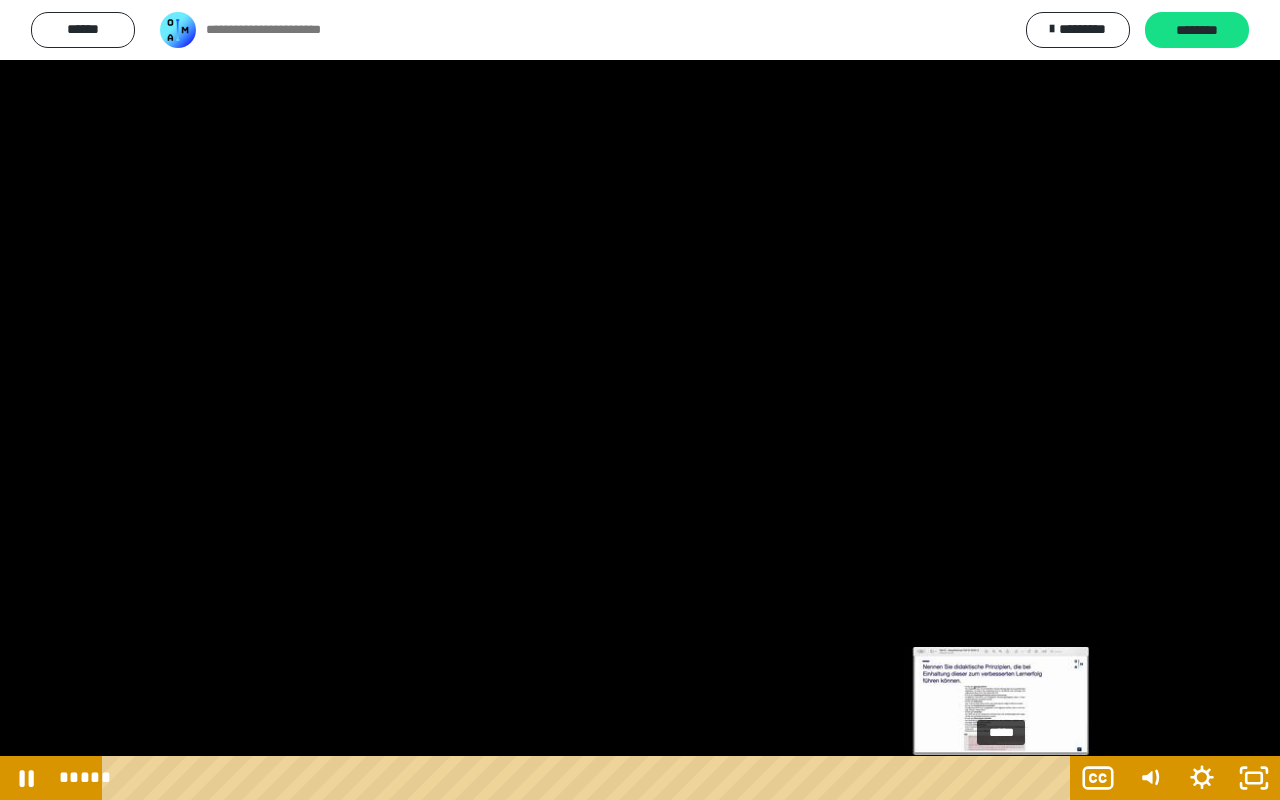 click at bounding box center (640, 400) 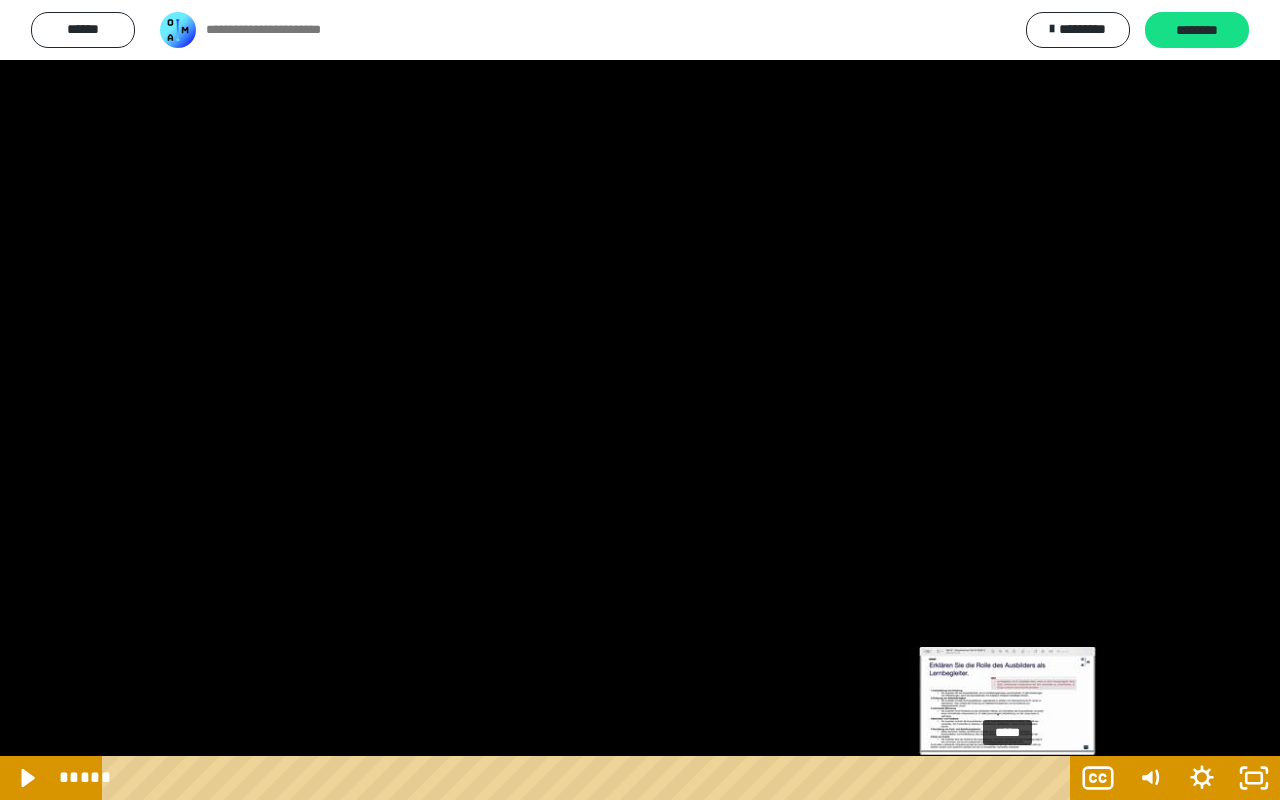 click at bounding box center (1007, 778) 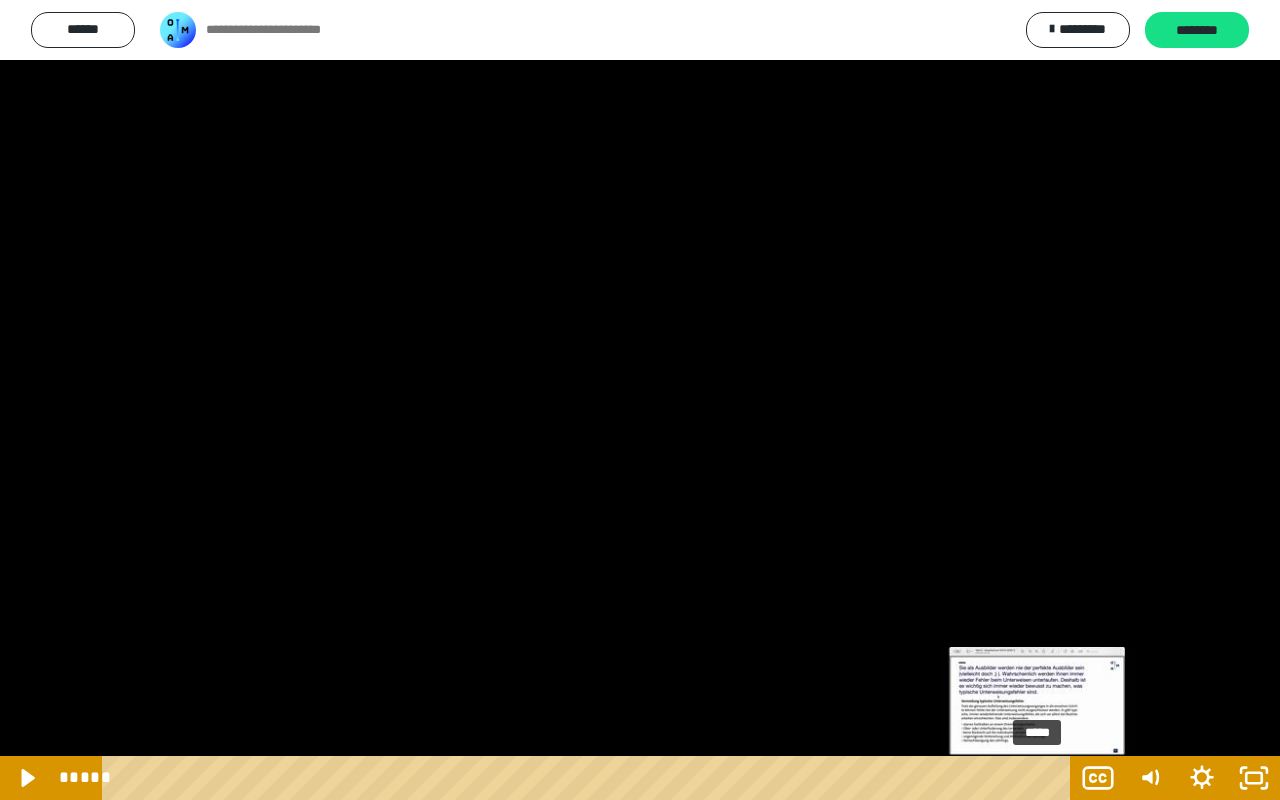 click on "*****" at bounding box center (590, 778) 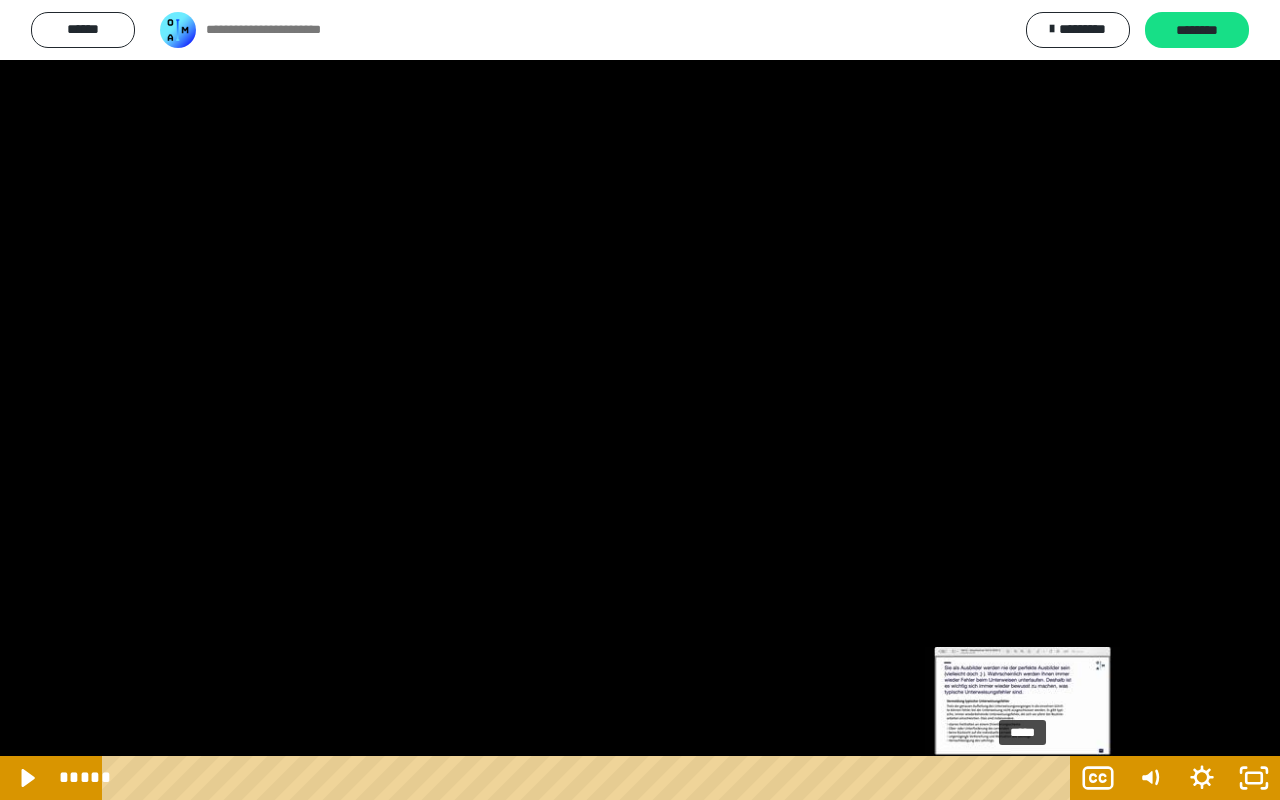 click on "*****" at bounding box center (590, 778) 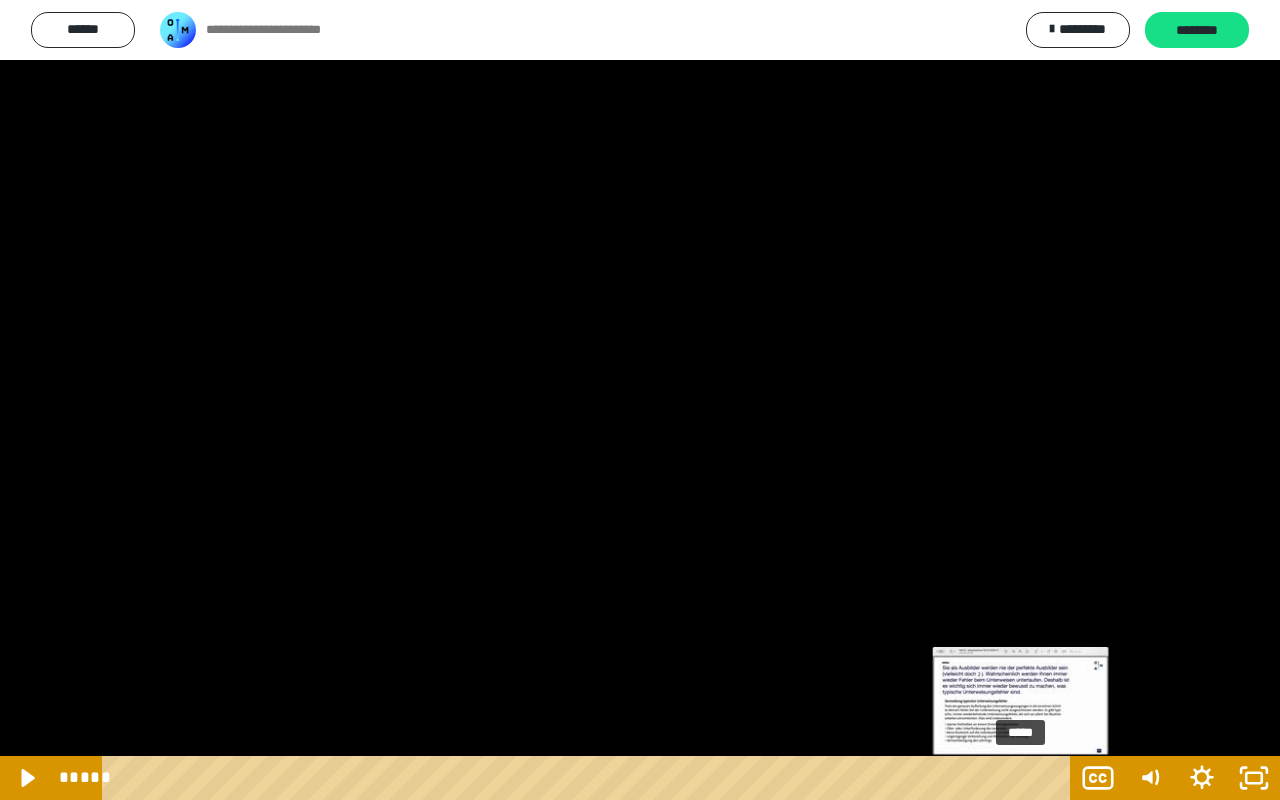 click on "*****" at bounding box center (590, 778) 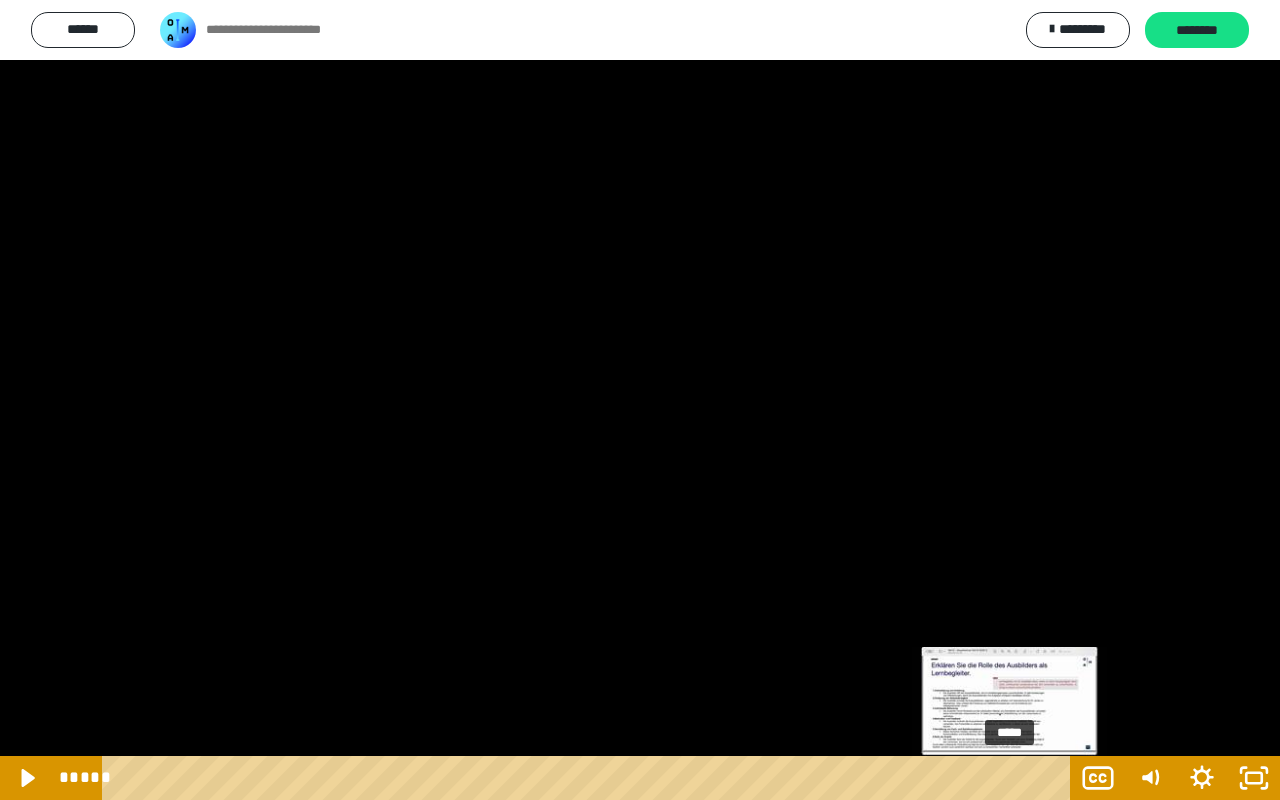 click on "*****" at bounding box center [590, 778] 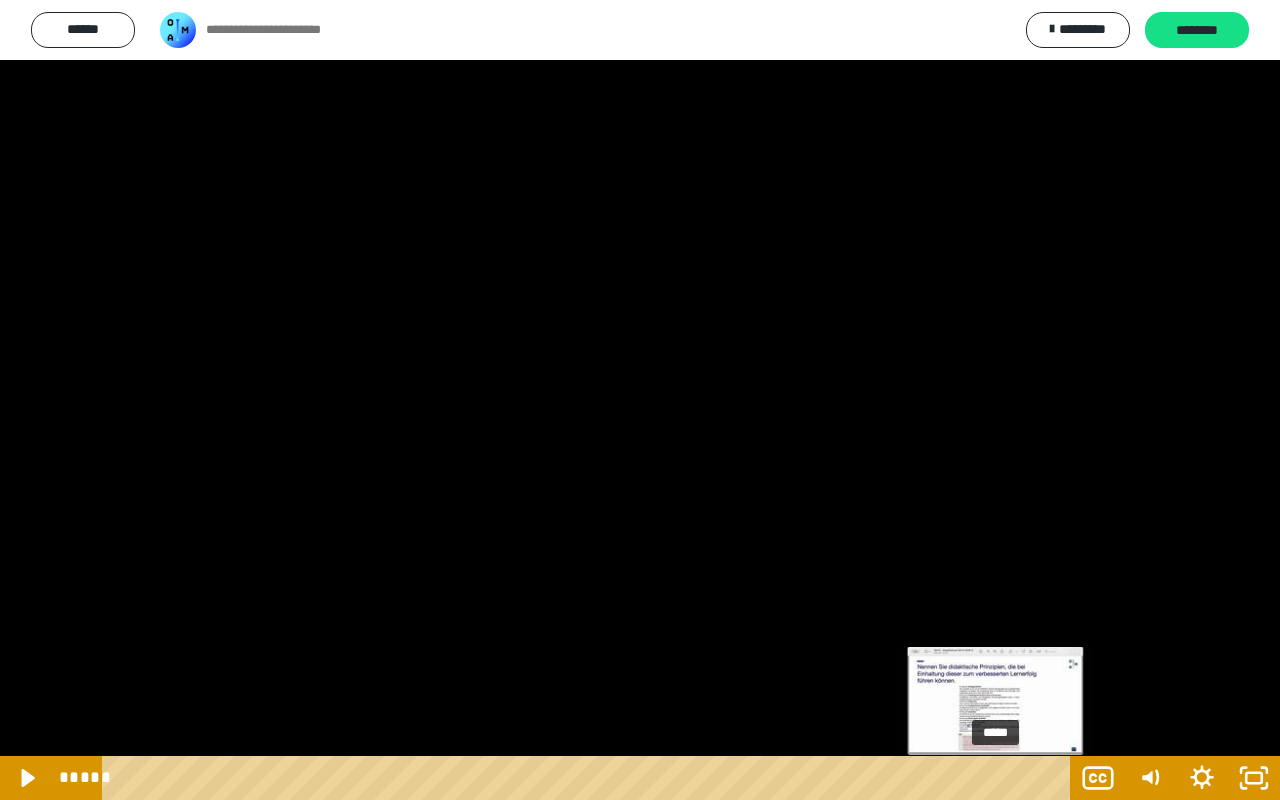 click on "*****" at bounding box center [590, 778] 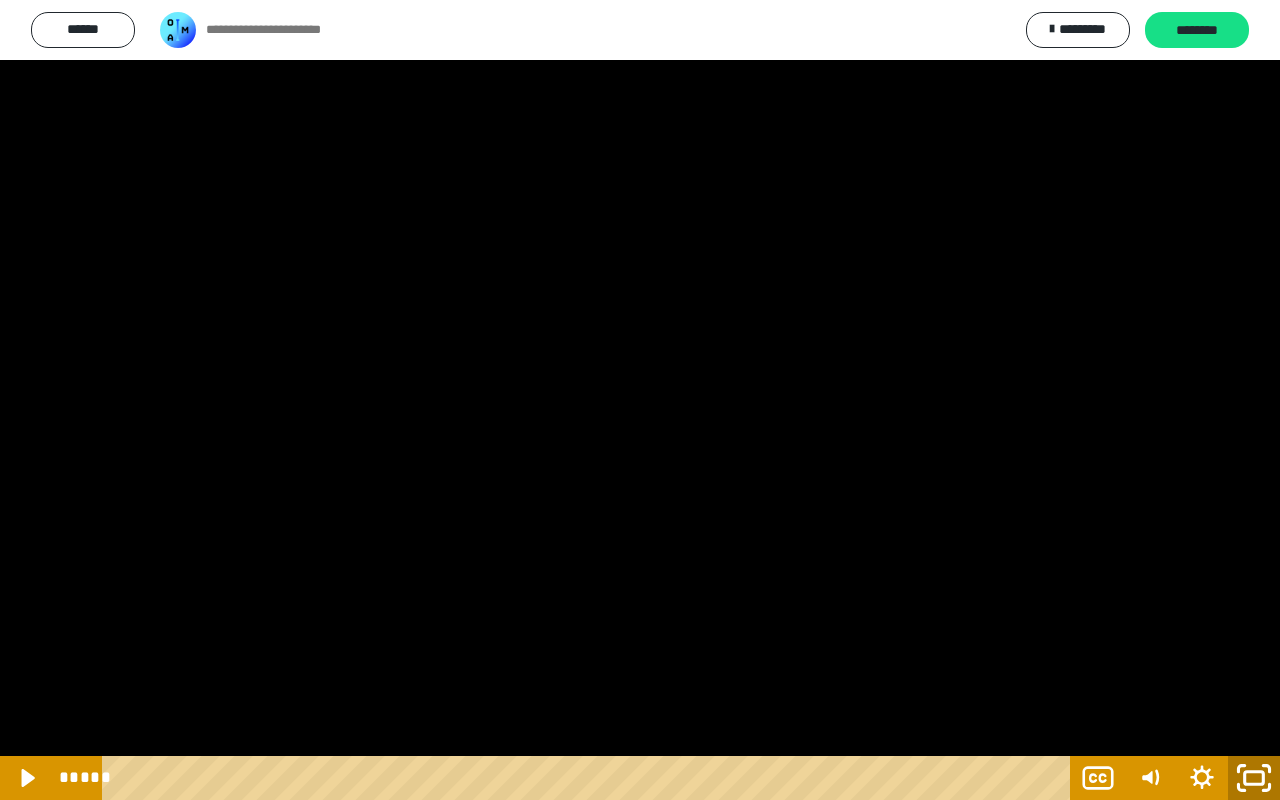click 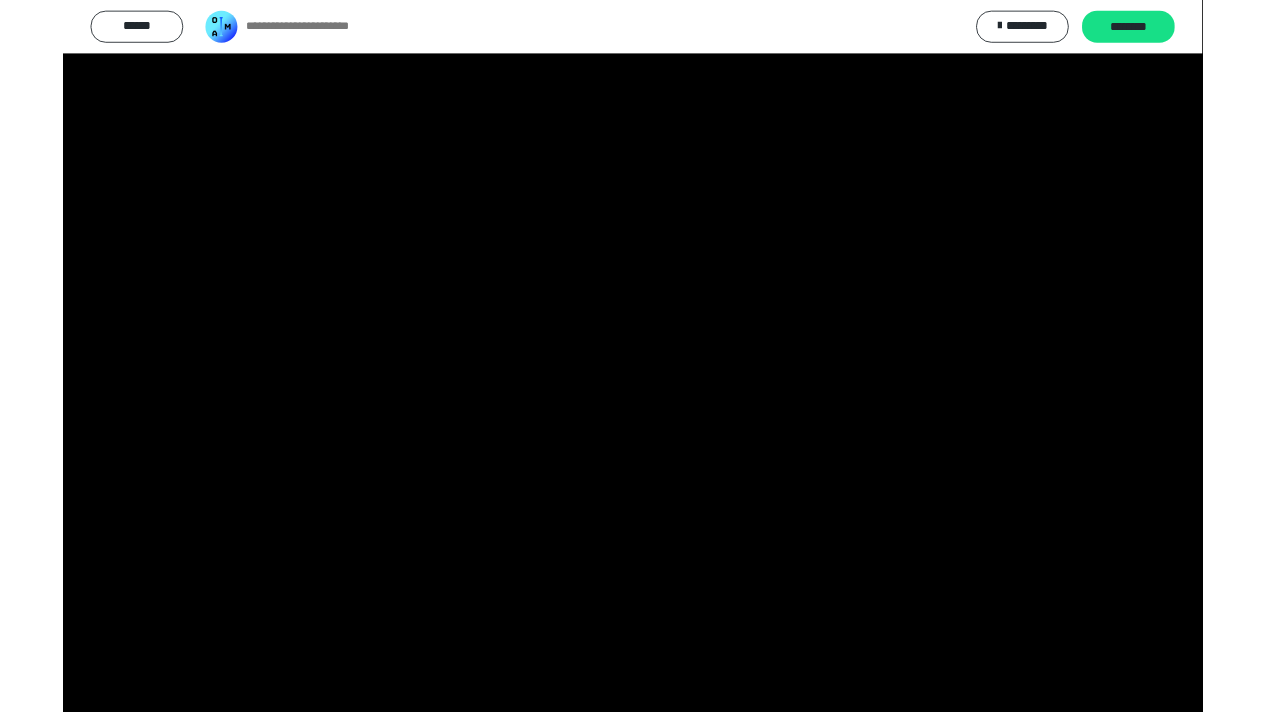 scroll, scrollTop: 1819, scrollLeft: 0, axis: vertical 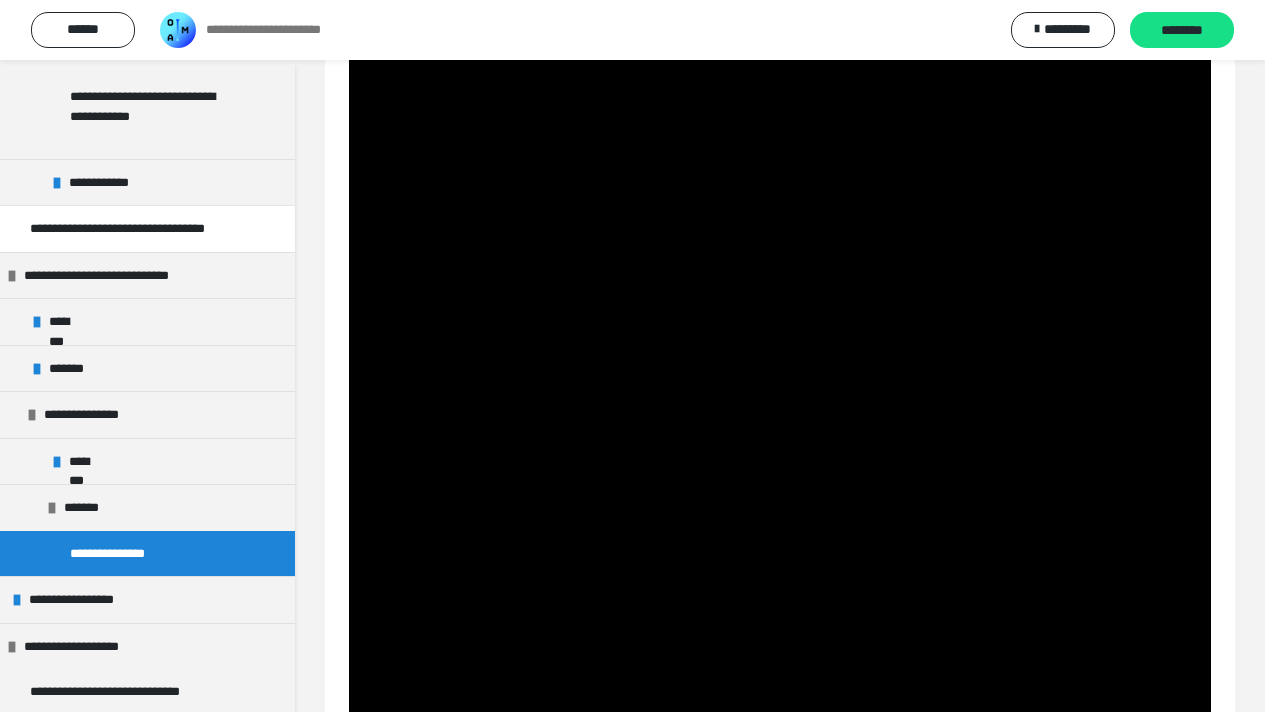 click at bounding box center (780, 504) 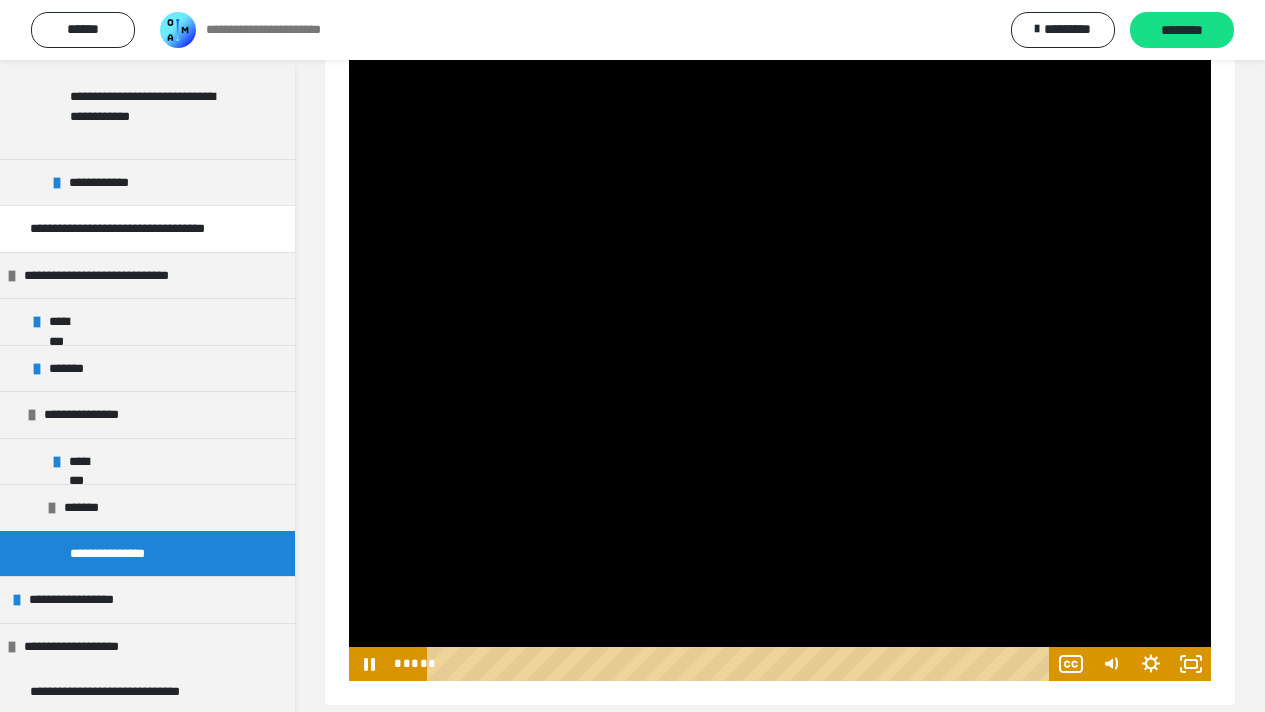 scroll, scrollTop: 1907, scrollLeft: 0, axis: vertical 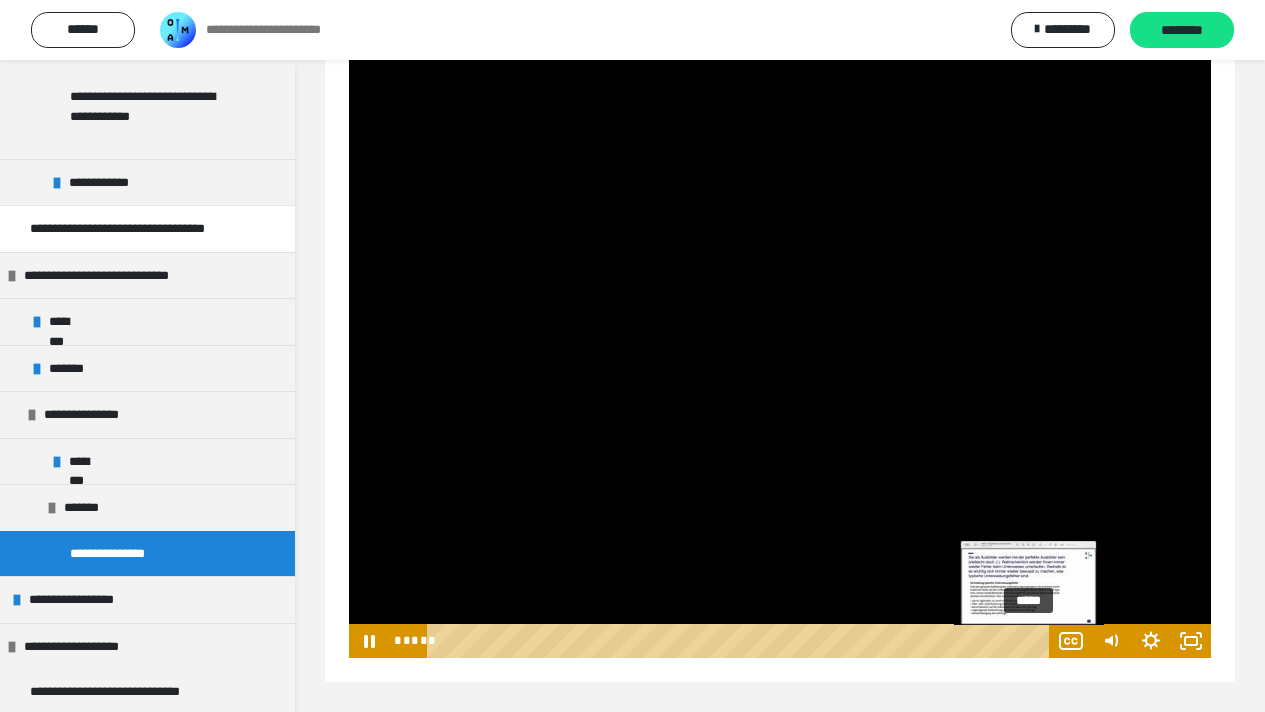 click on "*****" at bounding box center [741, 641] 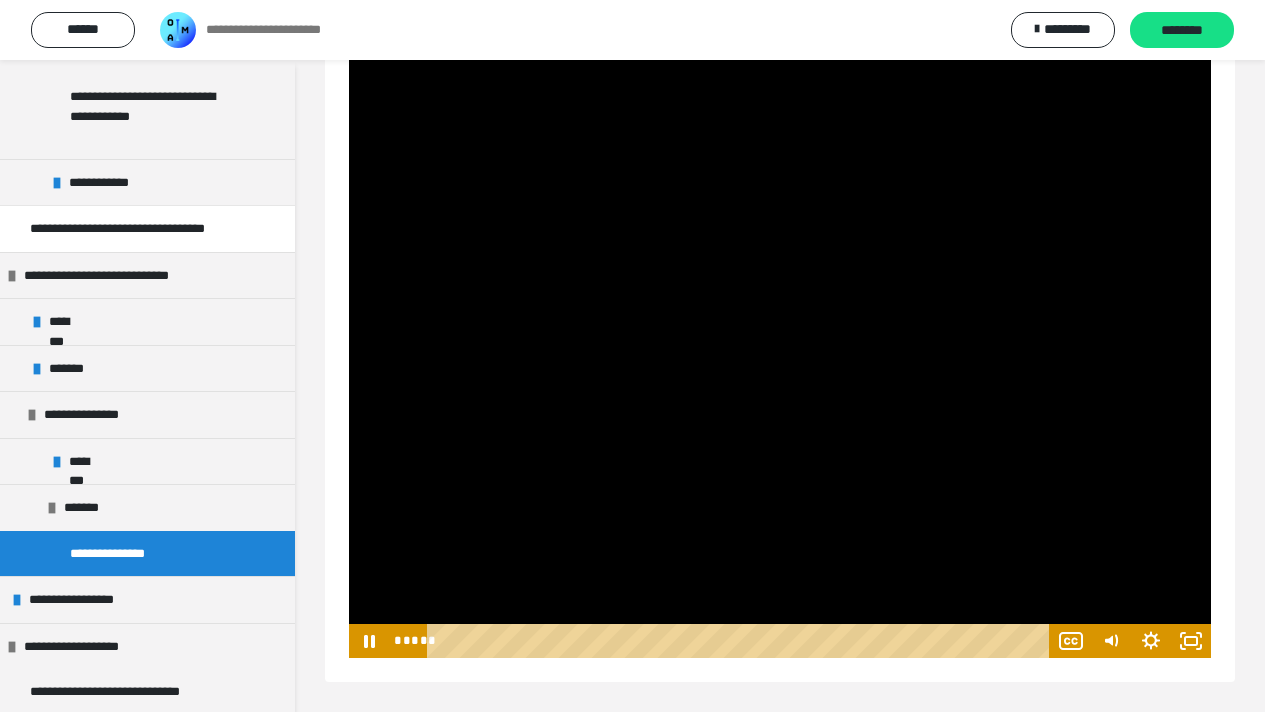click at bounding box center (780, 416) 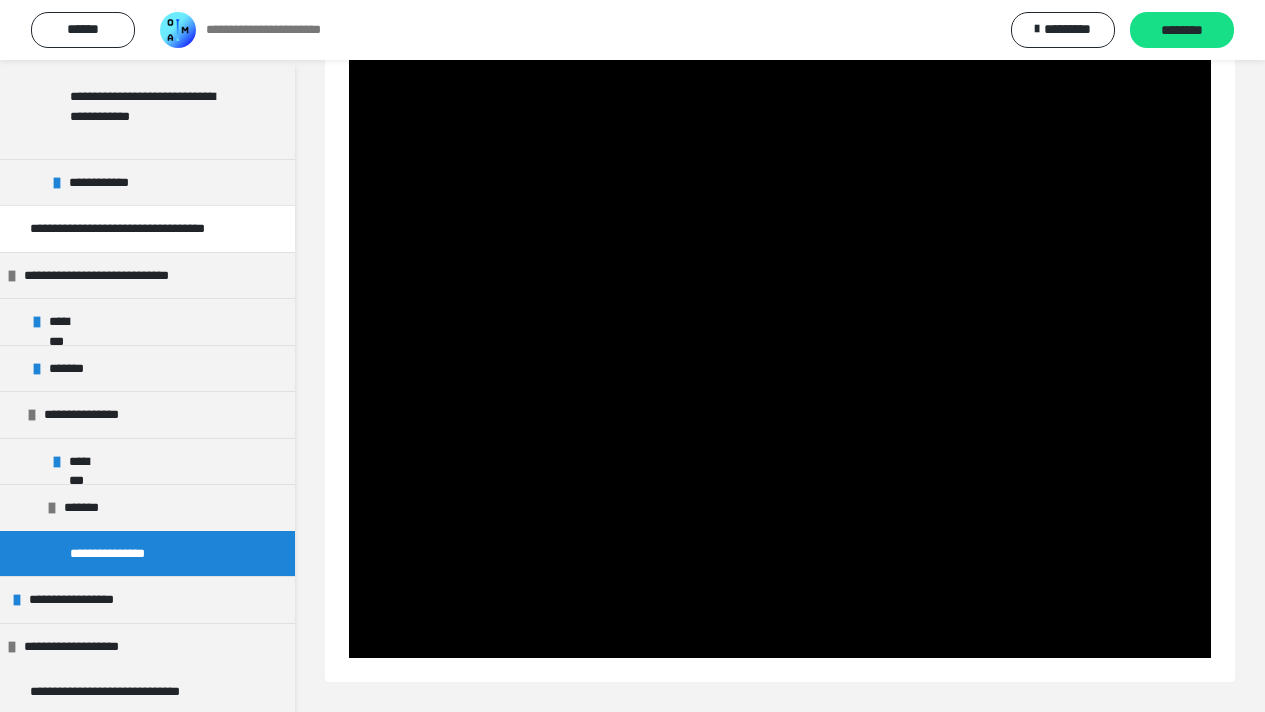 scroll, scrollTop: 391, scrollLeft: 0, axis: vertical 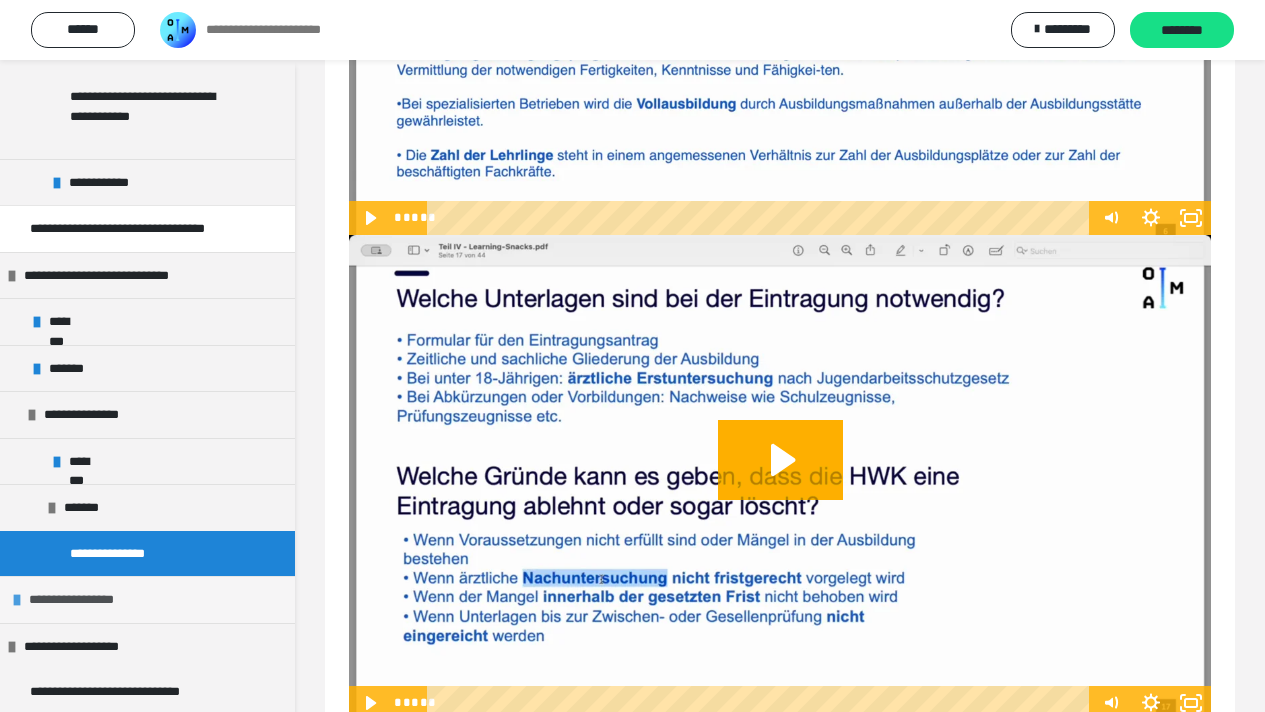click on "**********" at bounding box center [85, 600] 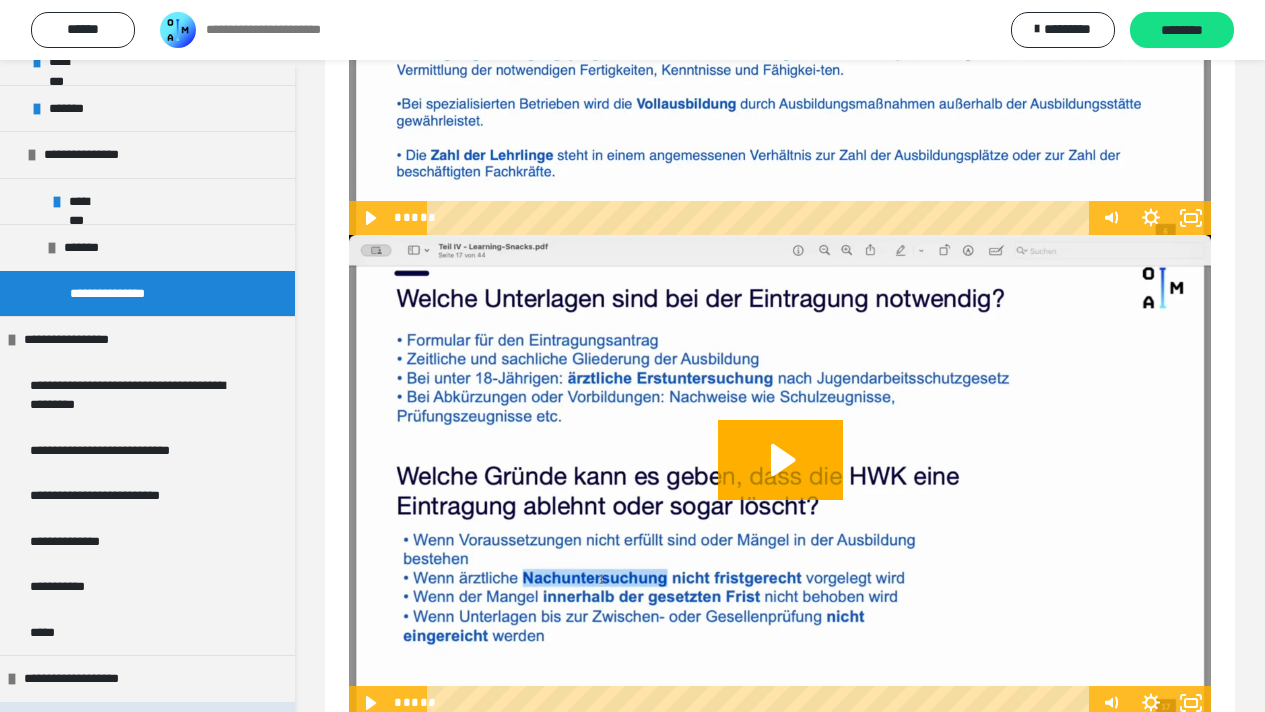 scroll, scrollTop: 881, scrollLeft: 0, axis: vertical 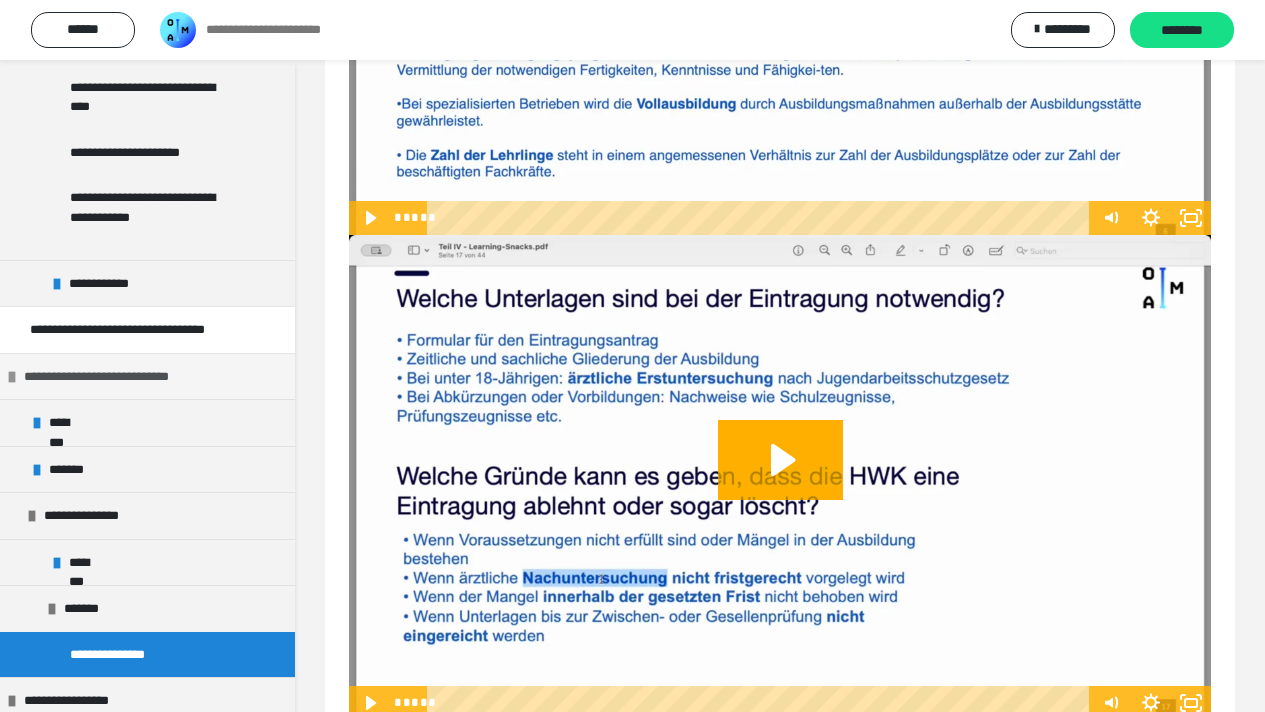 click on "**********" at bounding box center (111, 377) 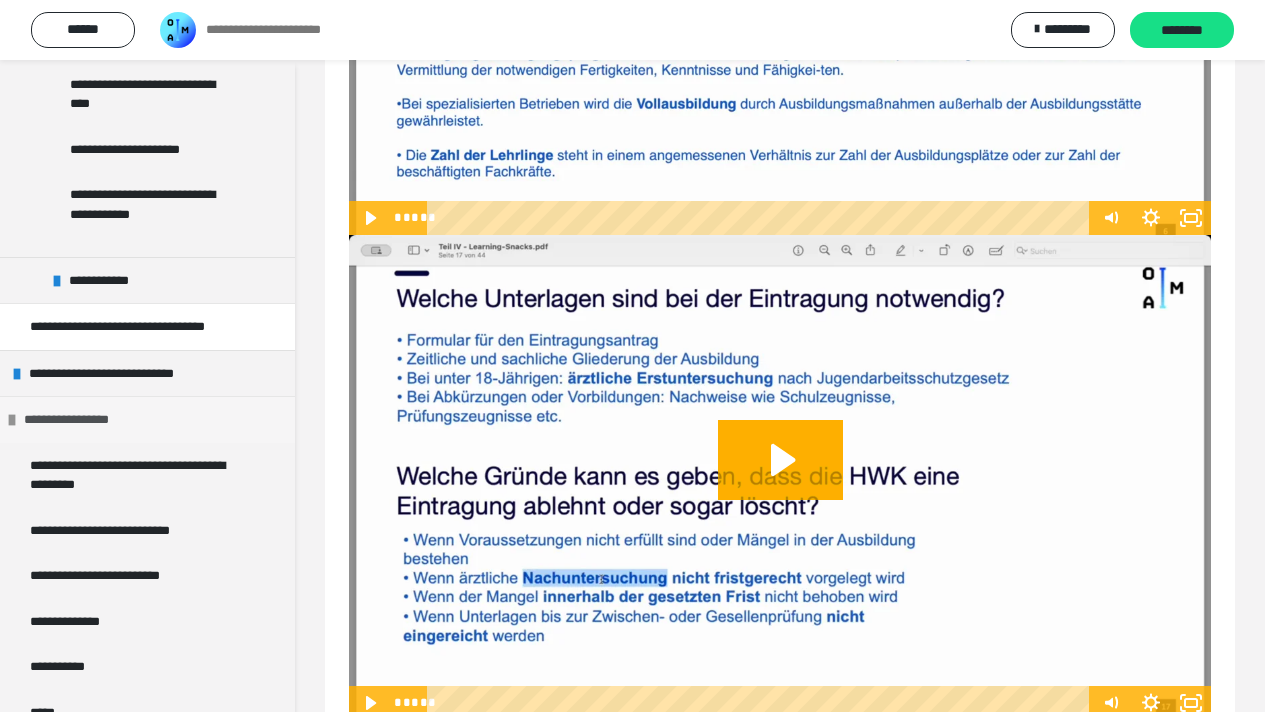 scroll, scrollTop: 979, scrollLeft: 0, axis: vertical 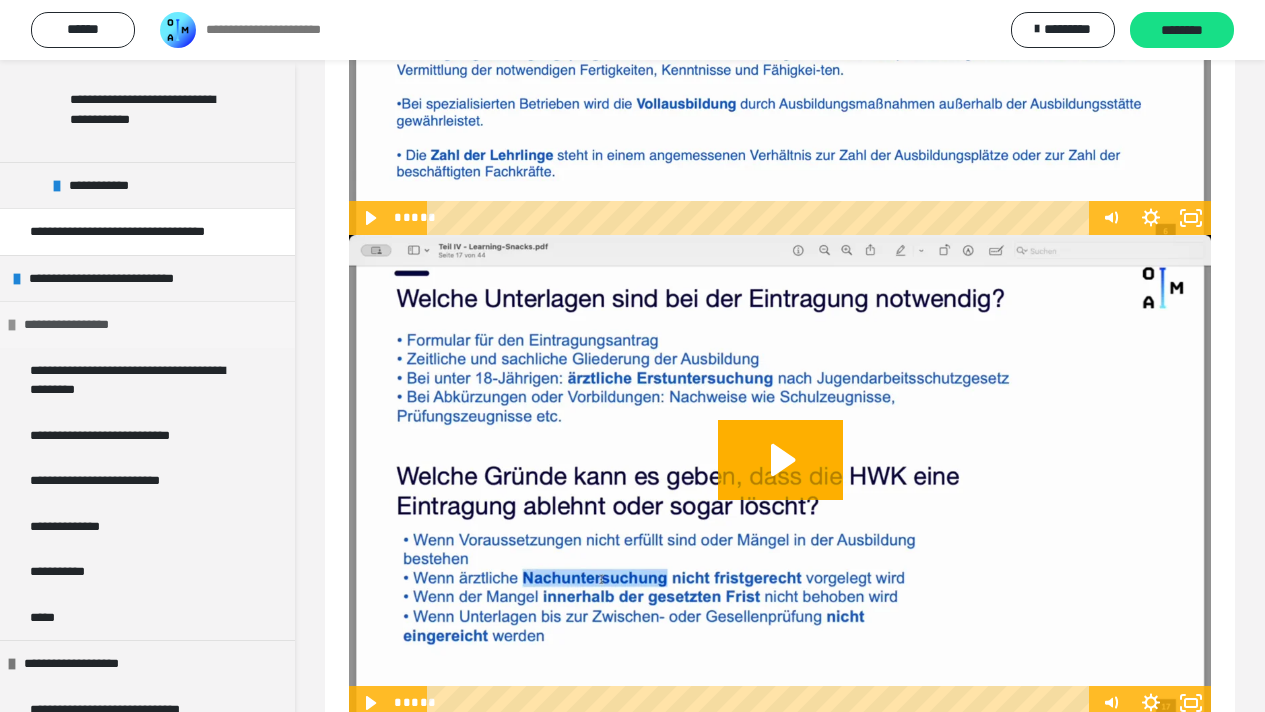 click on "**********" at bounding box center [147, 324] 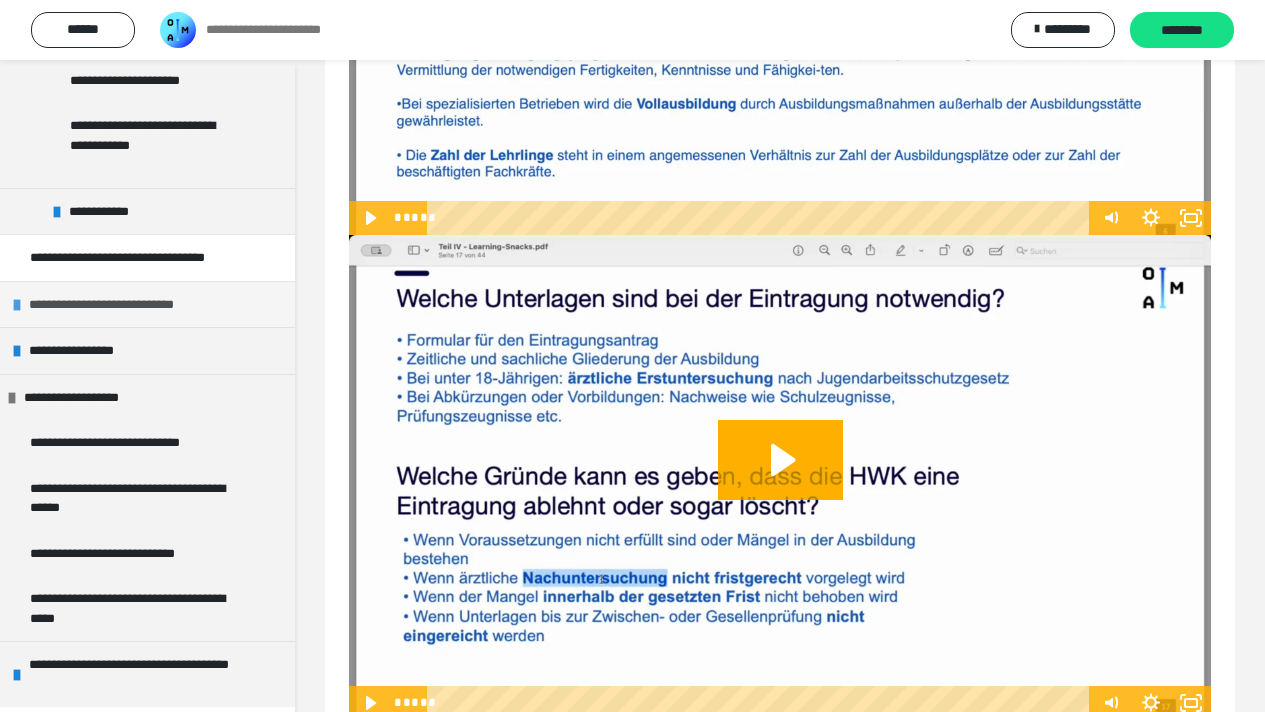 click on "**********" at bounding box center (116, 305) 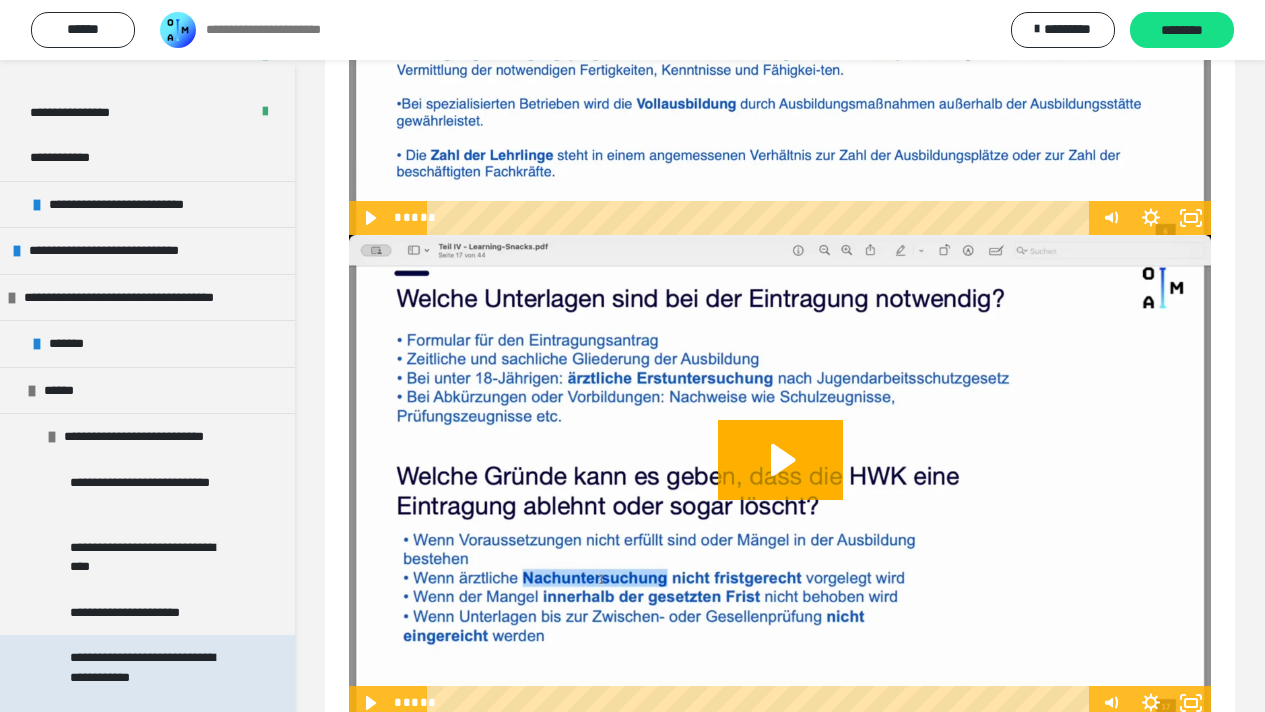 scroll, scrollTop: 390, scrollLeft: 0, axis: vertical 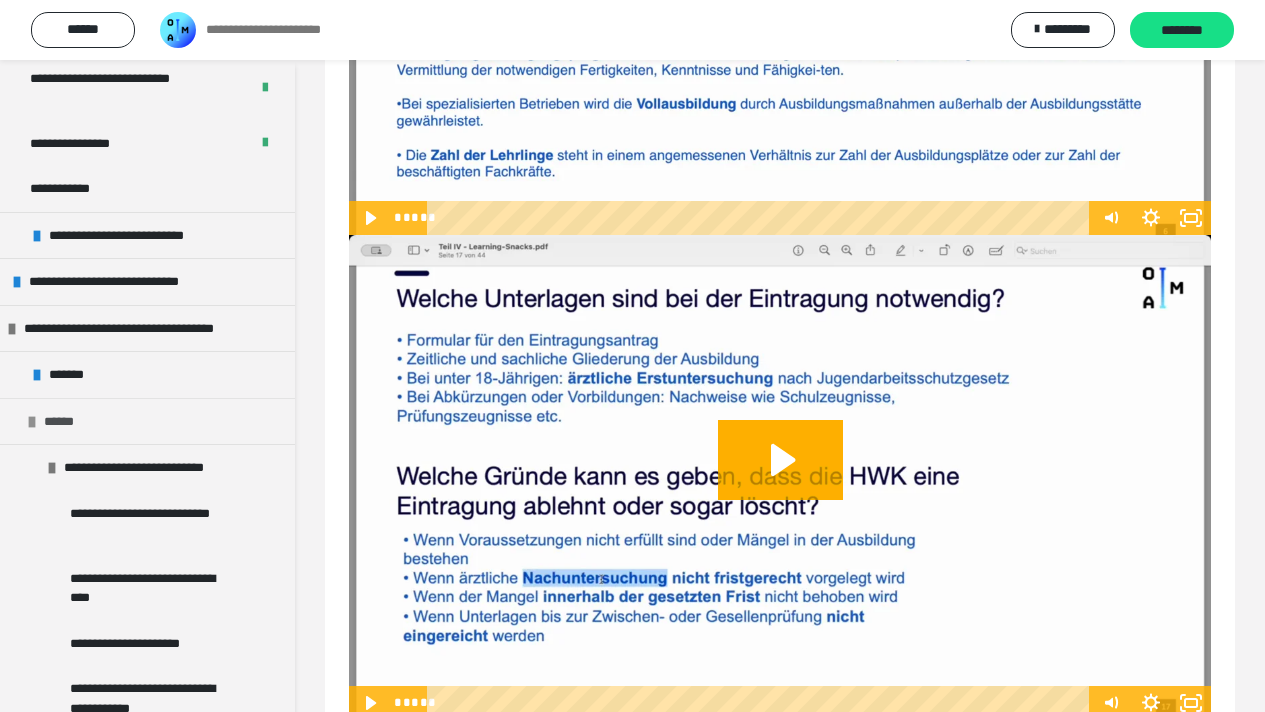 click on "******" at bounding box center [147, 421] 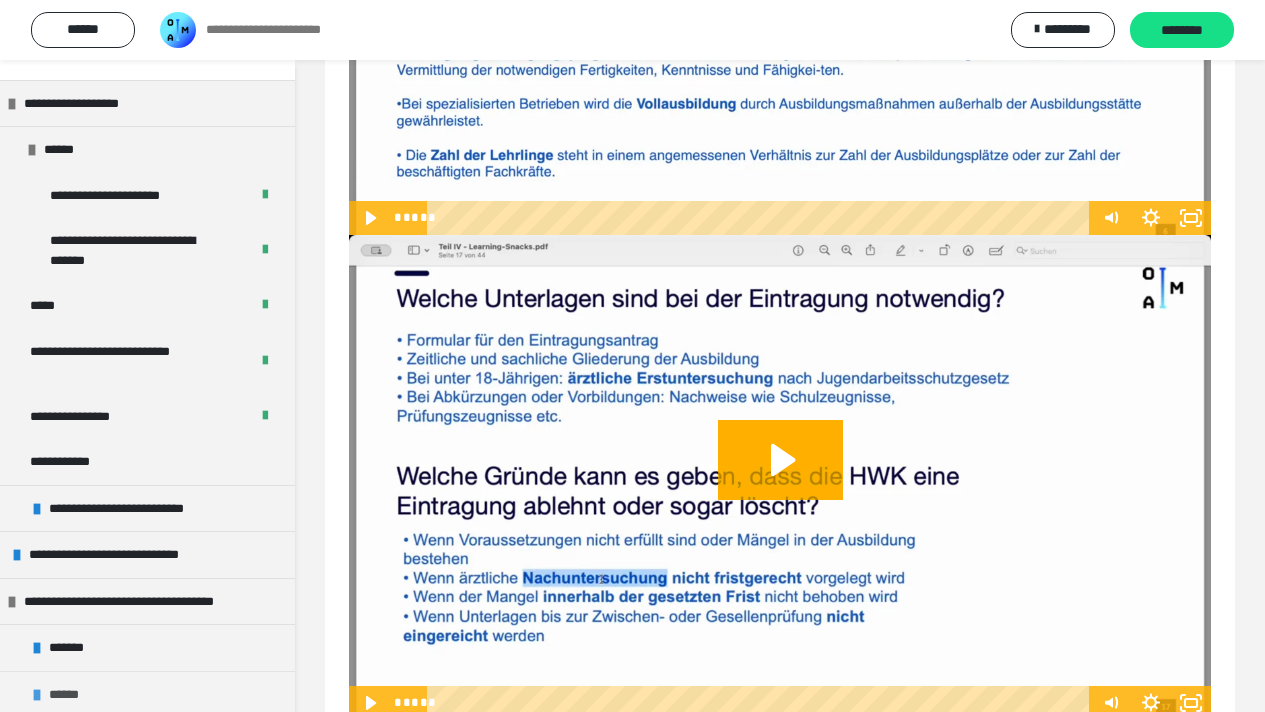 scroll, scrollTop: 0, scrollLeft: 0, axis: both 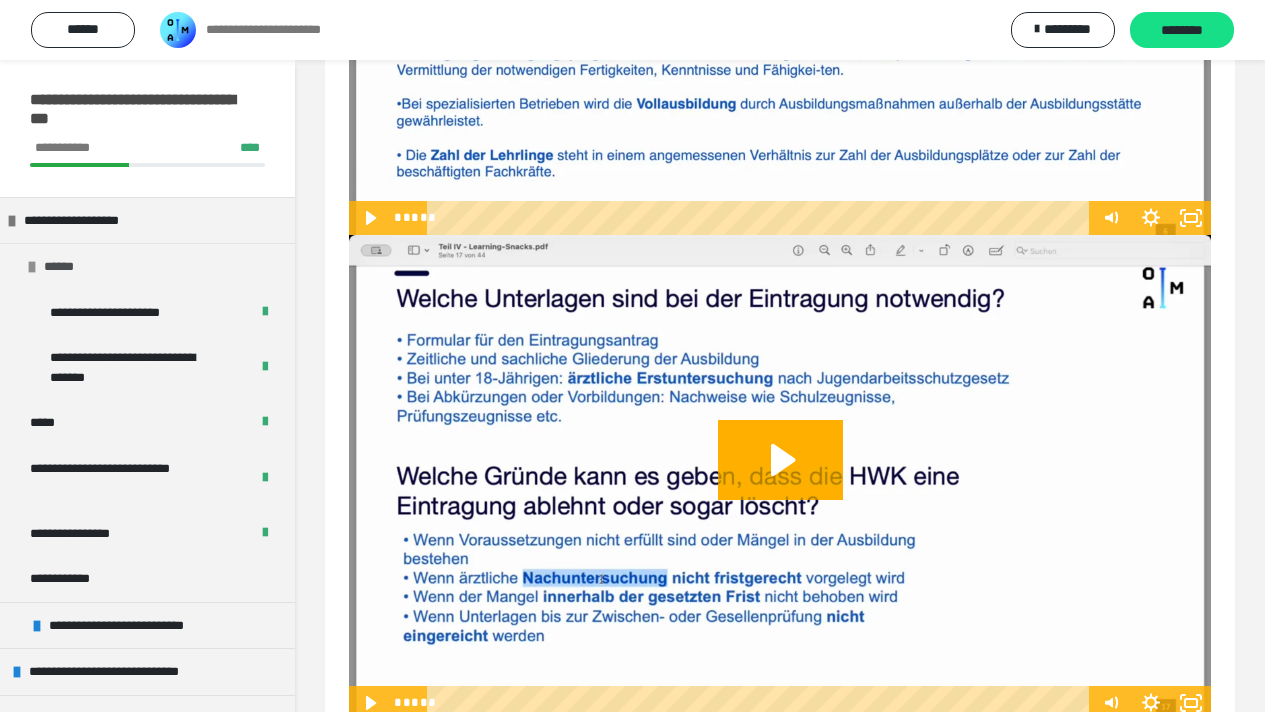 click on "******" at bounding box center (147, 266) 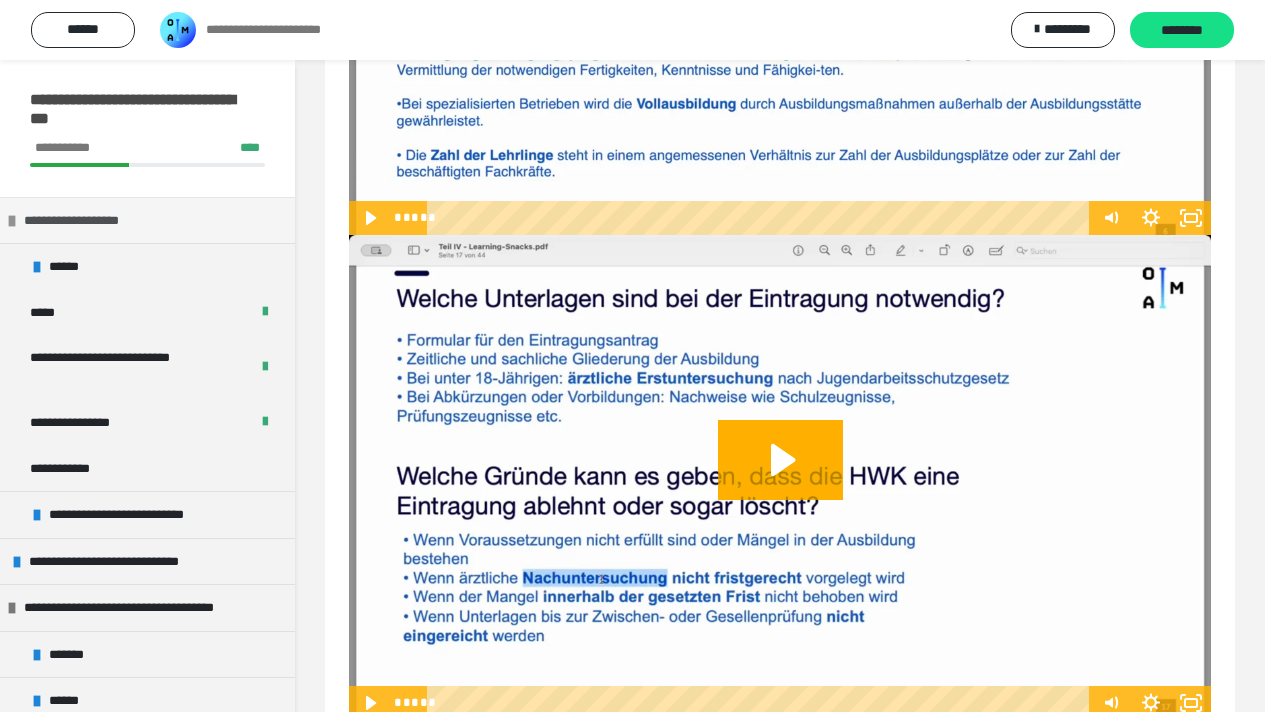 click on "**********" at bounding box center (88, 221) 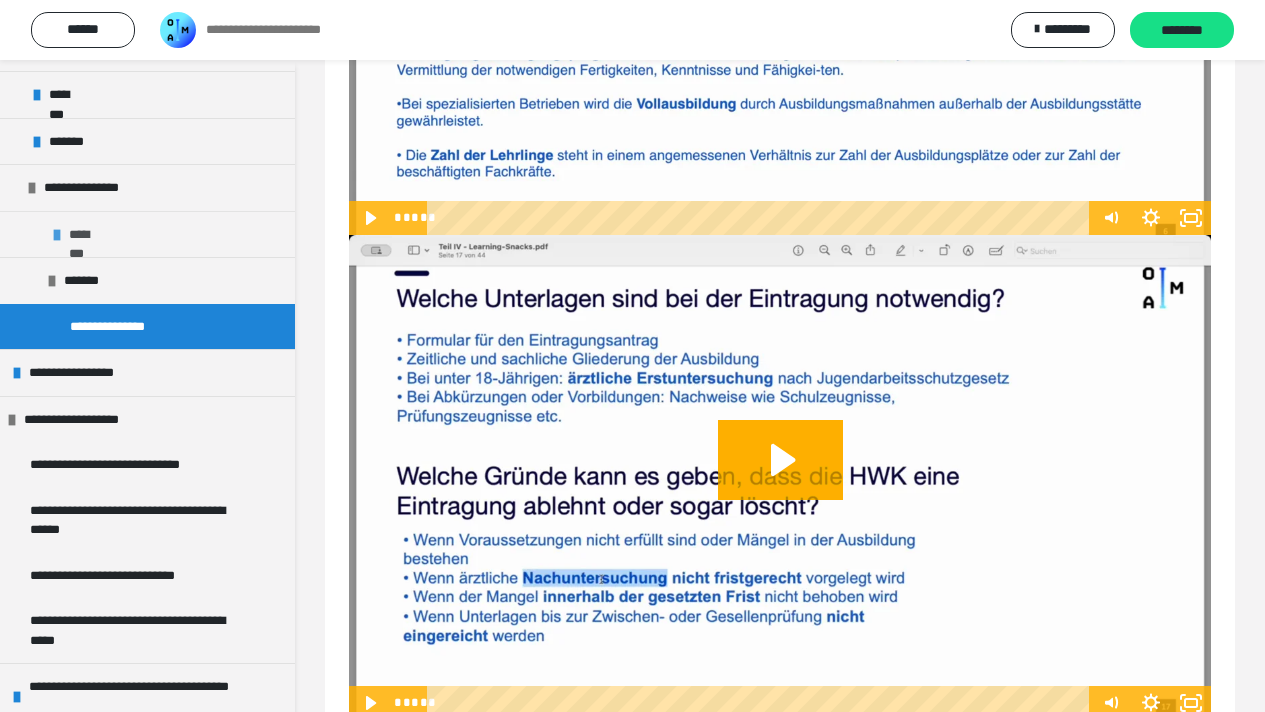 scroll, scrollTop: 473, scrollLeft: 0, axis: vertical 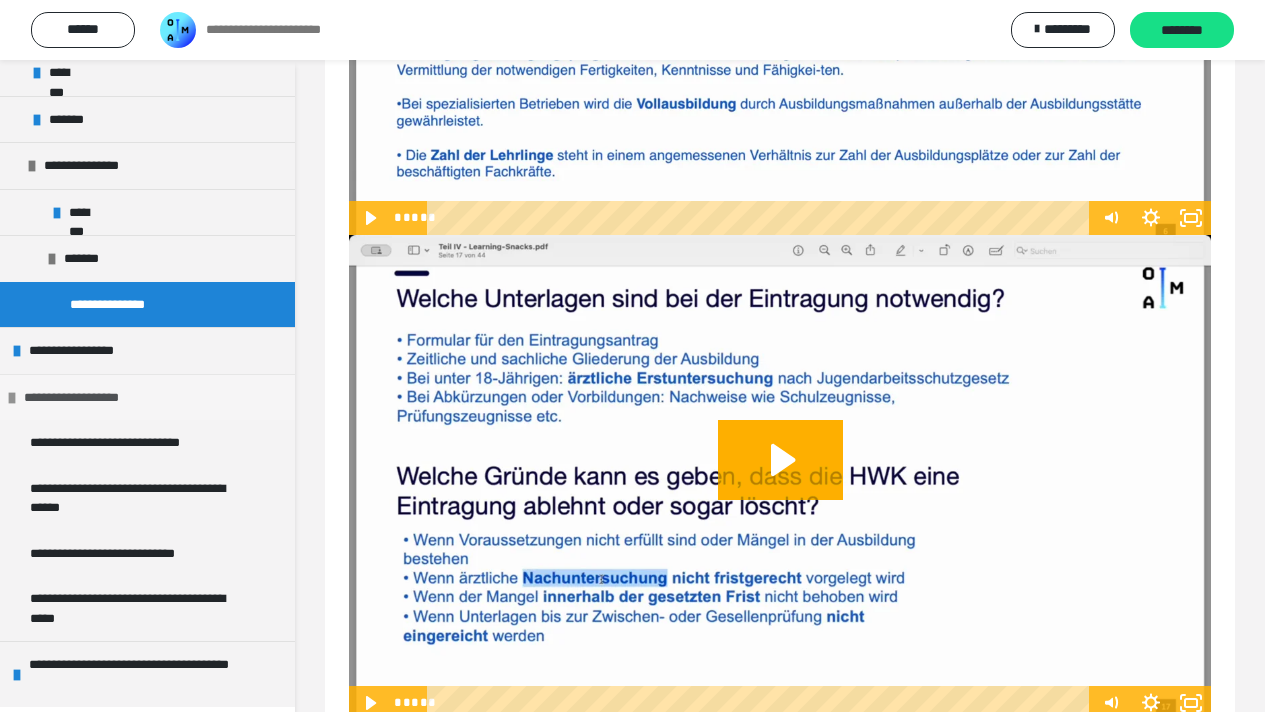 click on "**********" at bounding box center (85, 398) 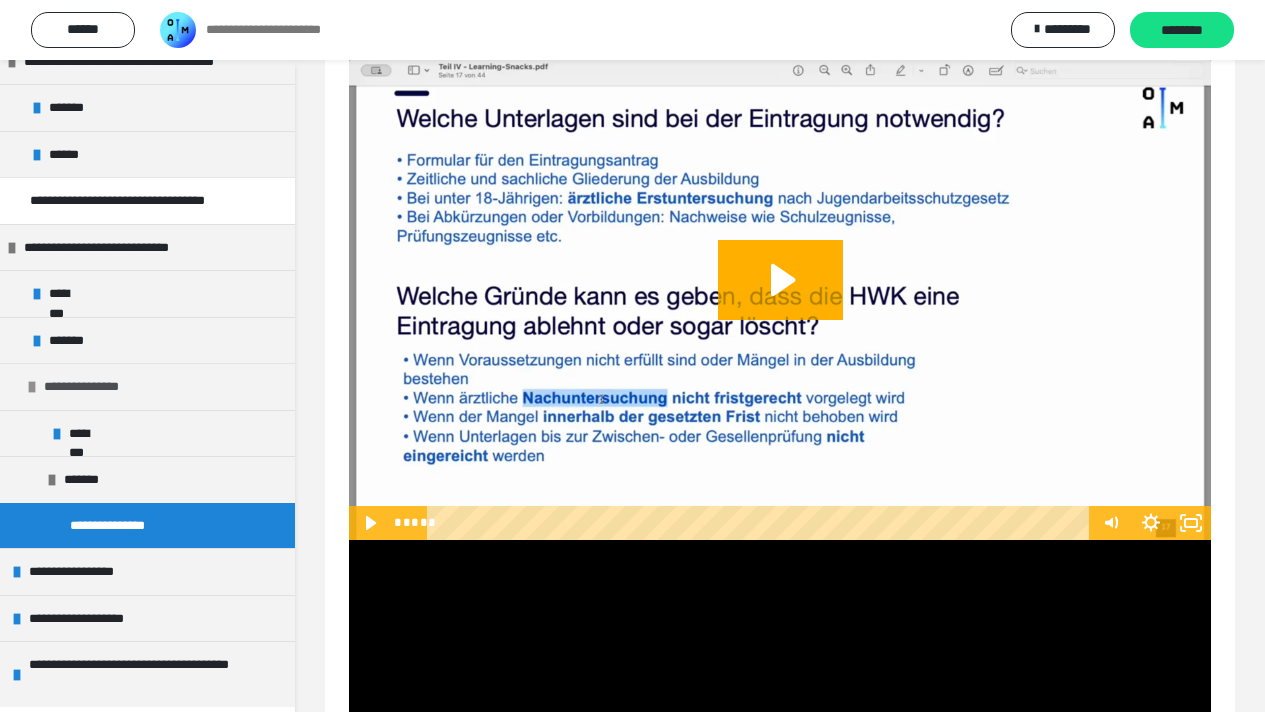 scroll, scrollTop: 752, scrollLeft: 0, axis: vertical 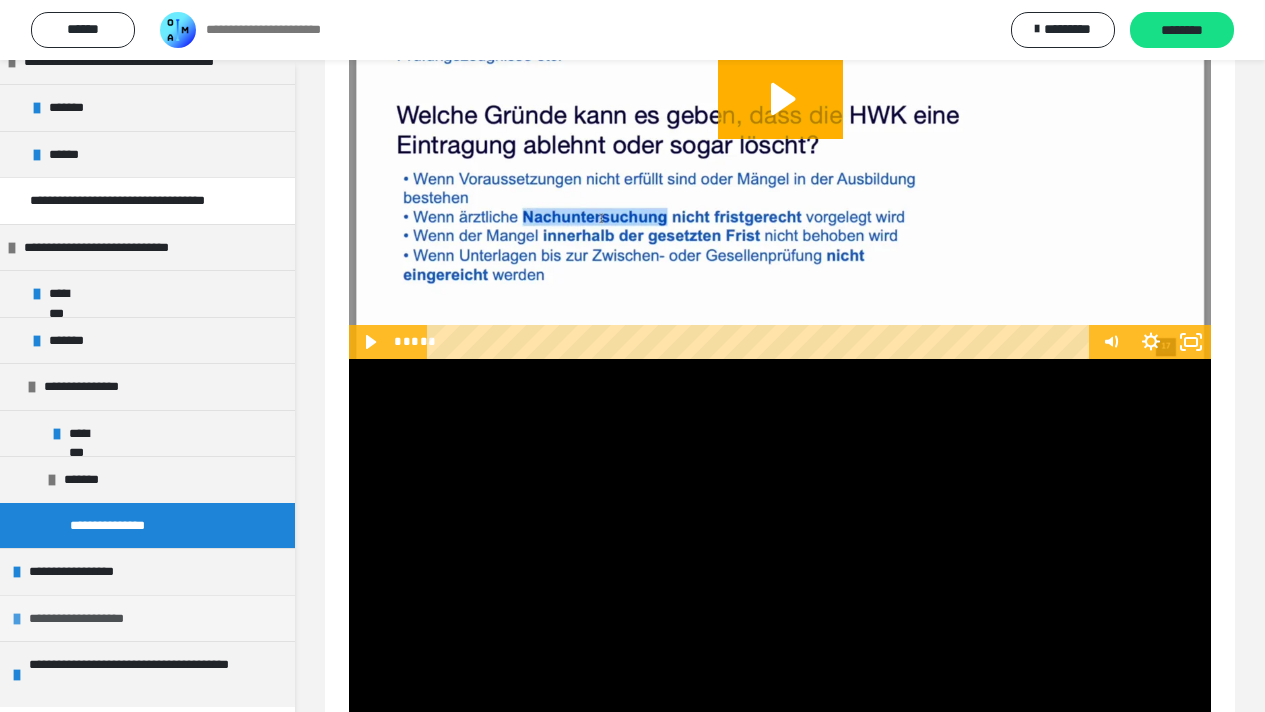 click on "**********" at bounding box center [90, 619] 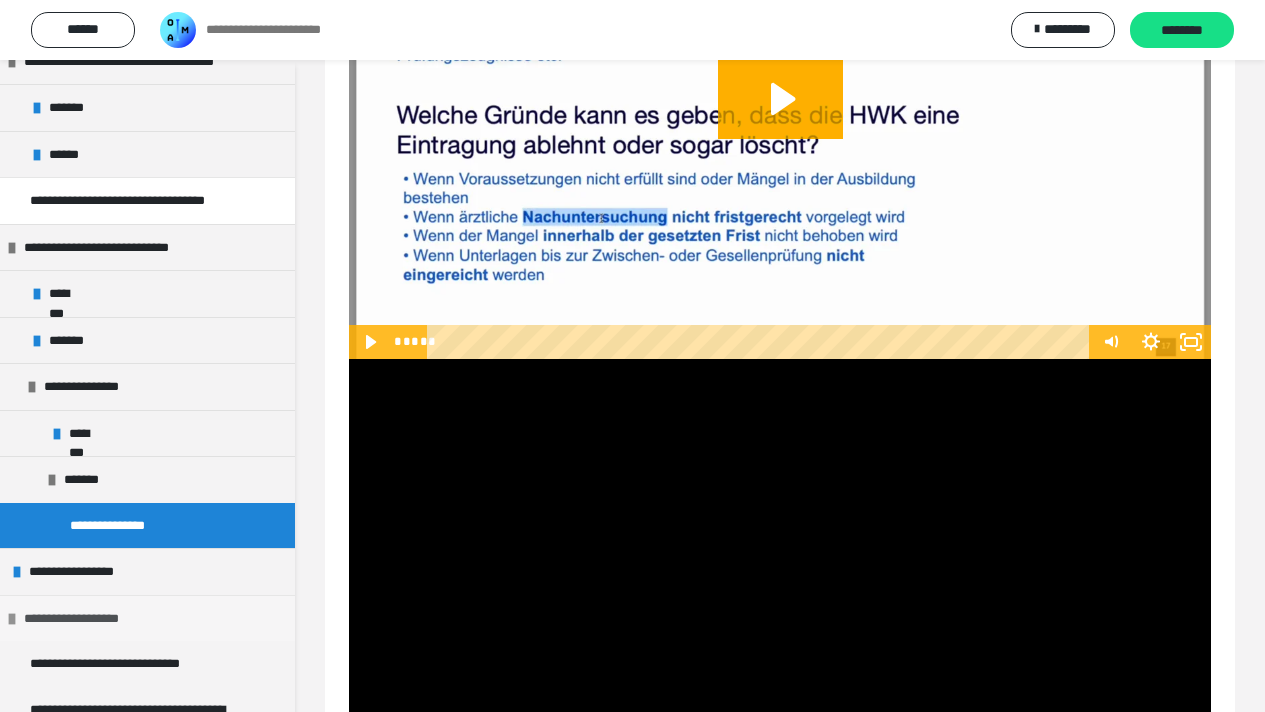 scroll, scrollTop: 473, scrollLeft: 0, axis: vertical 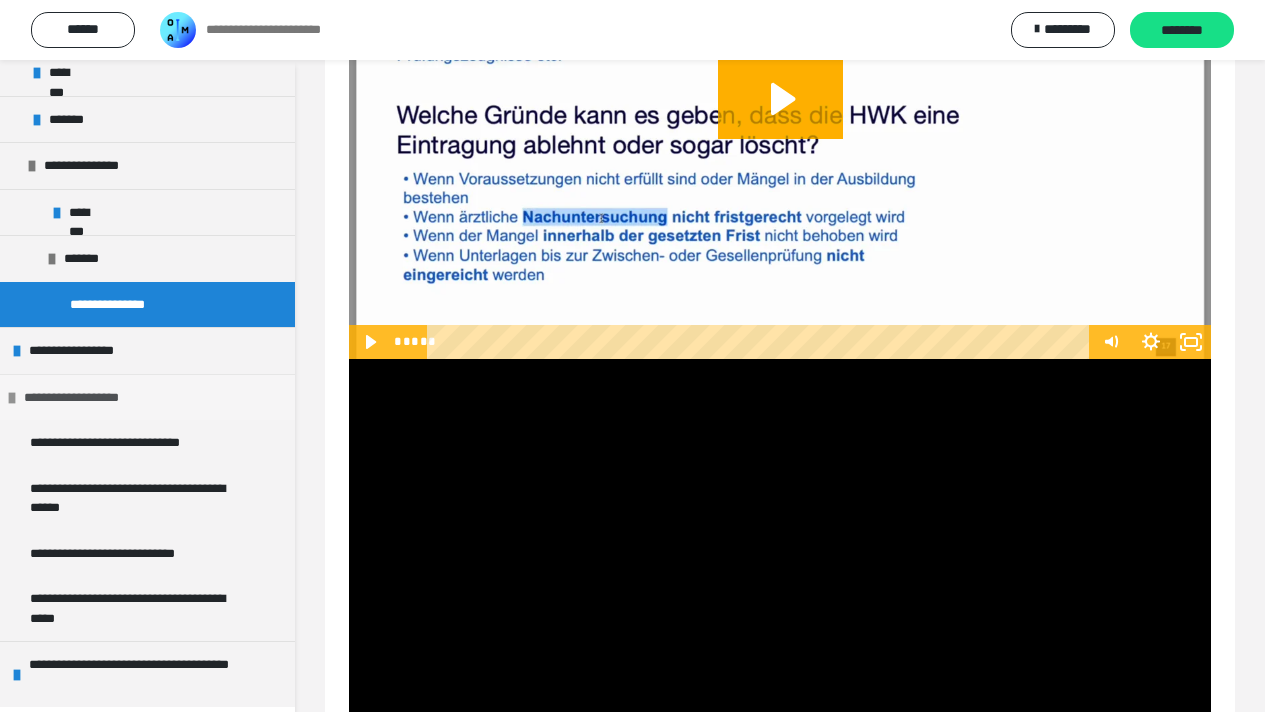 click on "**********" at bounding box center (85, 398) 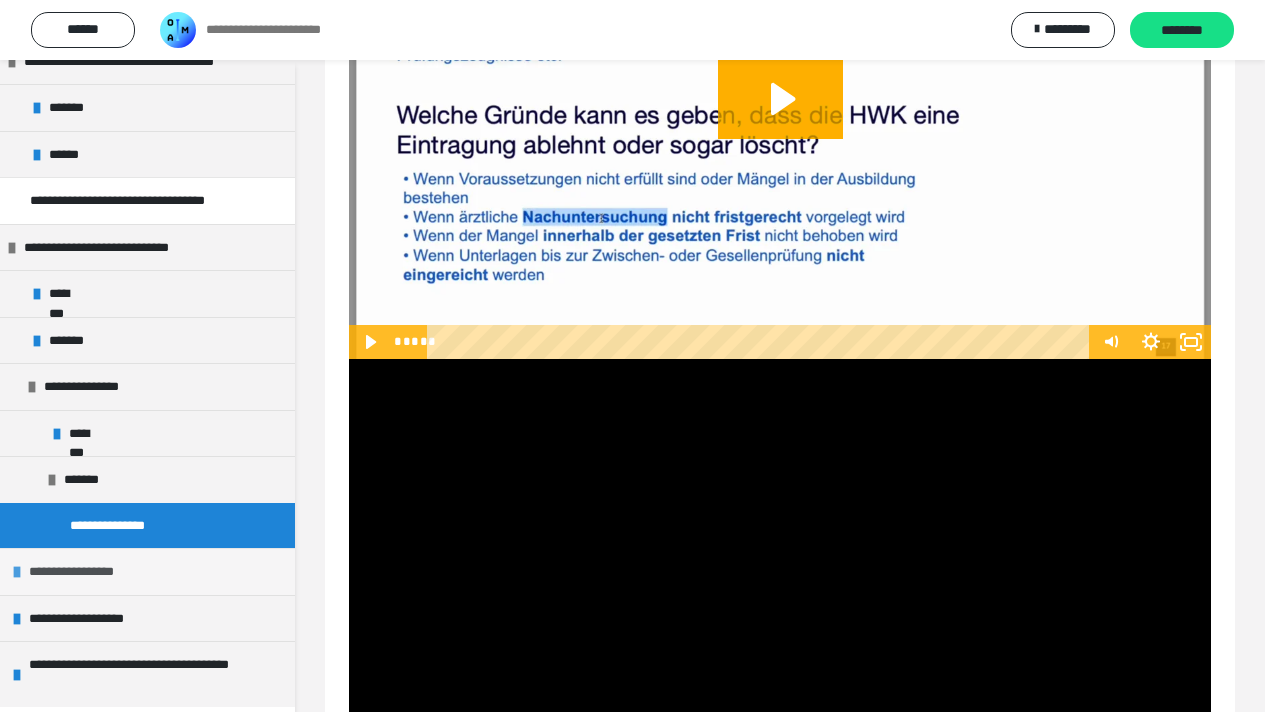 click on "**********" at bounding box center (85, 572) 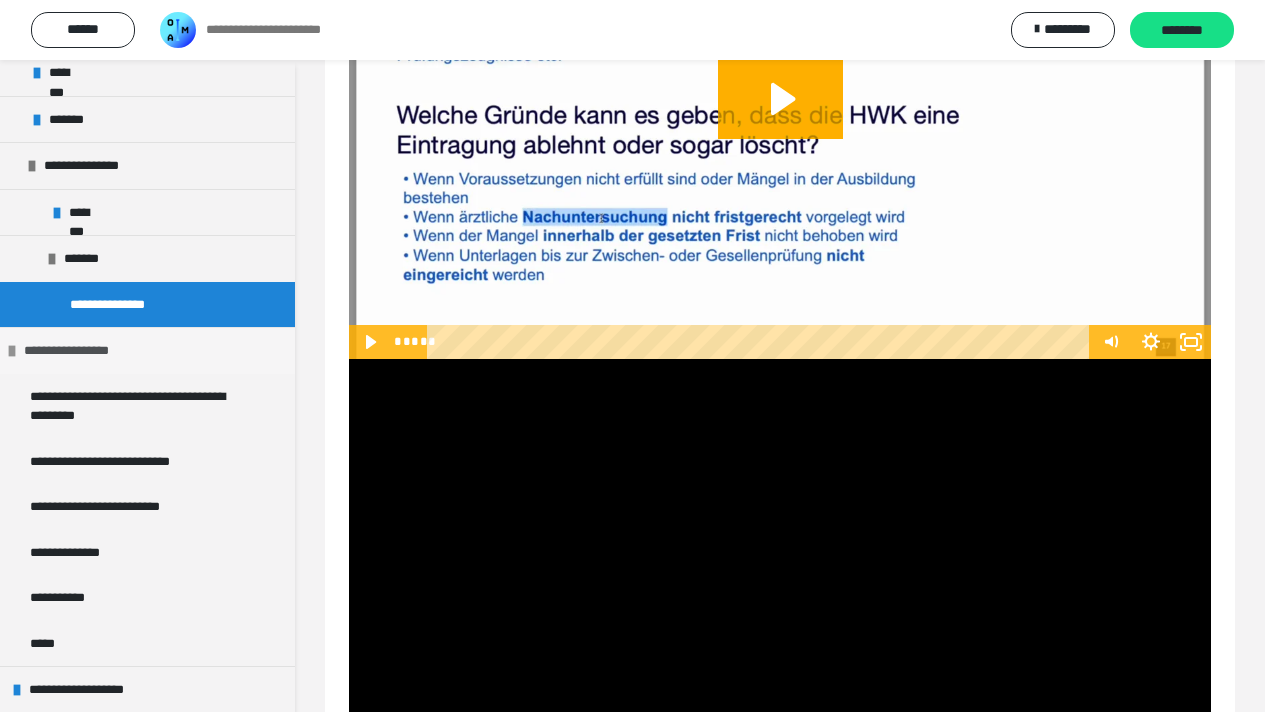 click on "**********" at bounding box center [80, 351] 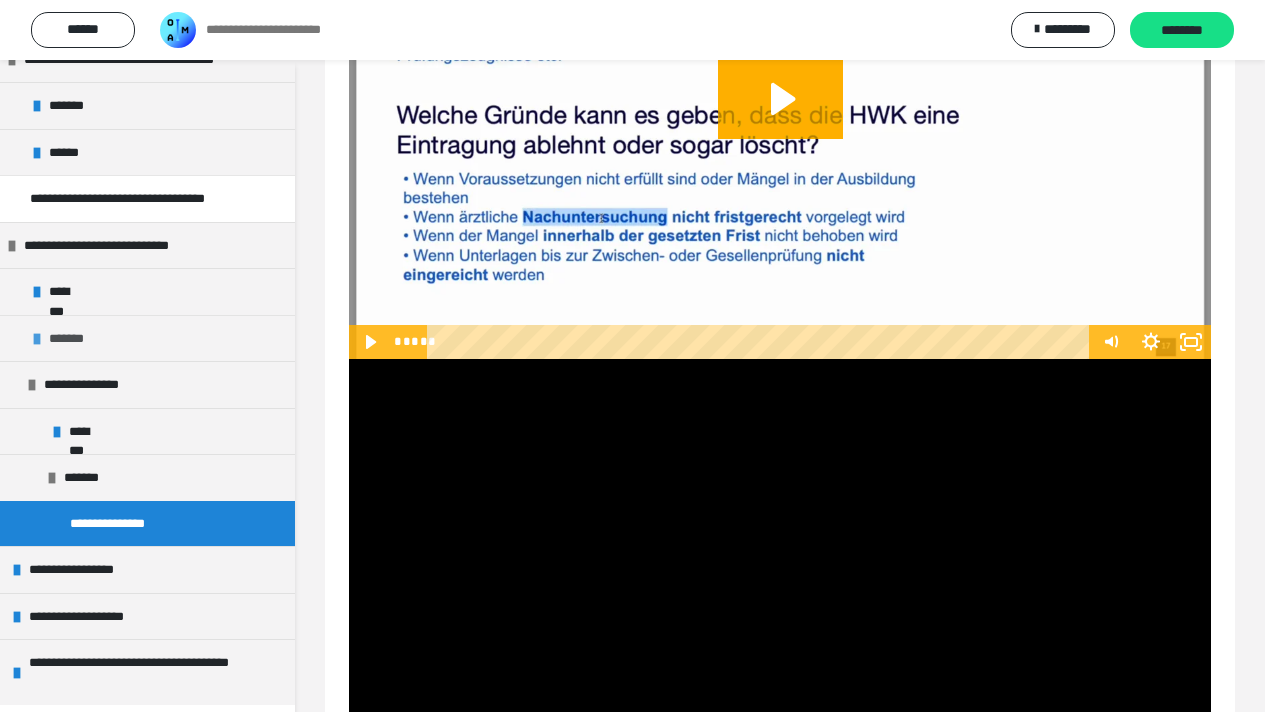 scroll, scrollTop: 252, scrollLeft: 0, axis: vertical 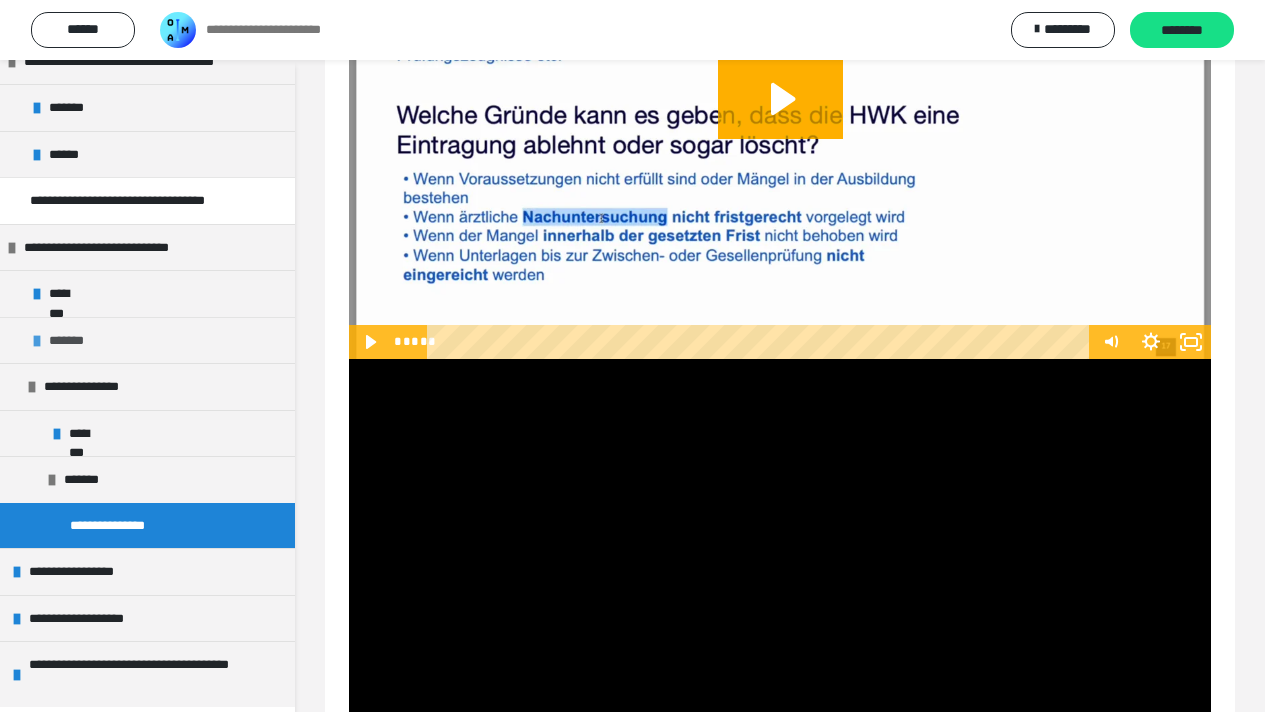 click on "*******" at bounding box center [147, 340] 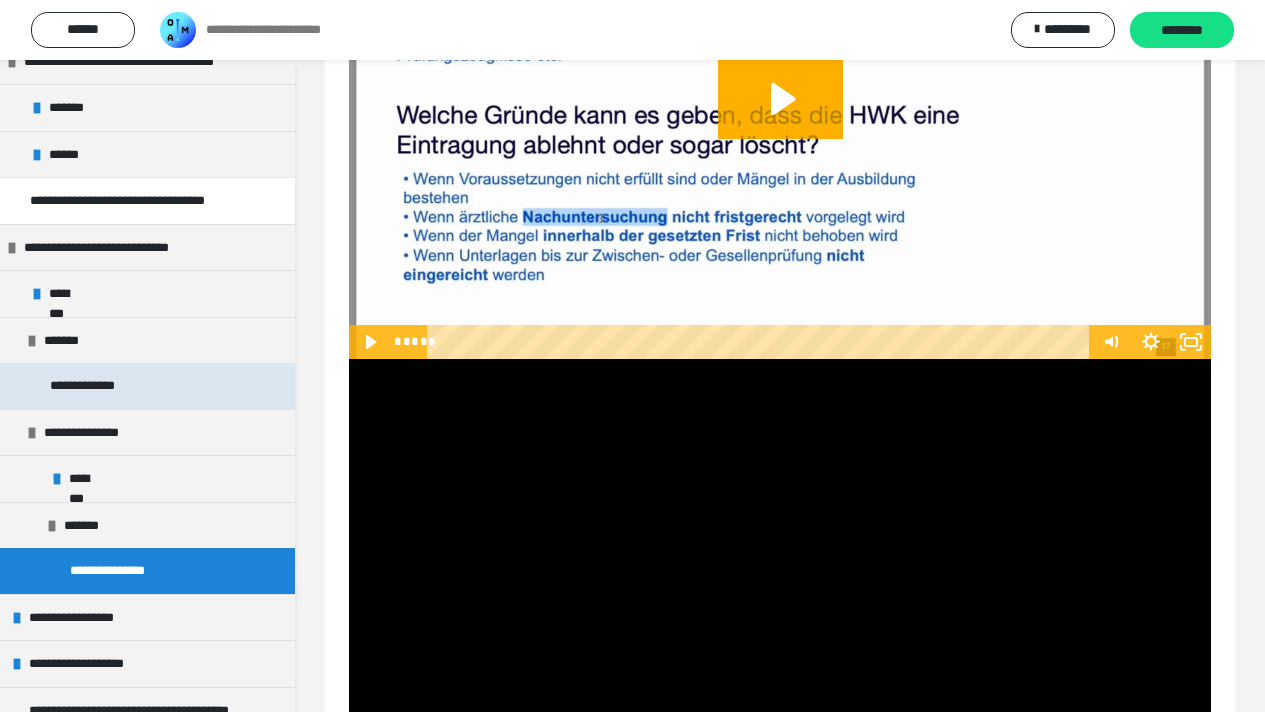 scroll, scrollTop: 298, scrollLeft: 0, axis: vertical 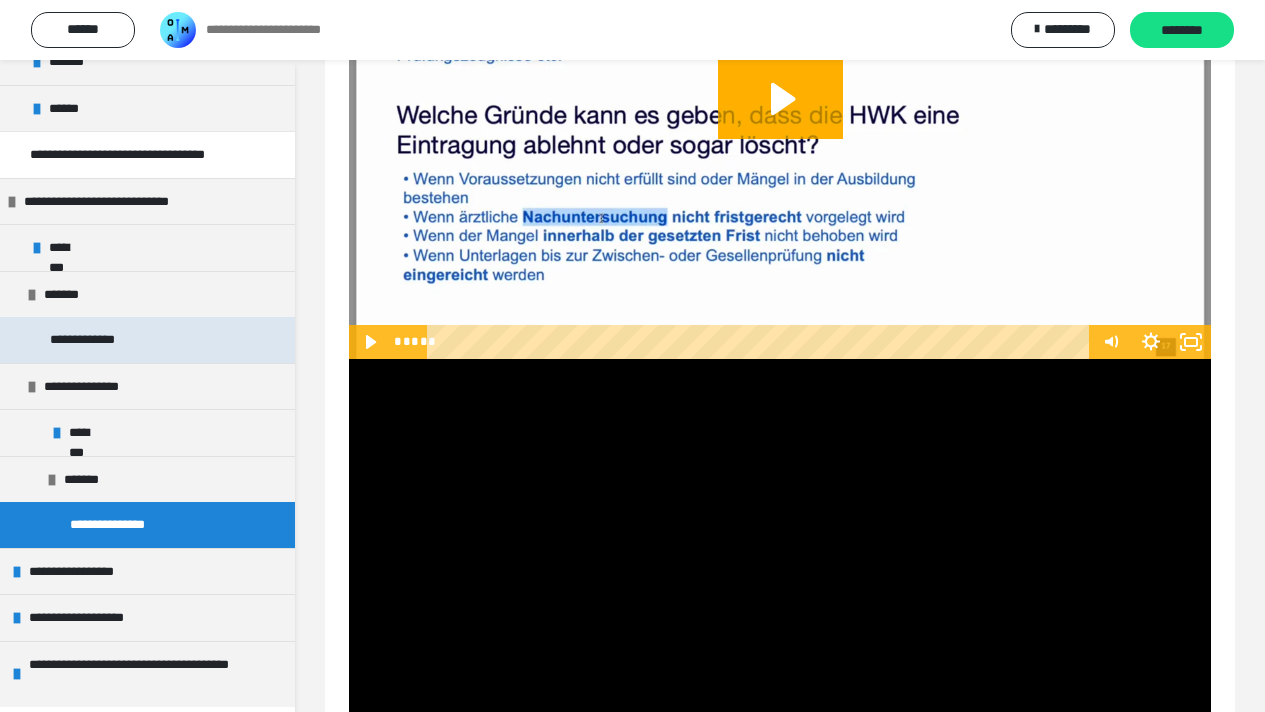 click on "**********" at bounding box center [91, 340] 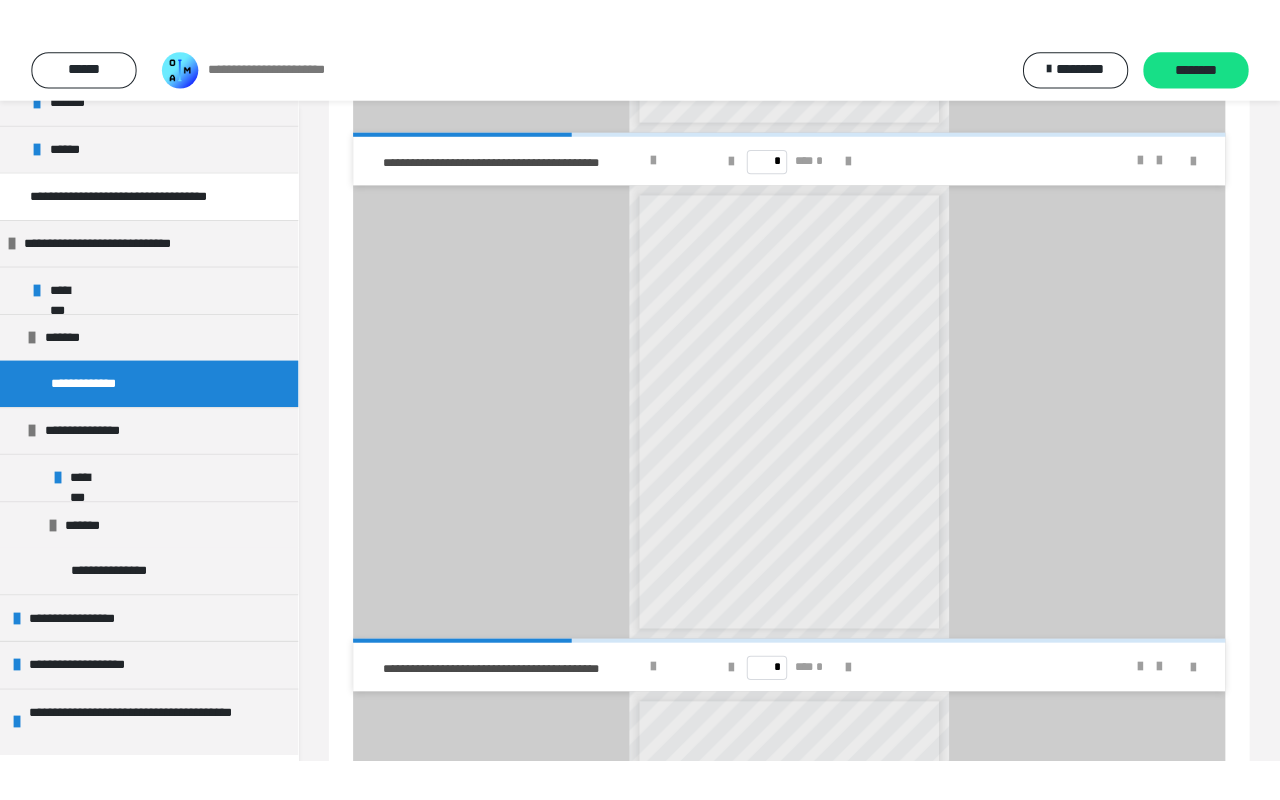 scroll, scrollTop: 2477, scrollLeft: 0, axis: vertical 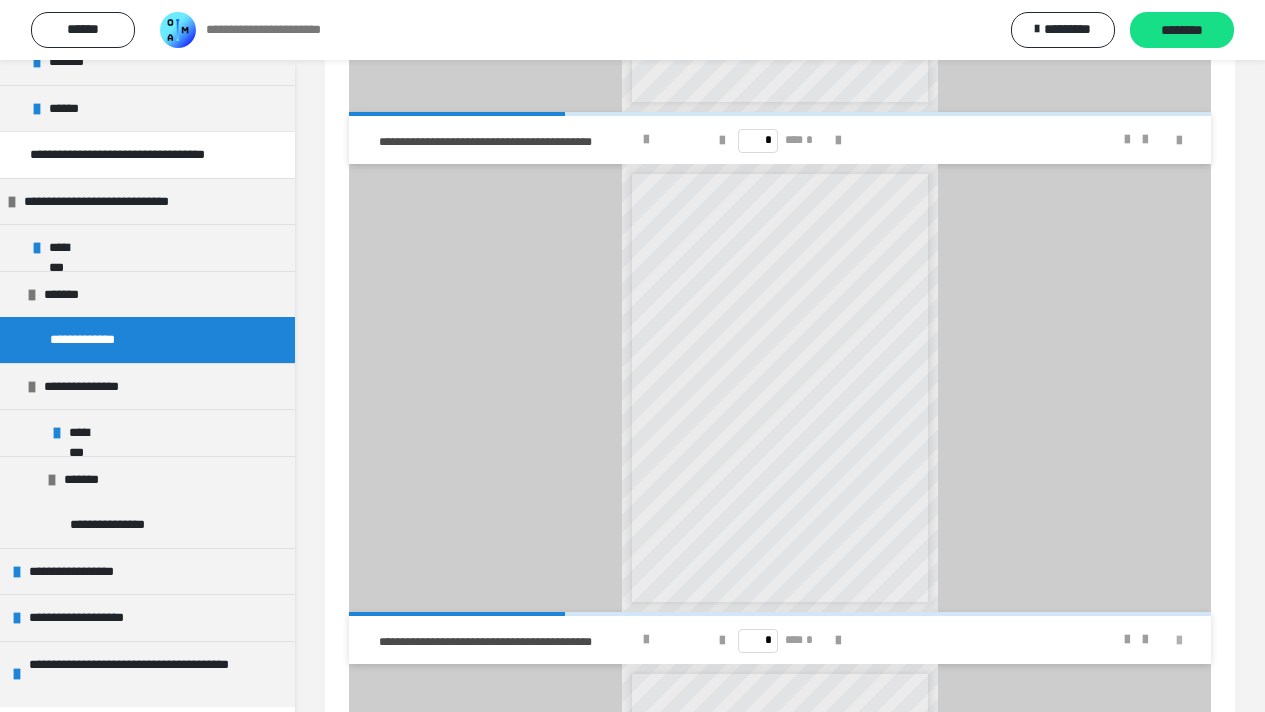 click at bounding box center [1179, 641] 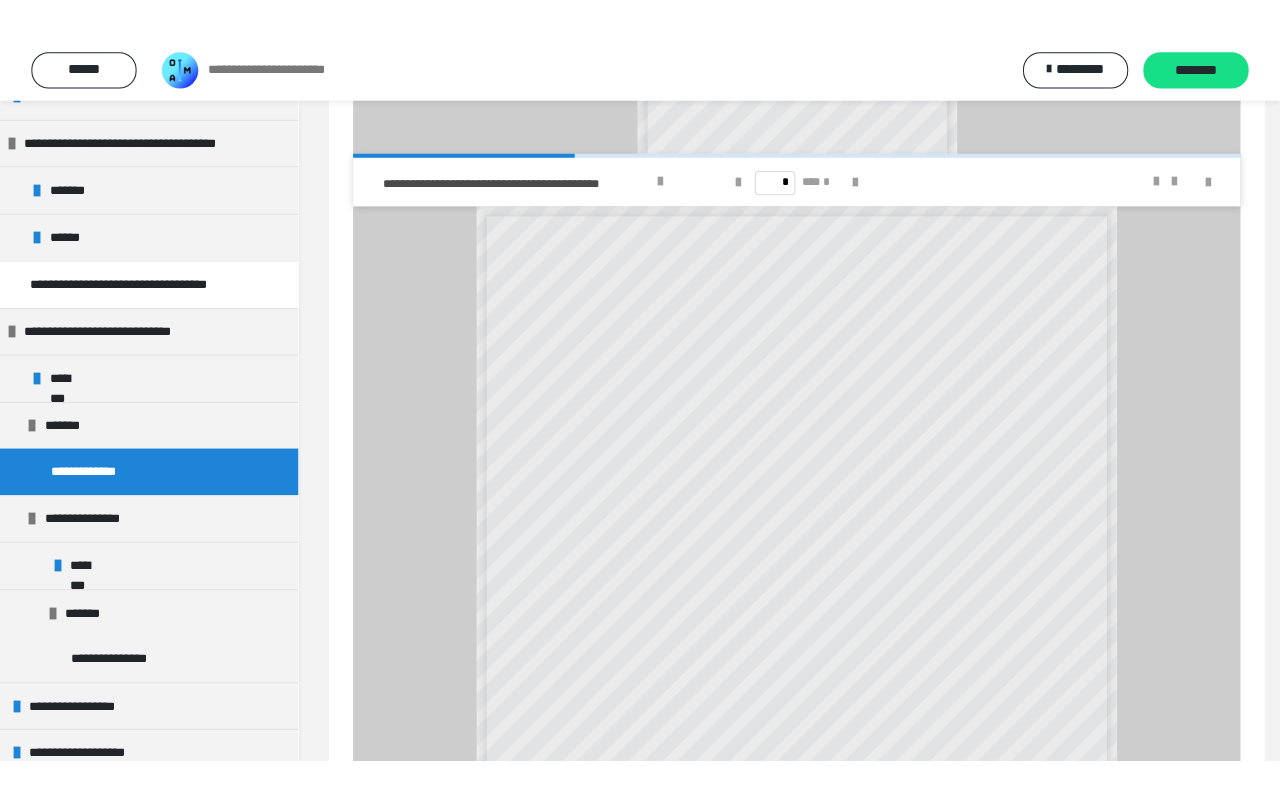 scroll, scrollTop: 210, scrollLeft: 0, axis: vertical 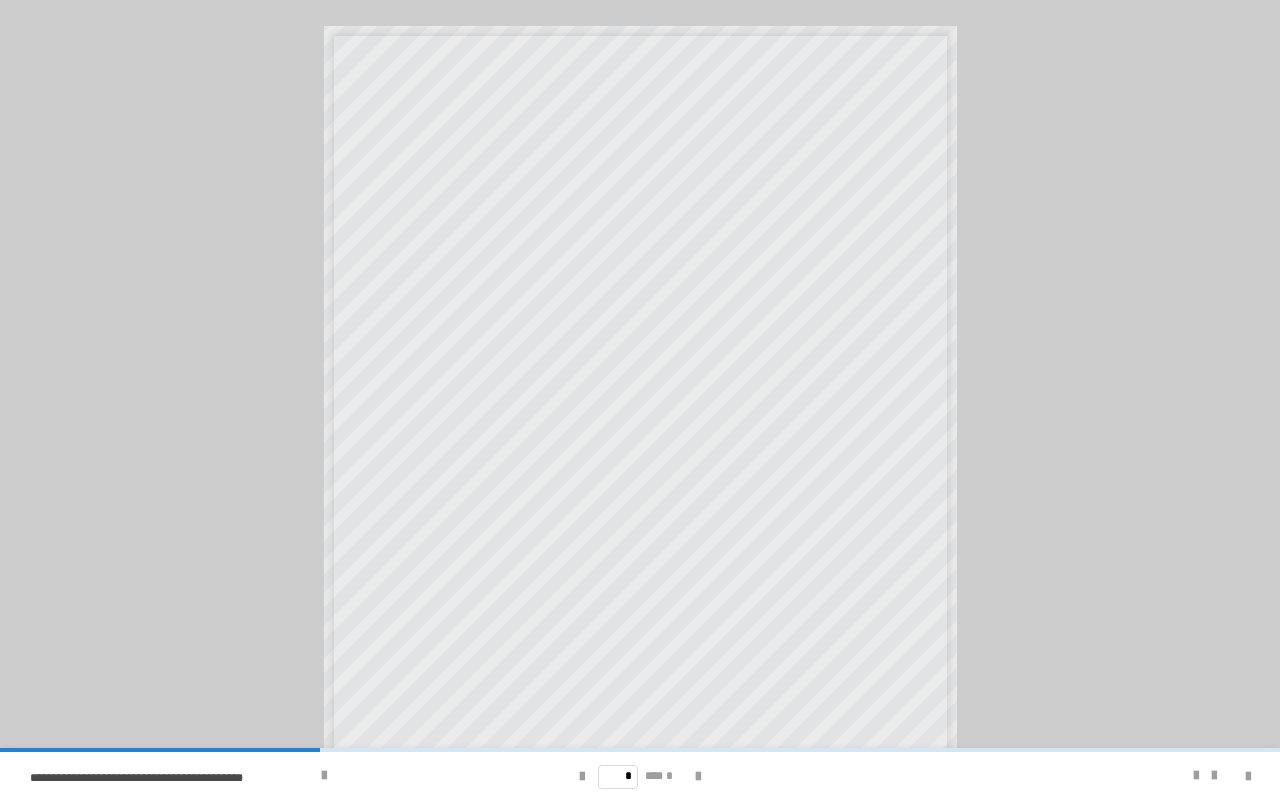 click on "* *** *" at bounding box center (640, 776) 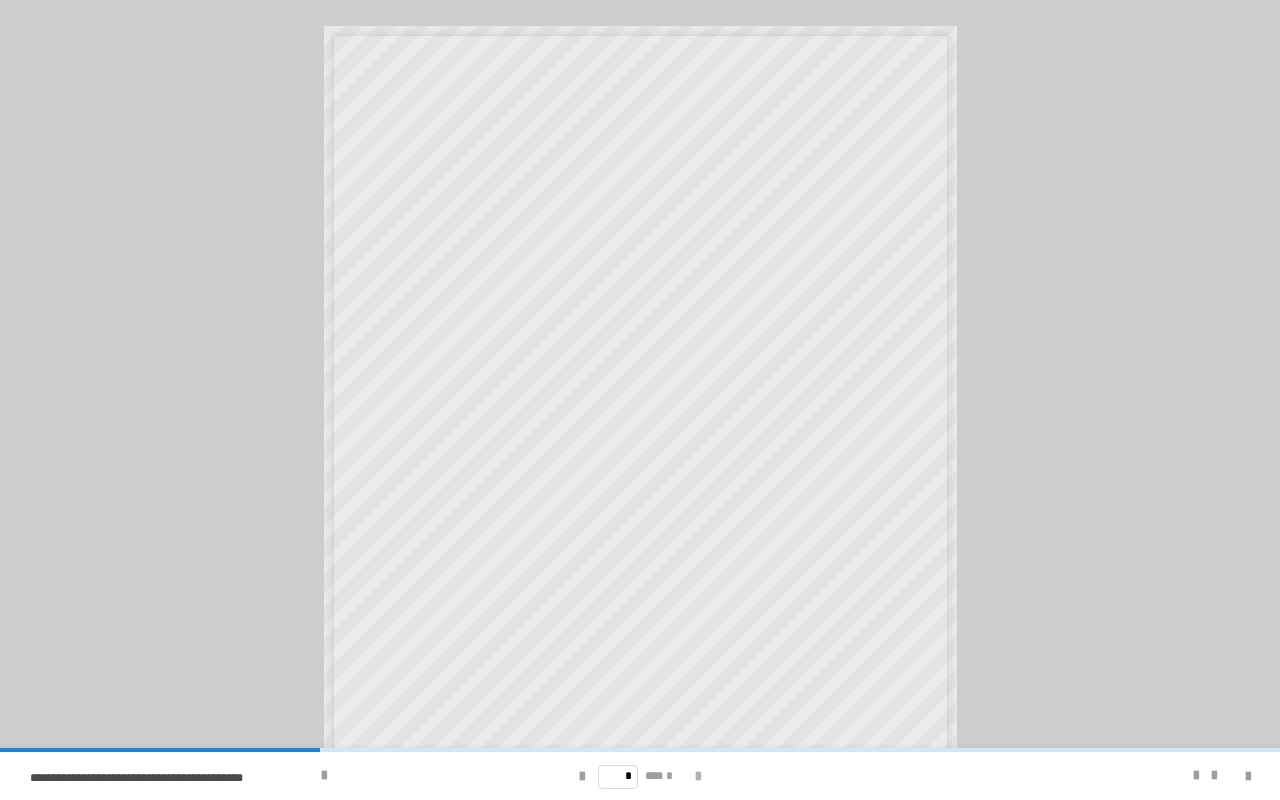 click at bounding box center [698, 777] 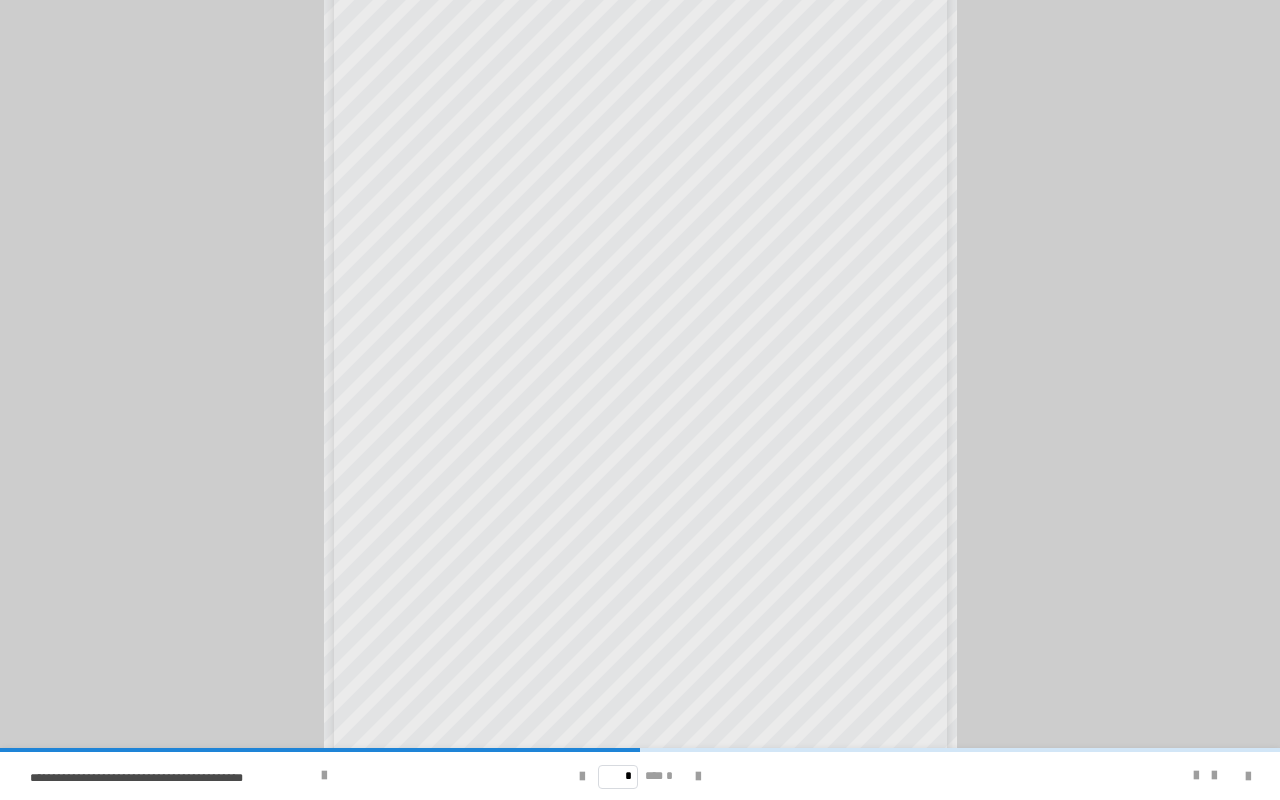 scroll, scrollTop: 122, scrollLeft: 0, axis: vertical 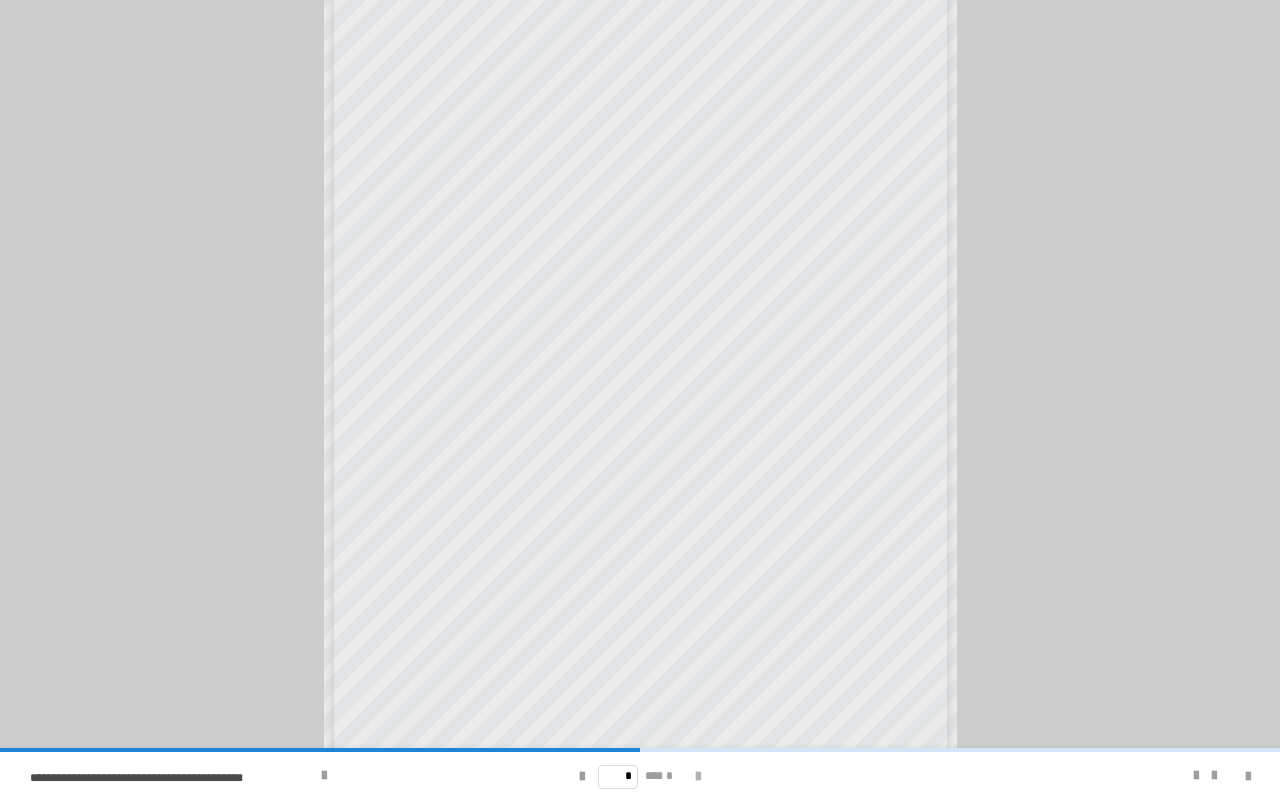 click at bounding box center [698, 777] 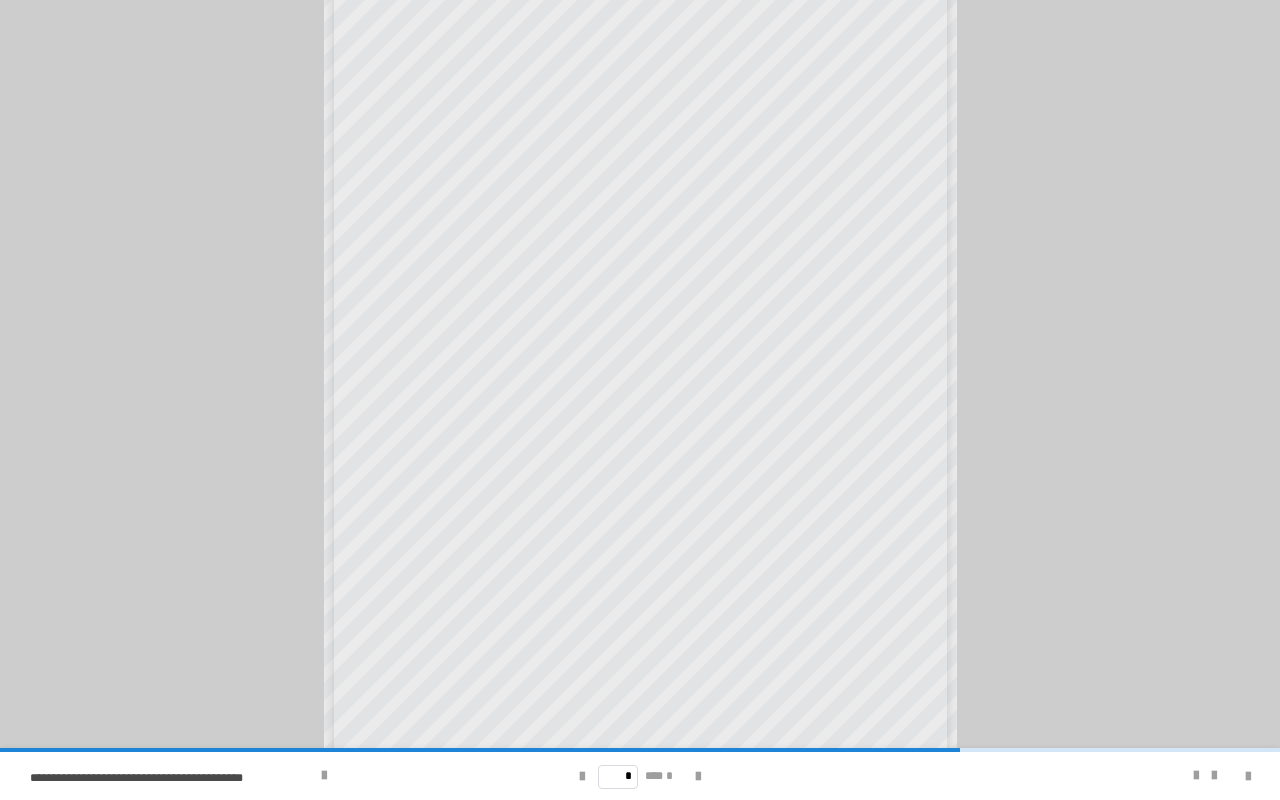 scroll, scrollTop: 93, scrollLeft: 0, axis: vertical 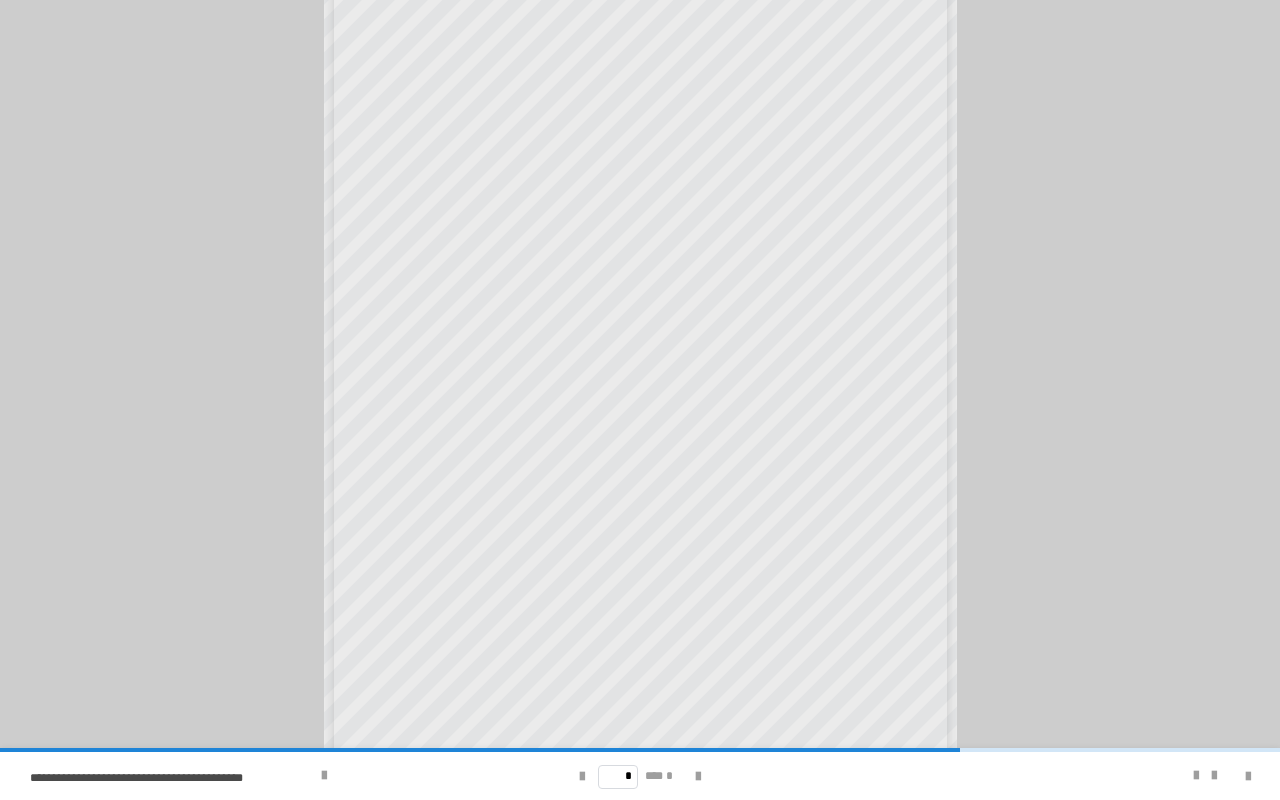 click on "* *** *" at bounding box center (640, 776) 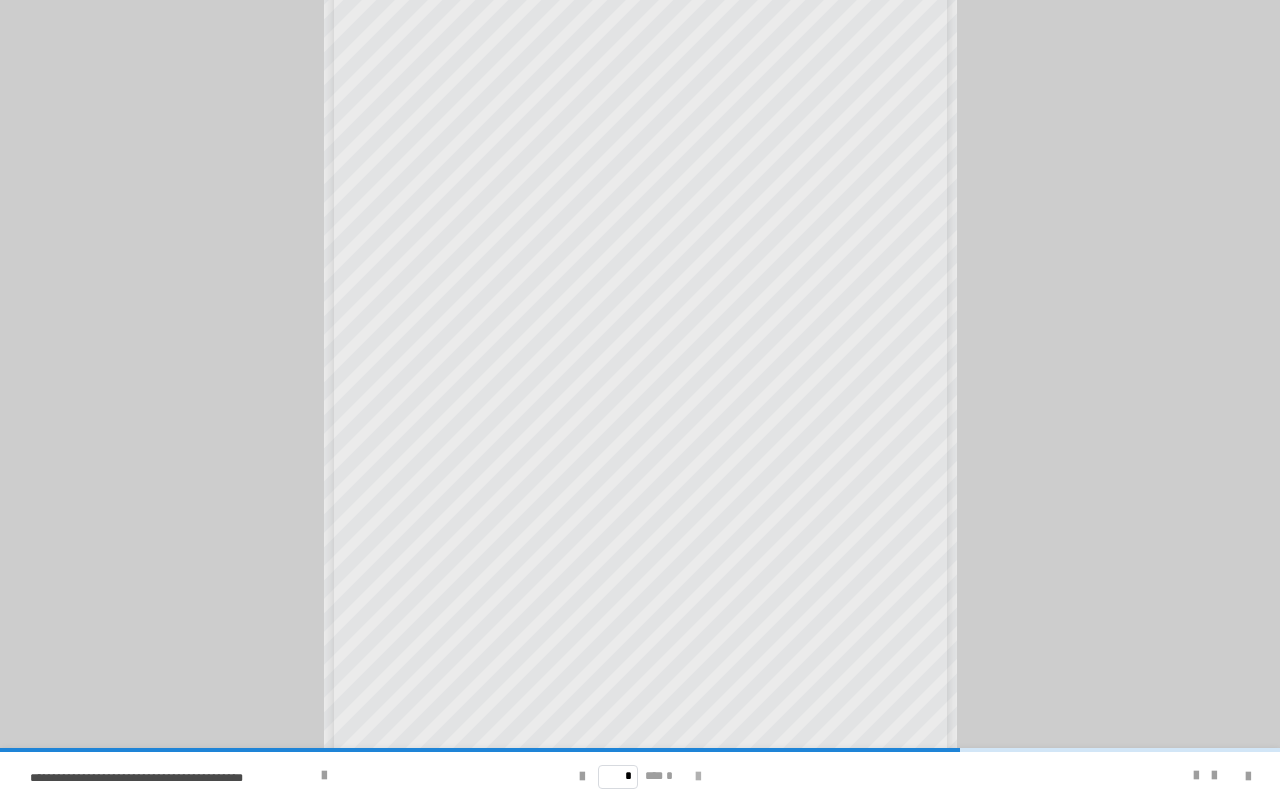 click at bounding box center [698, 777] 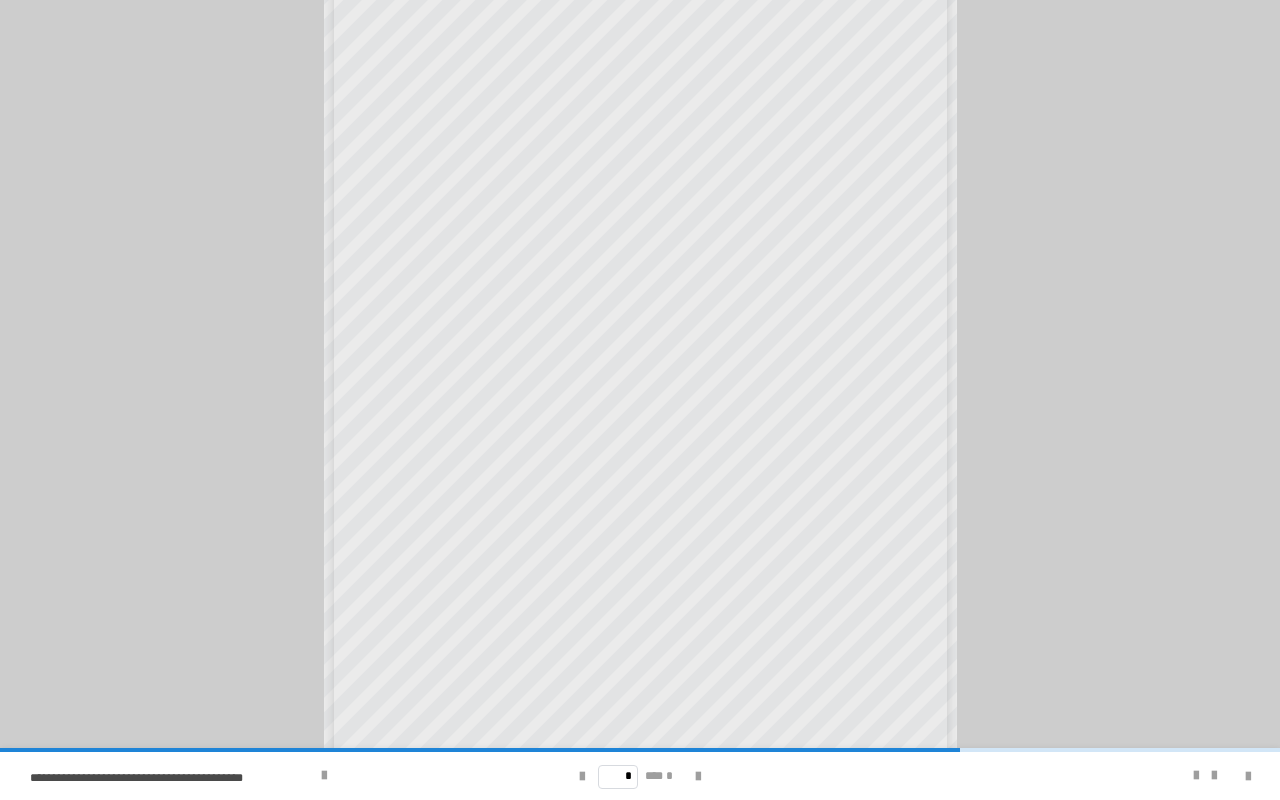 type on "*" 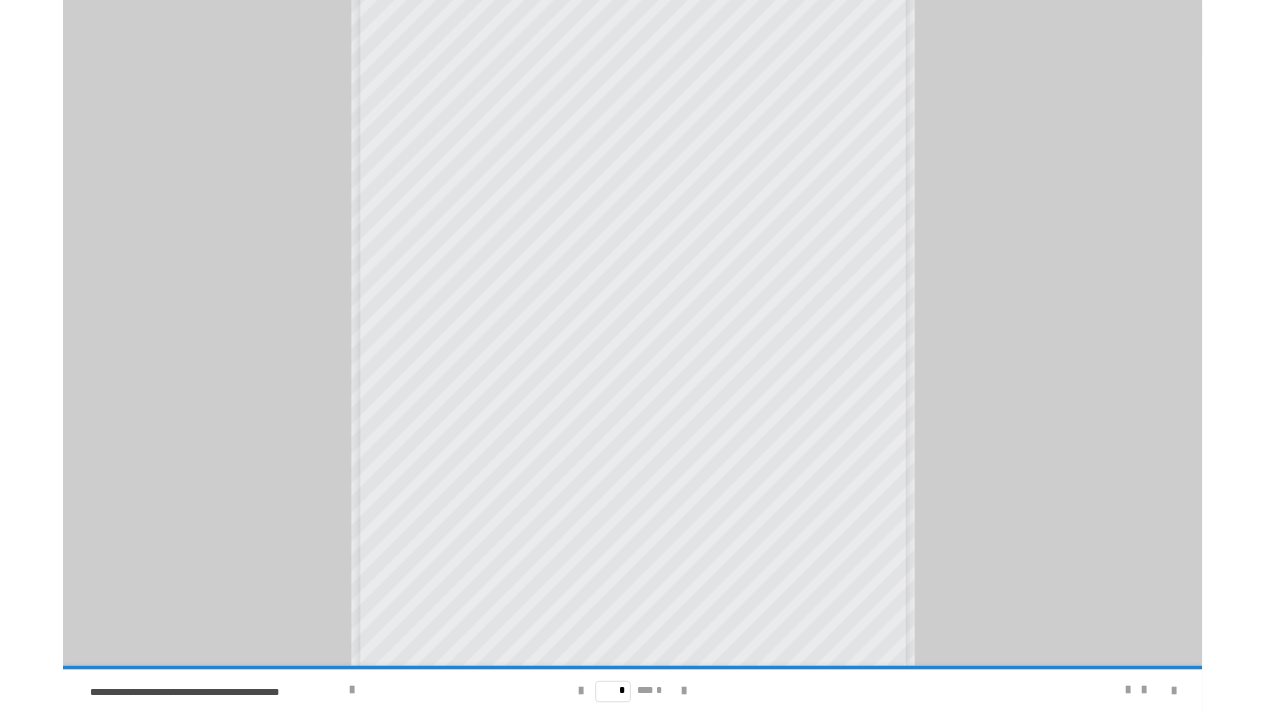 scroll, scrollTop: 122, scrollLeft: 0, axis: vertical 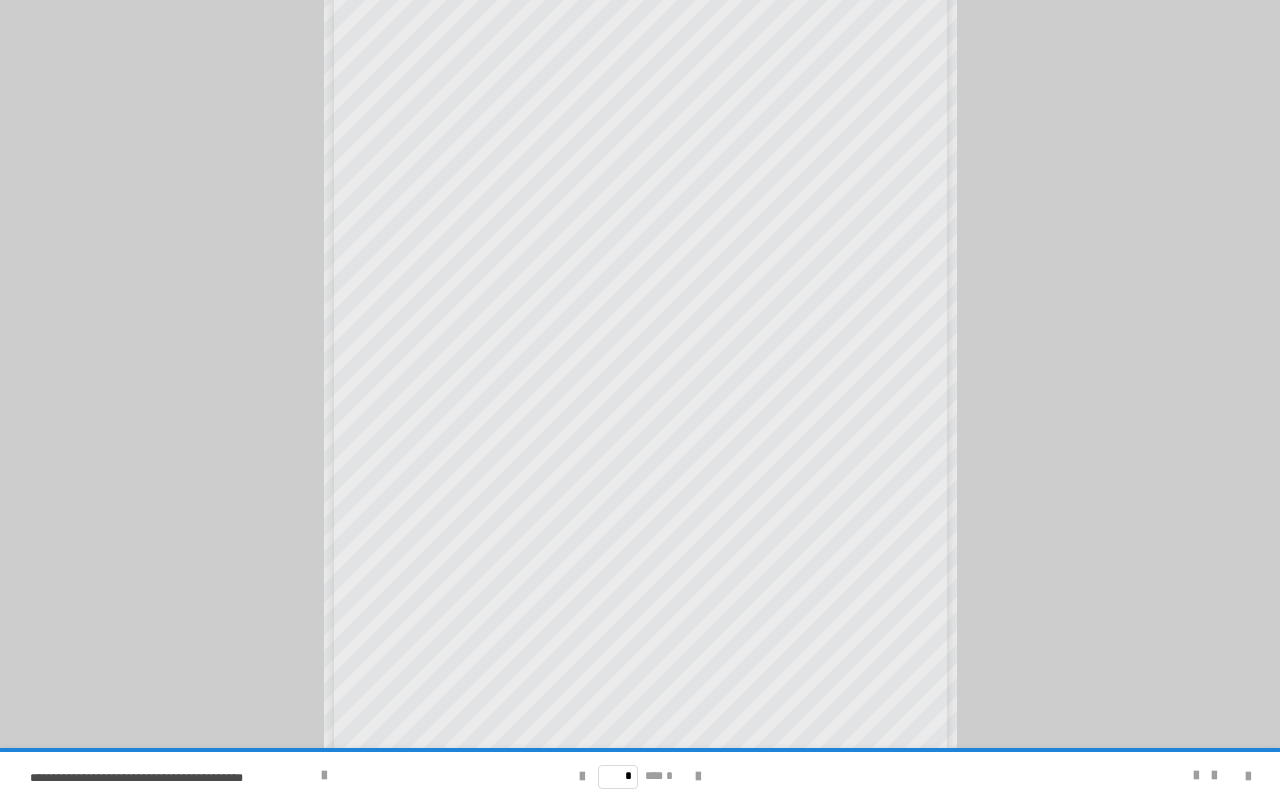 click on "* *** *" at bounding box center [640, 776] 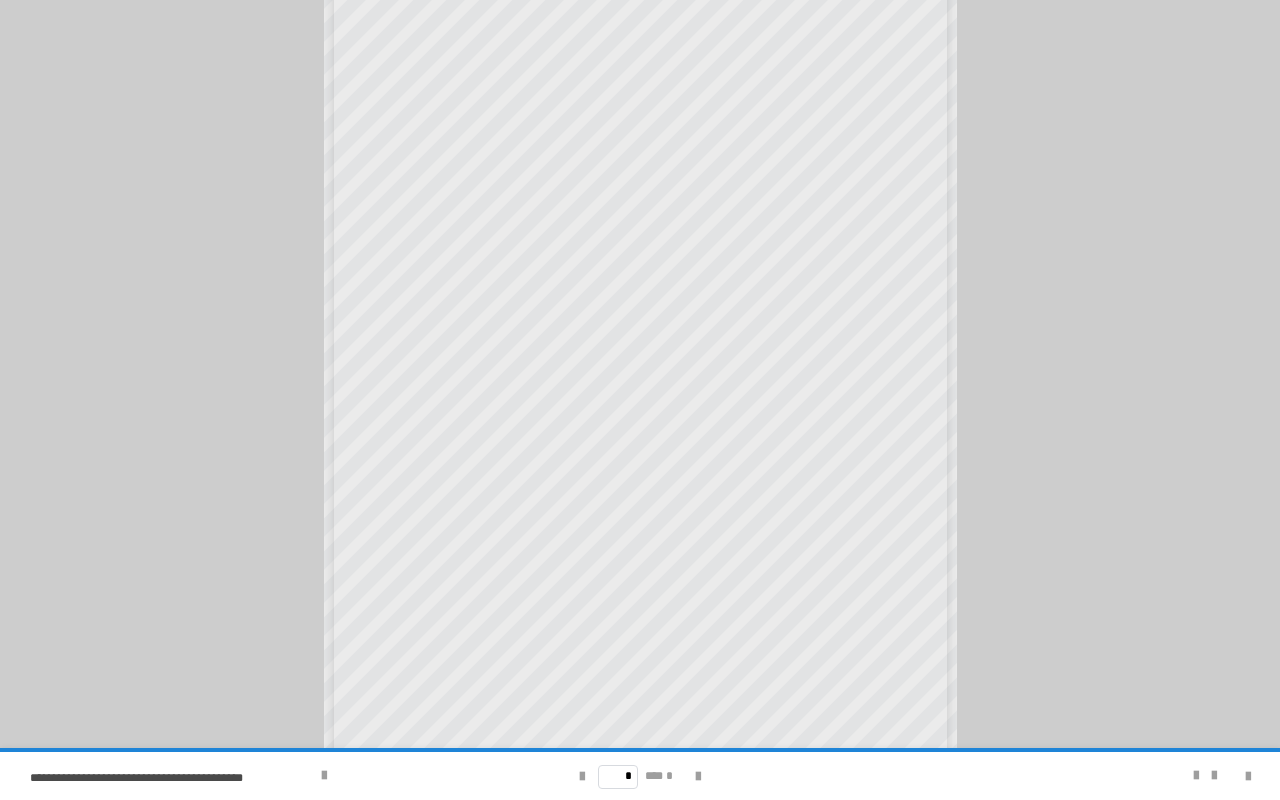 click on "* *** *" at bounding box center (640, 776) 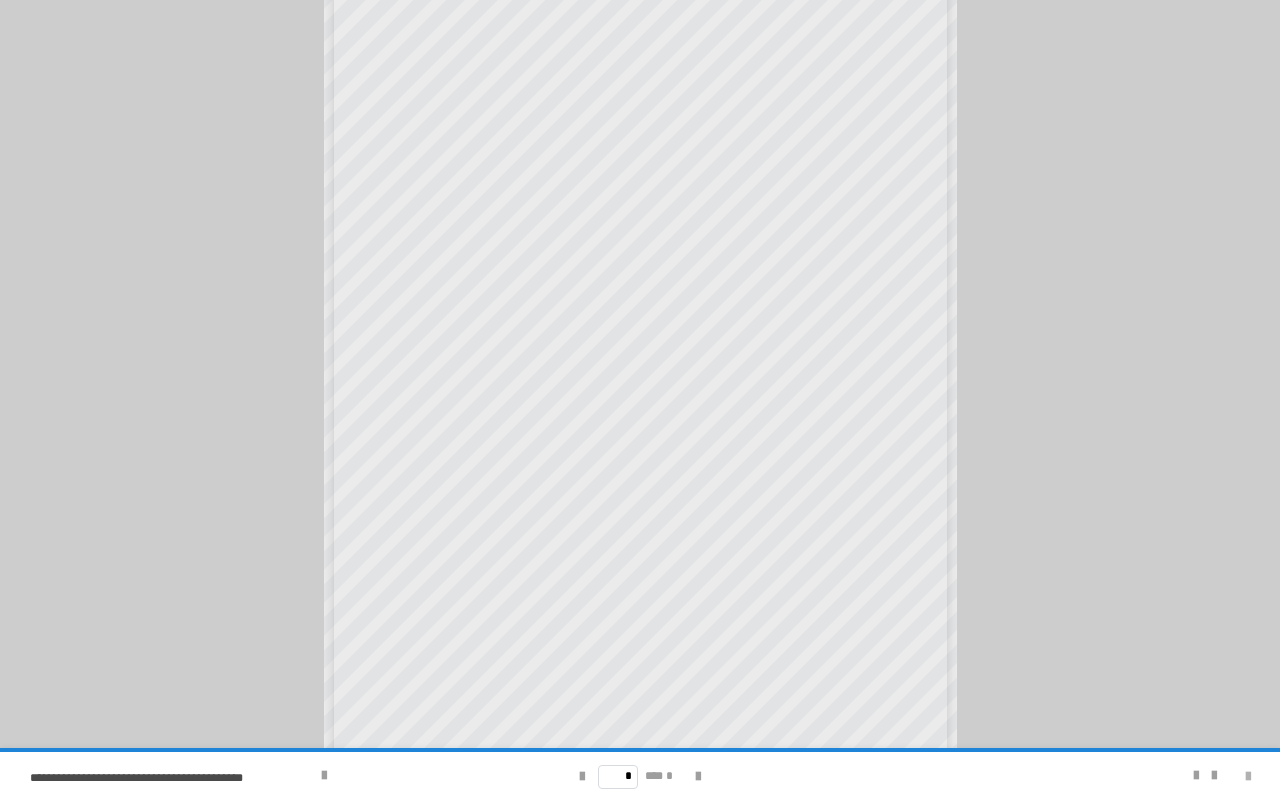 click at bounding box center (1248, 777) 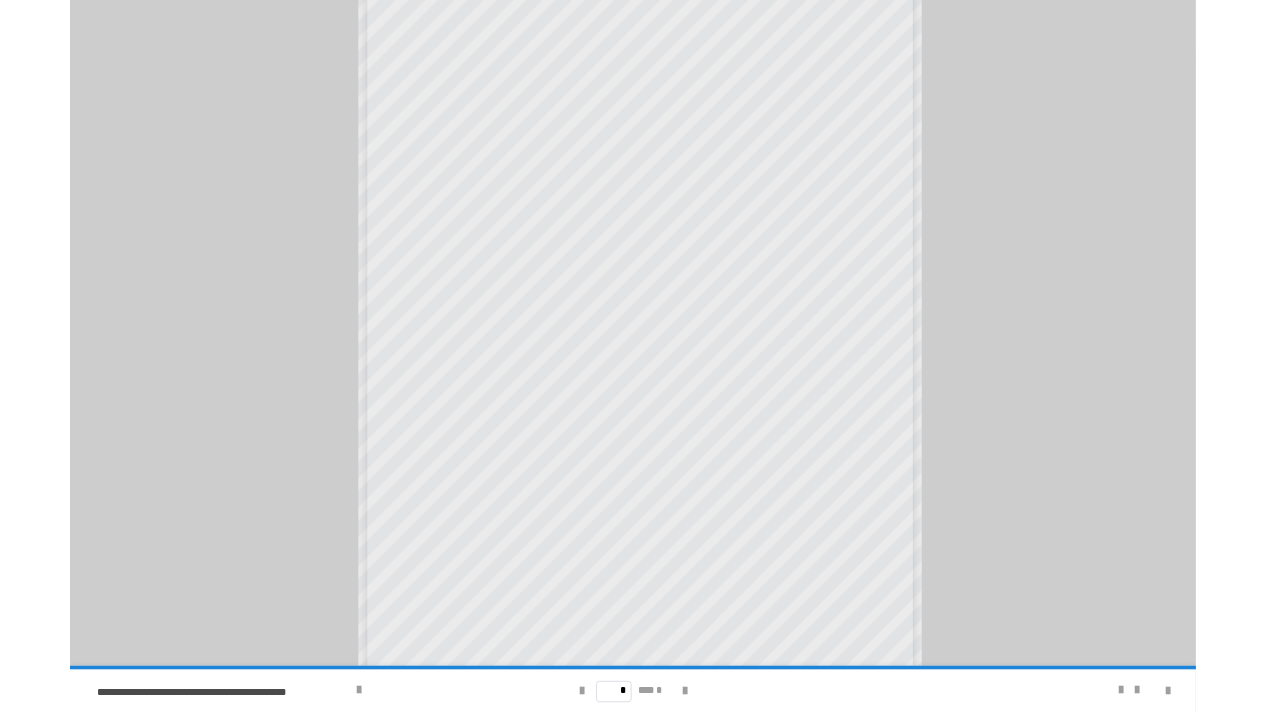 scroll, scrollTop: 0, scrollLeft: 0, axis: both 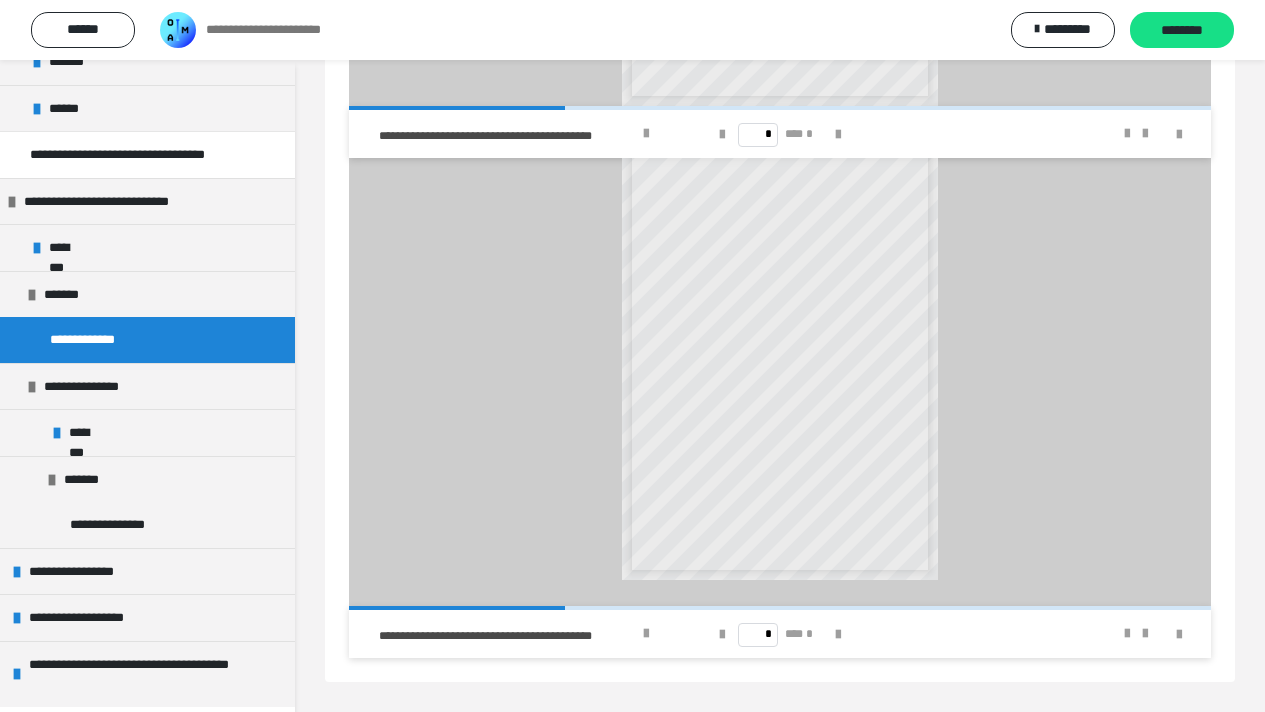 drag, startPoint x: 1188, startPoint y: 651, endPoint x: 1184, endPoint y: 640, distance: 11.7046995 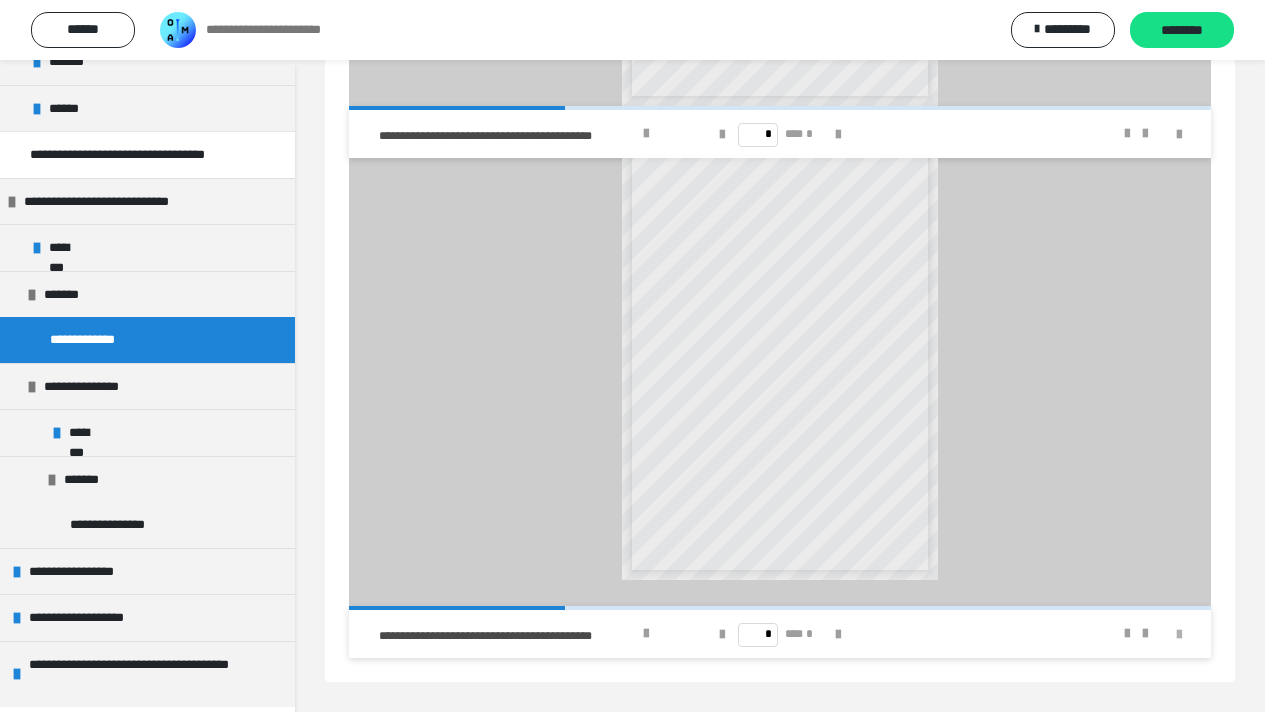click at bounding box center (1179, 635) 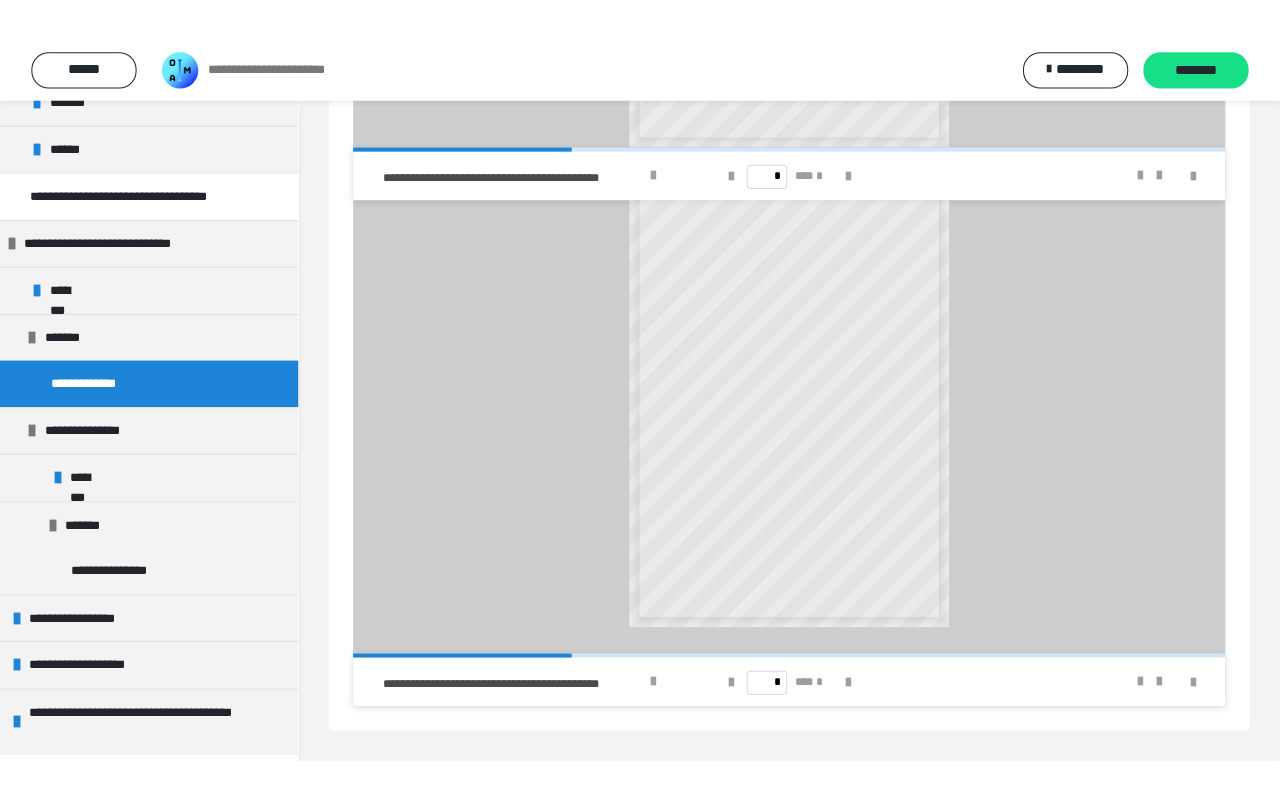 scroll, scrollTop: 3395, scrollLeft: 0, axis: vertical 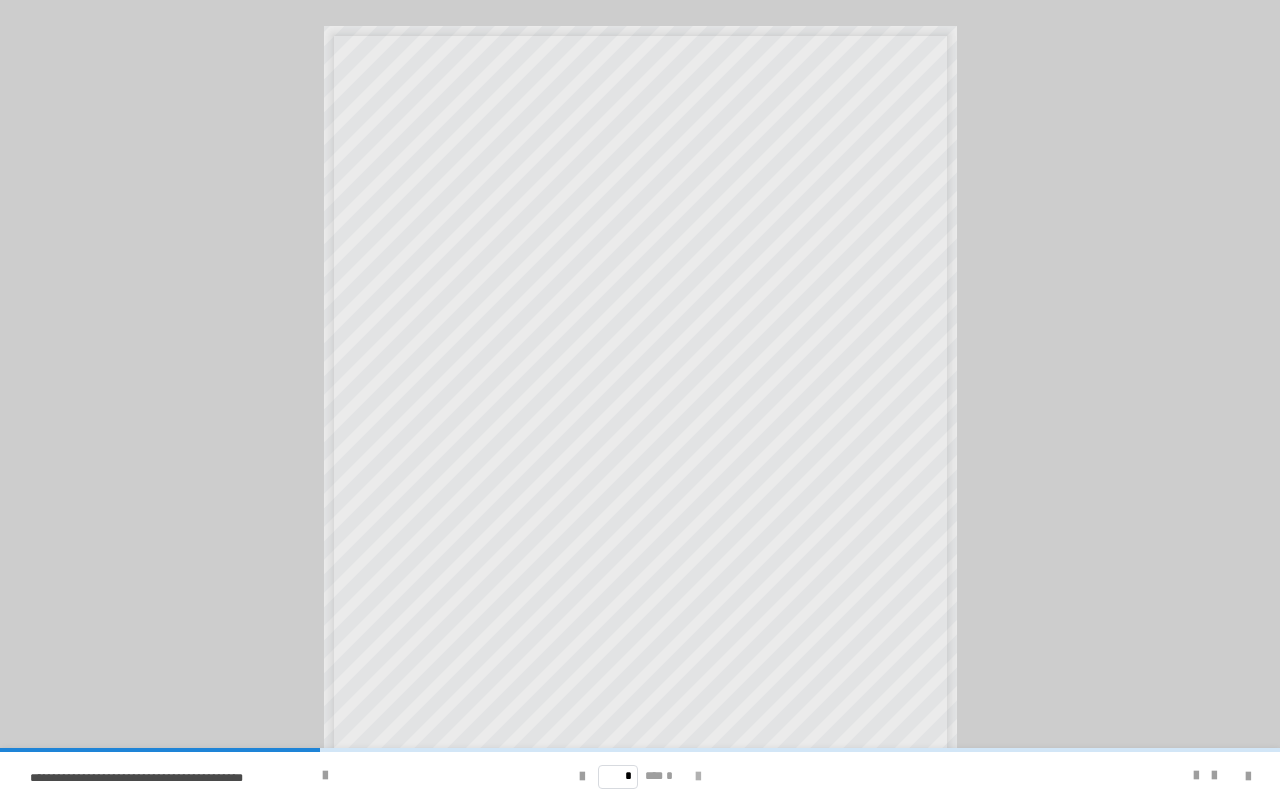 click at bounding box center (698, 777) 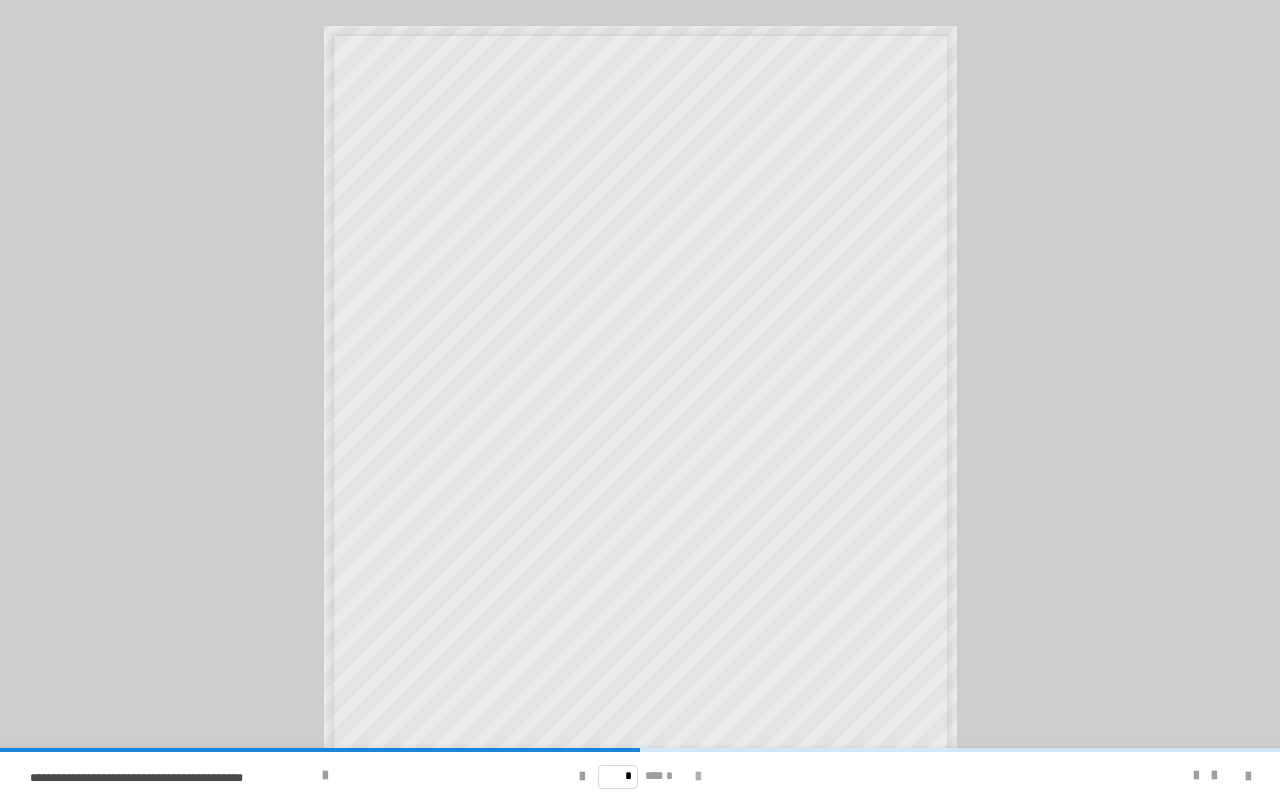click at bounding box center [698, 777] 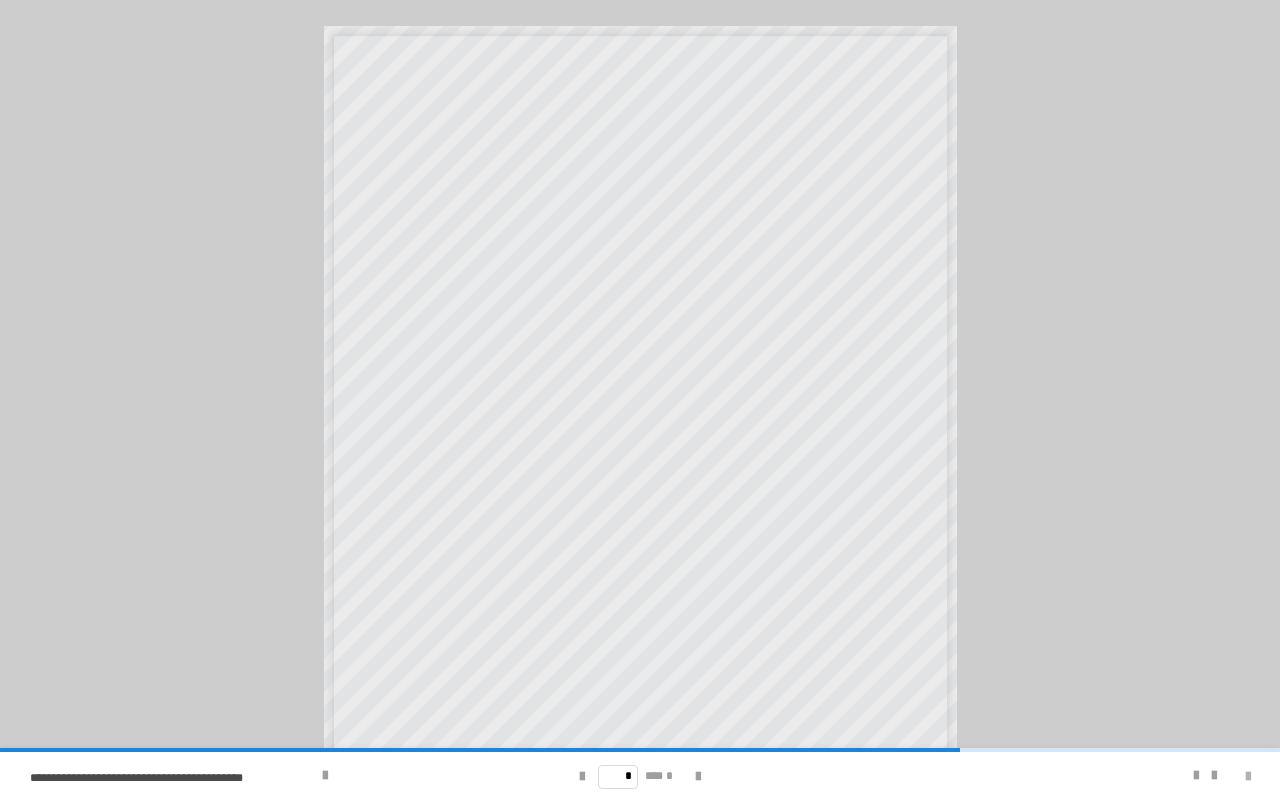 click at bounding box center [1248, 777] 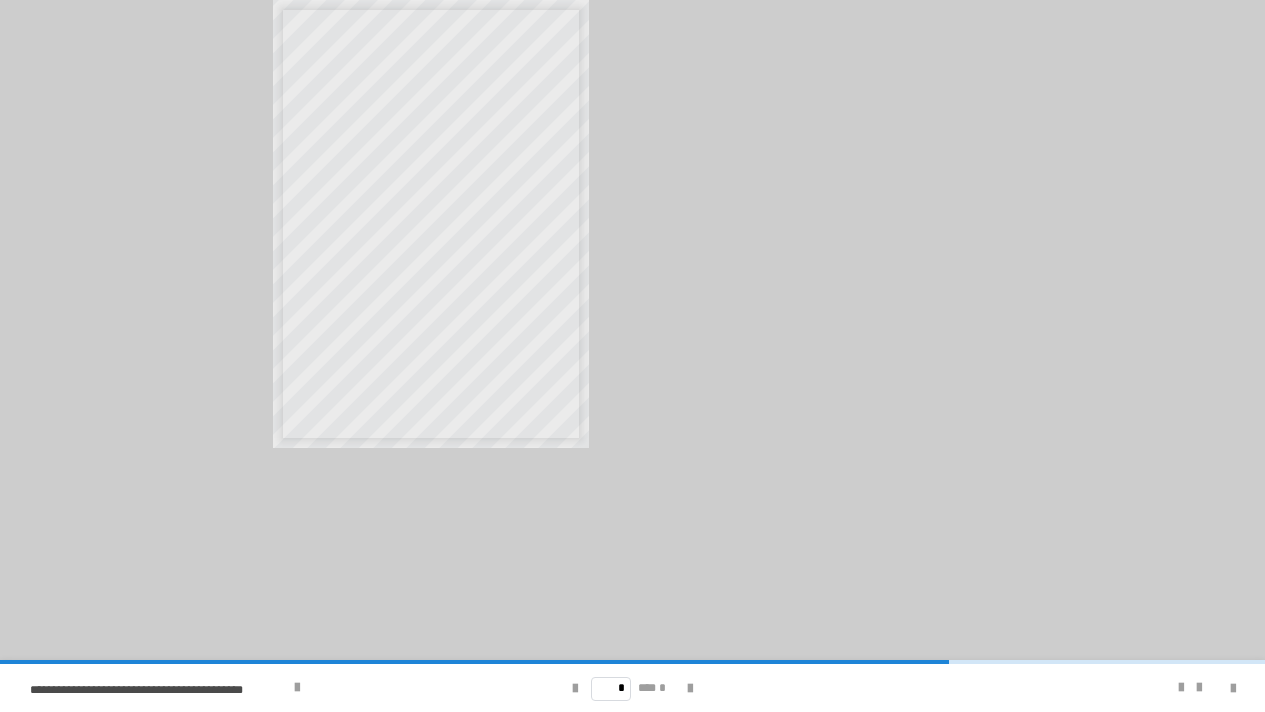 scroll, scrollTop: 298, scrollLeft: 0, axis: vertical 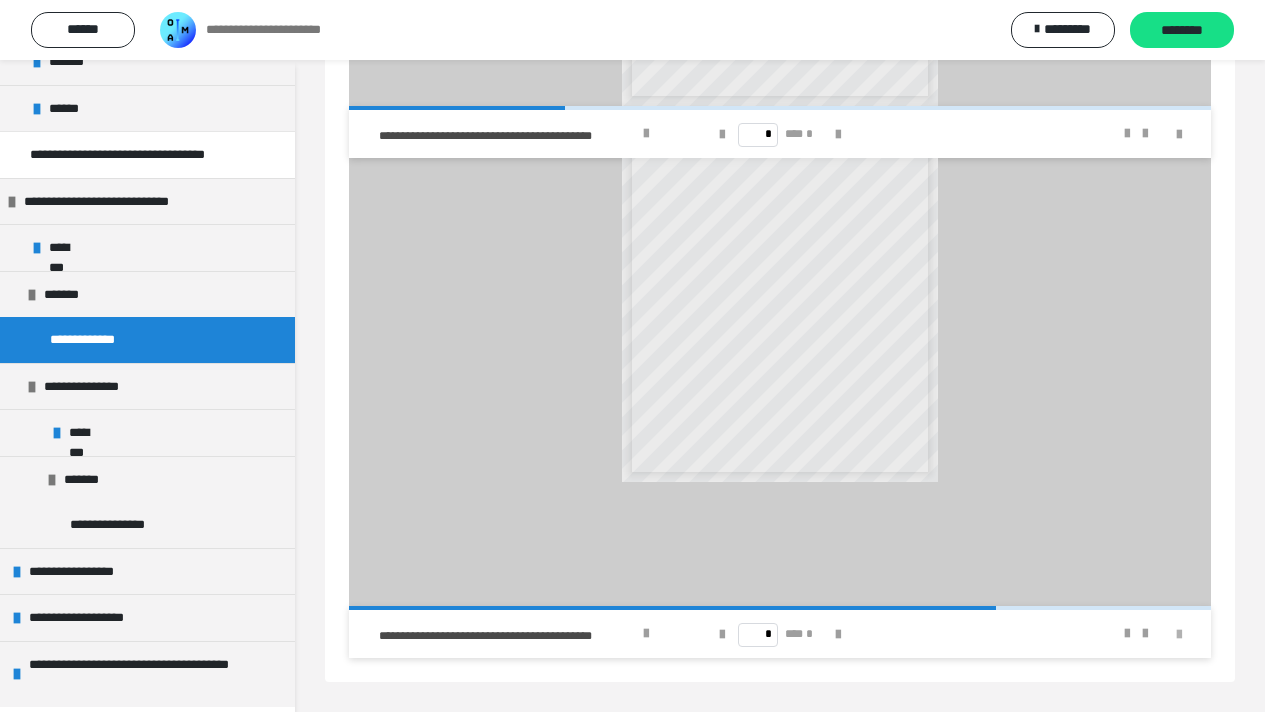 click at bounding box center [1179, 635] 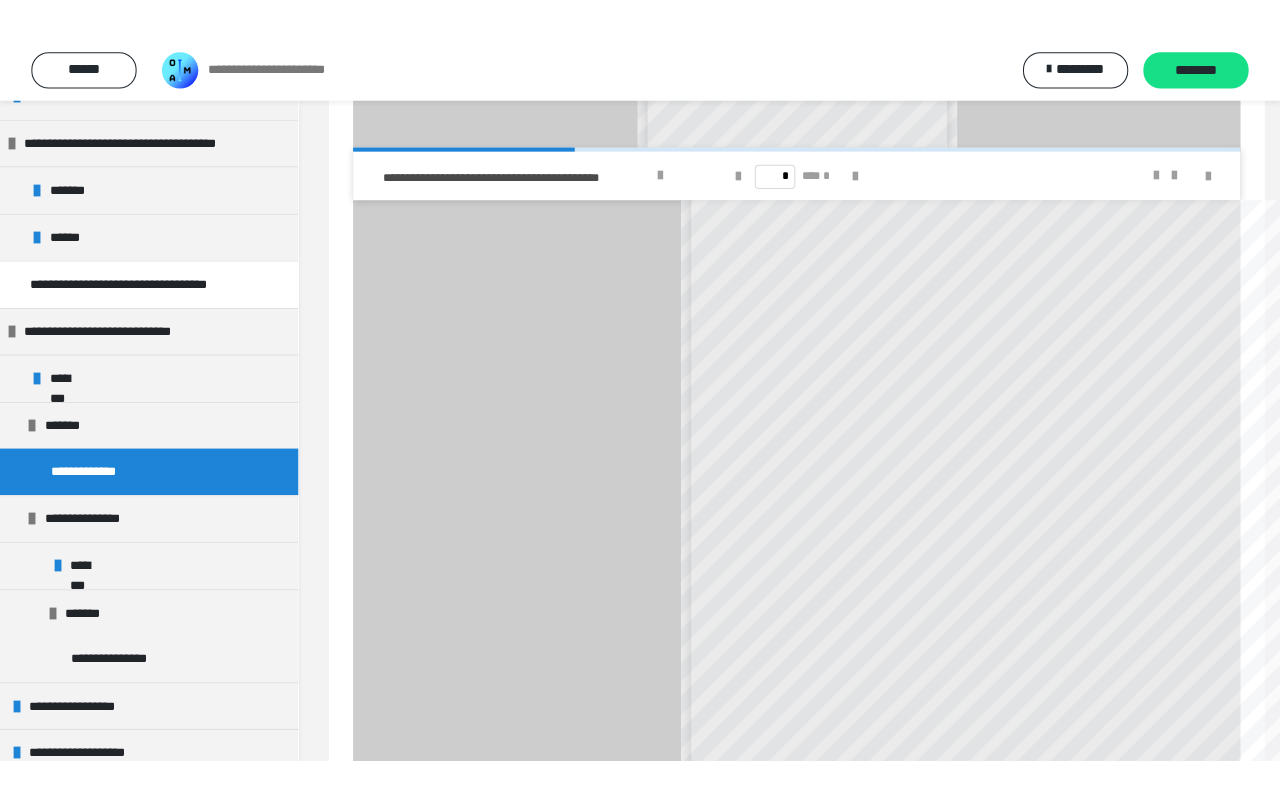 scroll, scrollTop: 3395, scrollLeft: 0, axis: vertical 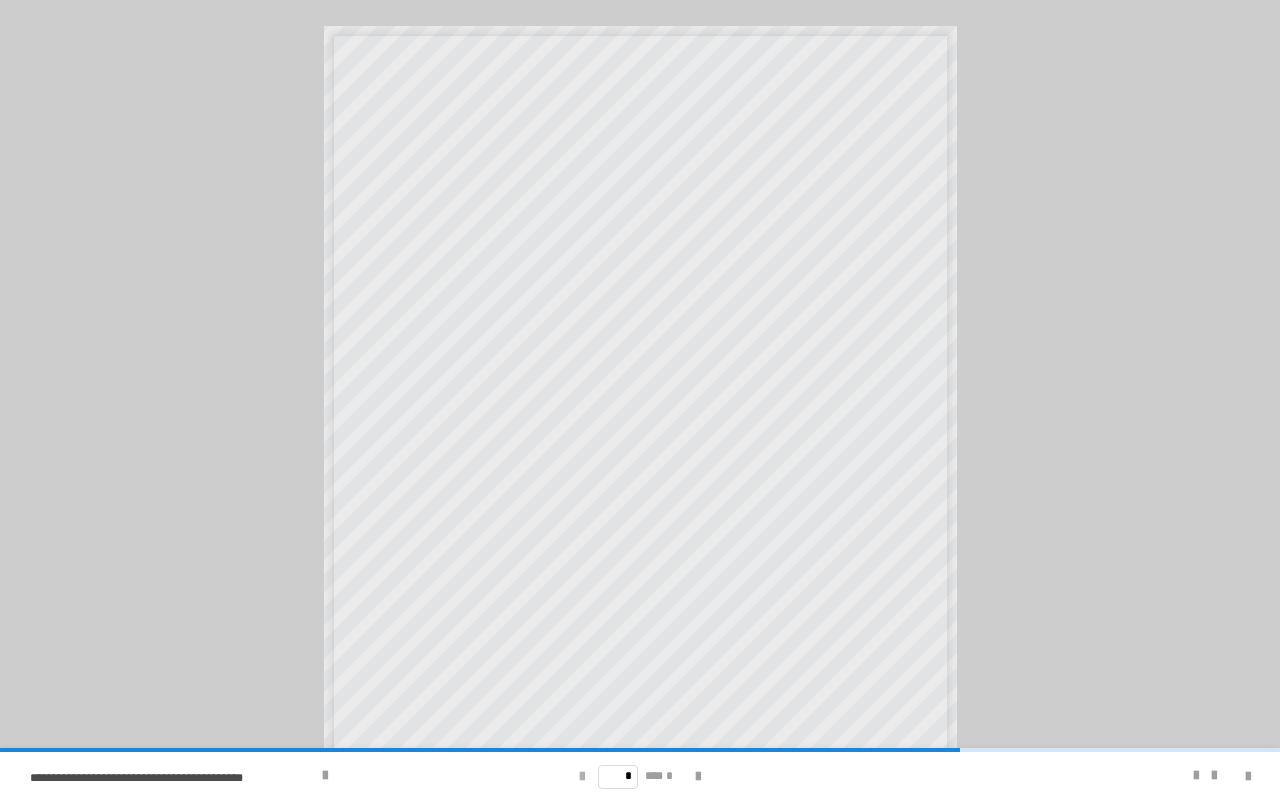 click at bounding box center (582, 777) 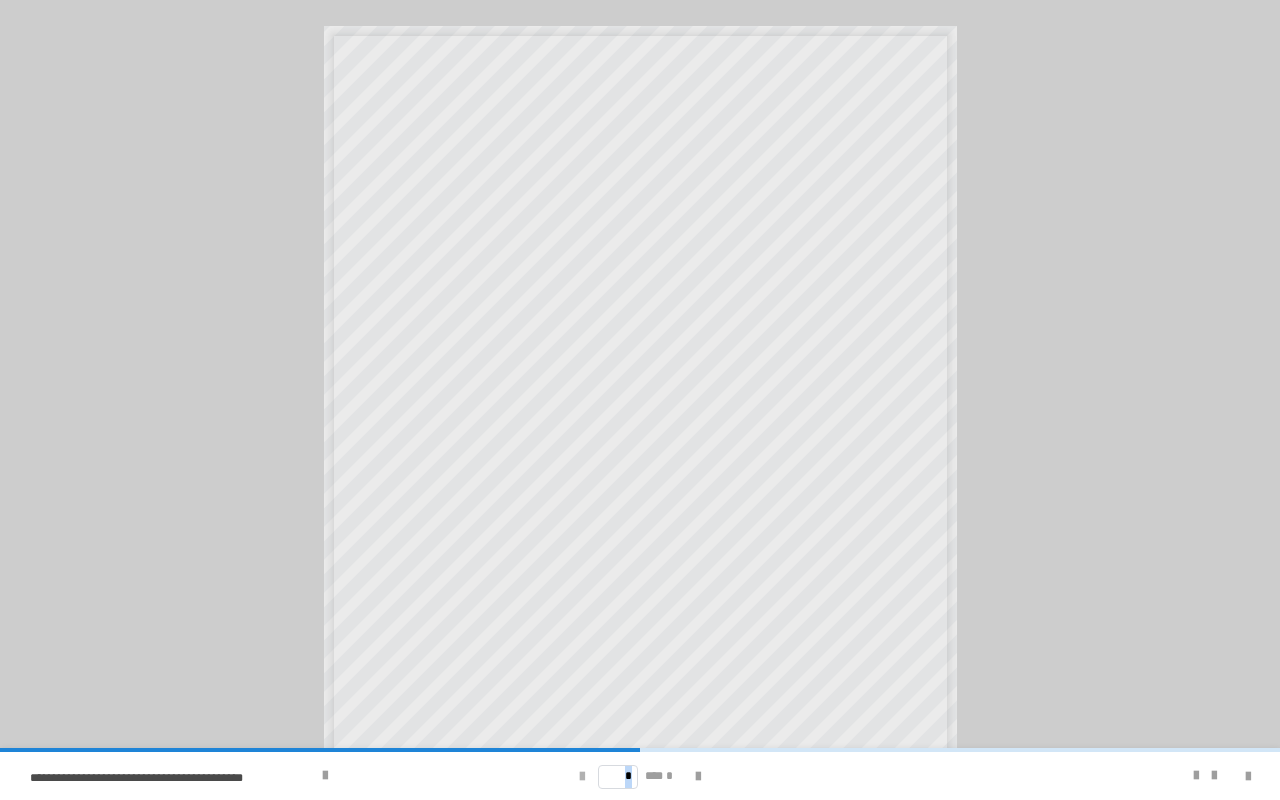 click at bounding box center [582, 777] 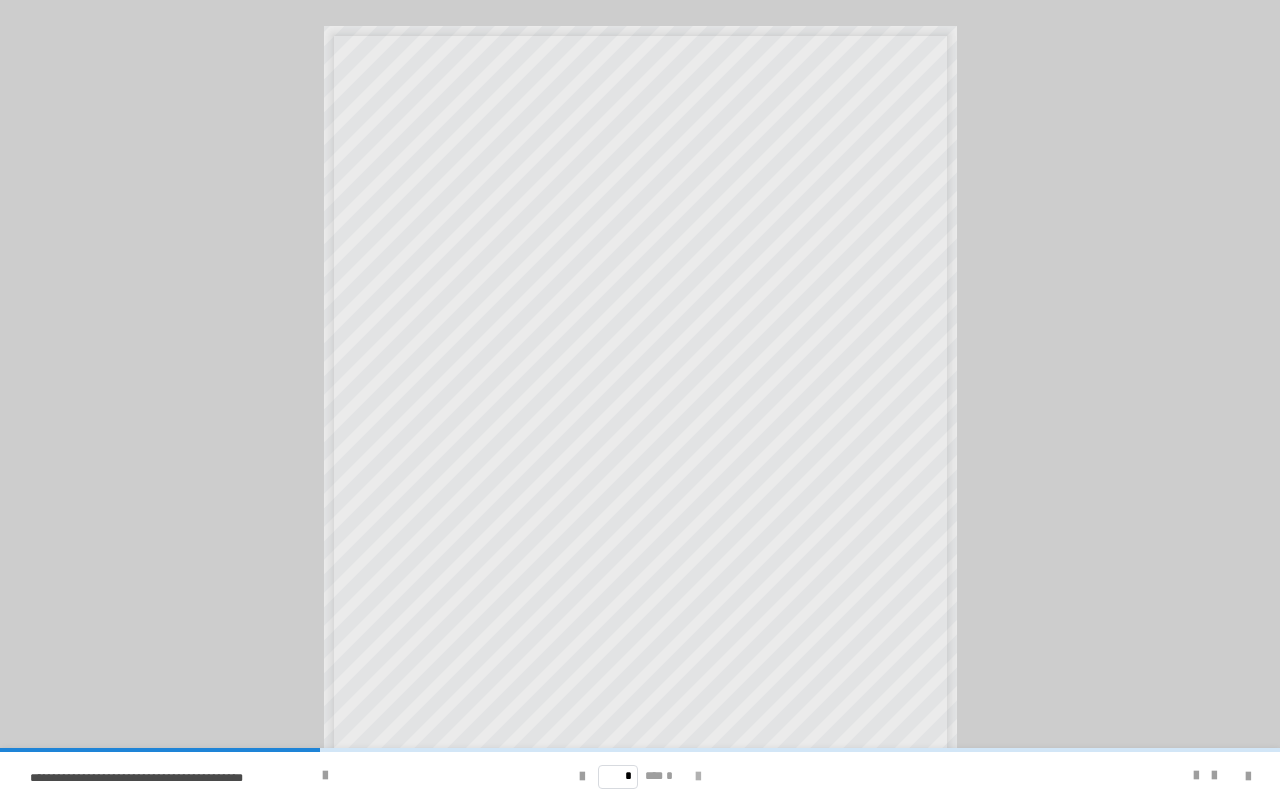 click at bounding box center [698, 777] 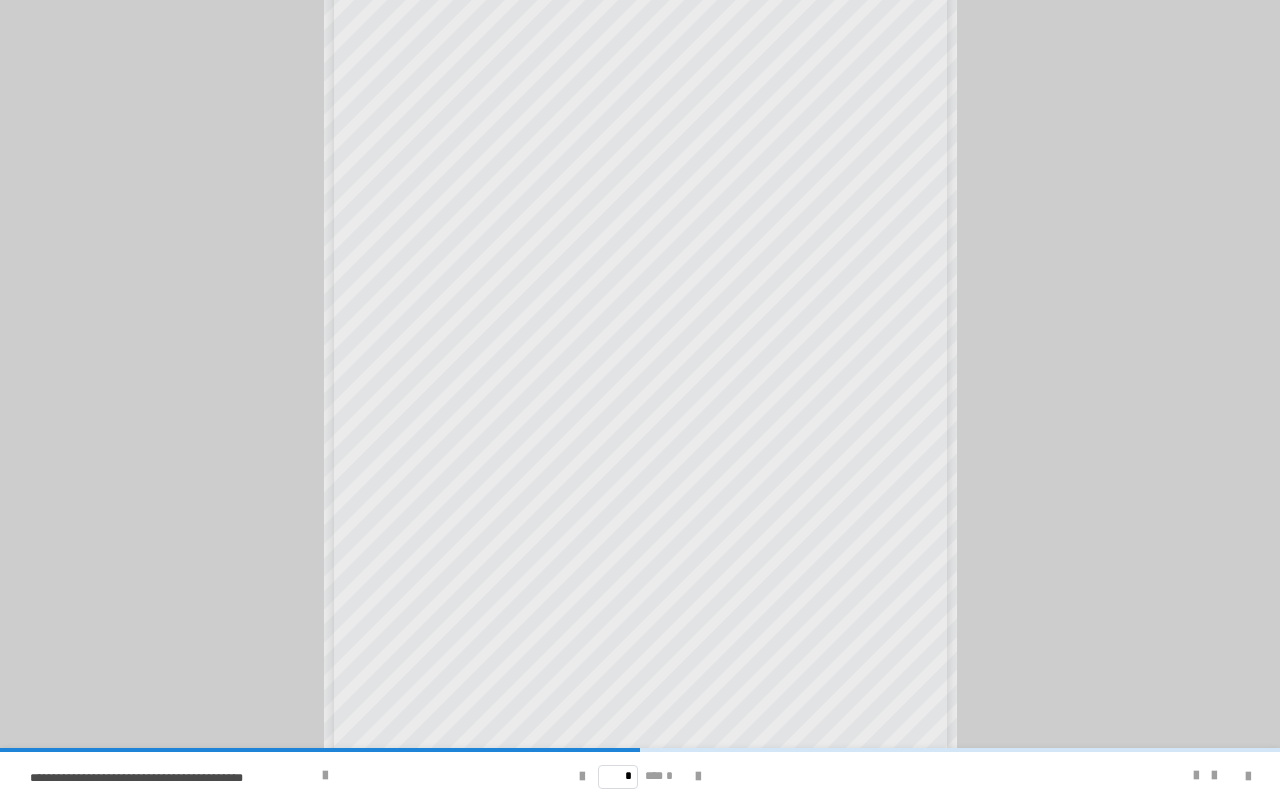 scroll, scrollTop: 122, scrollLeft: 0, axis: vertical 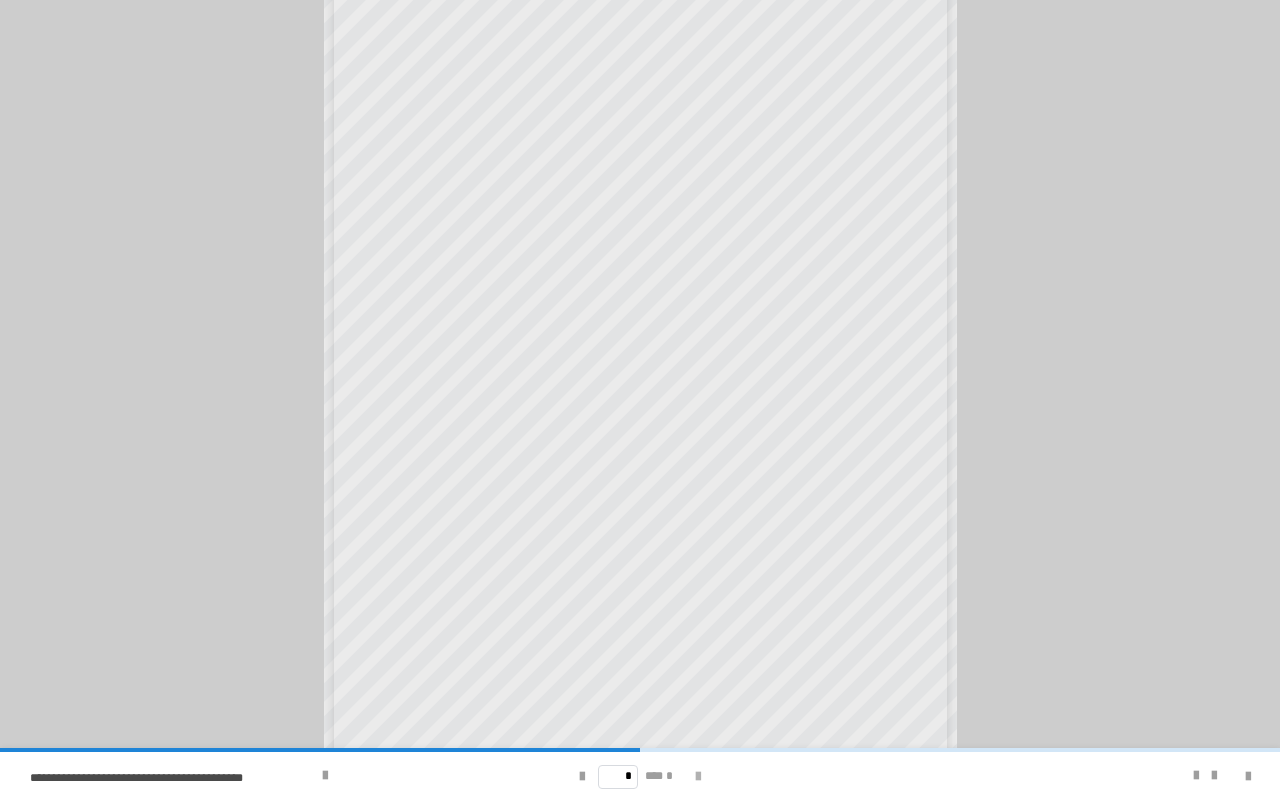 click at bounding box center [698, 777] 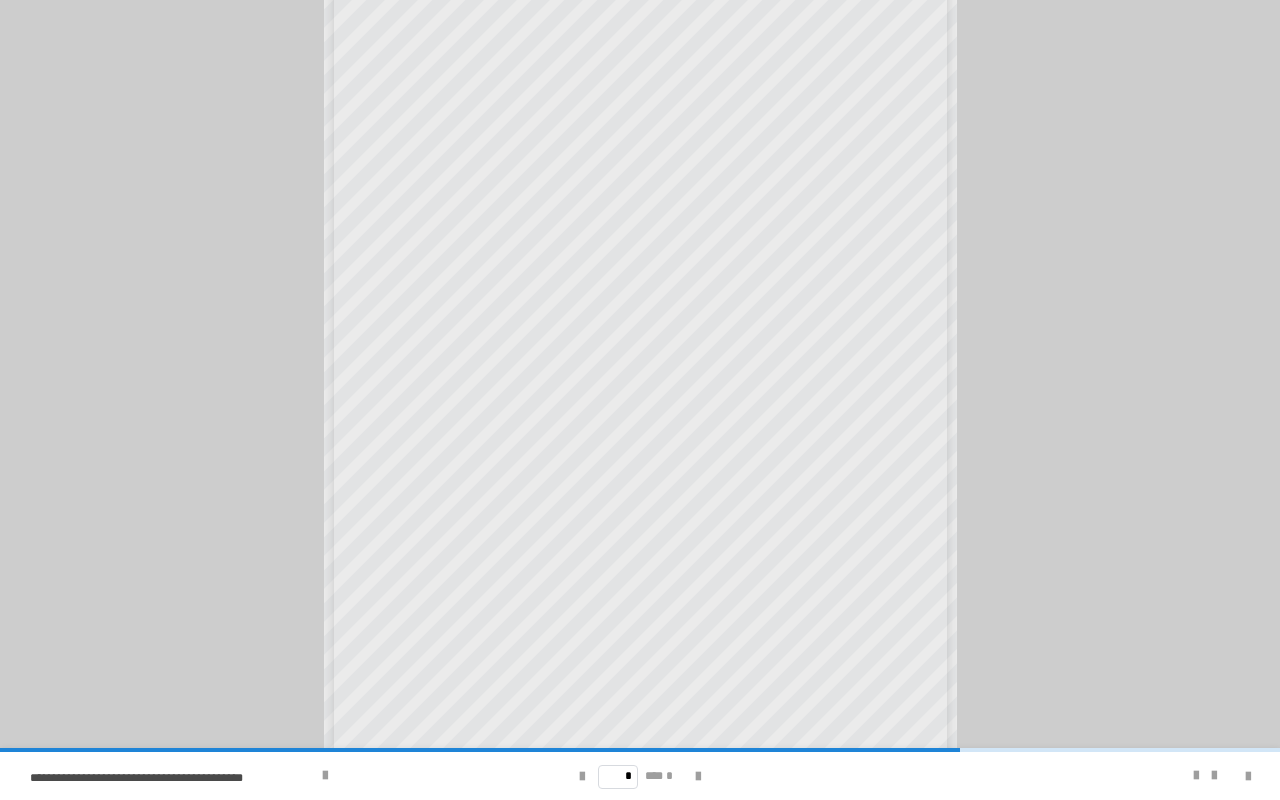 scroll, scrollTop: 55, scrollLeft: 0, axis: vertical 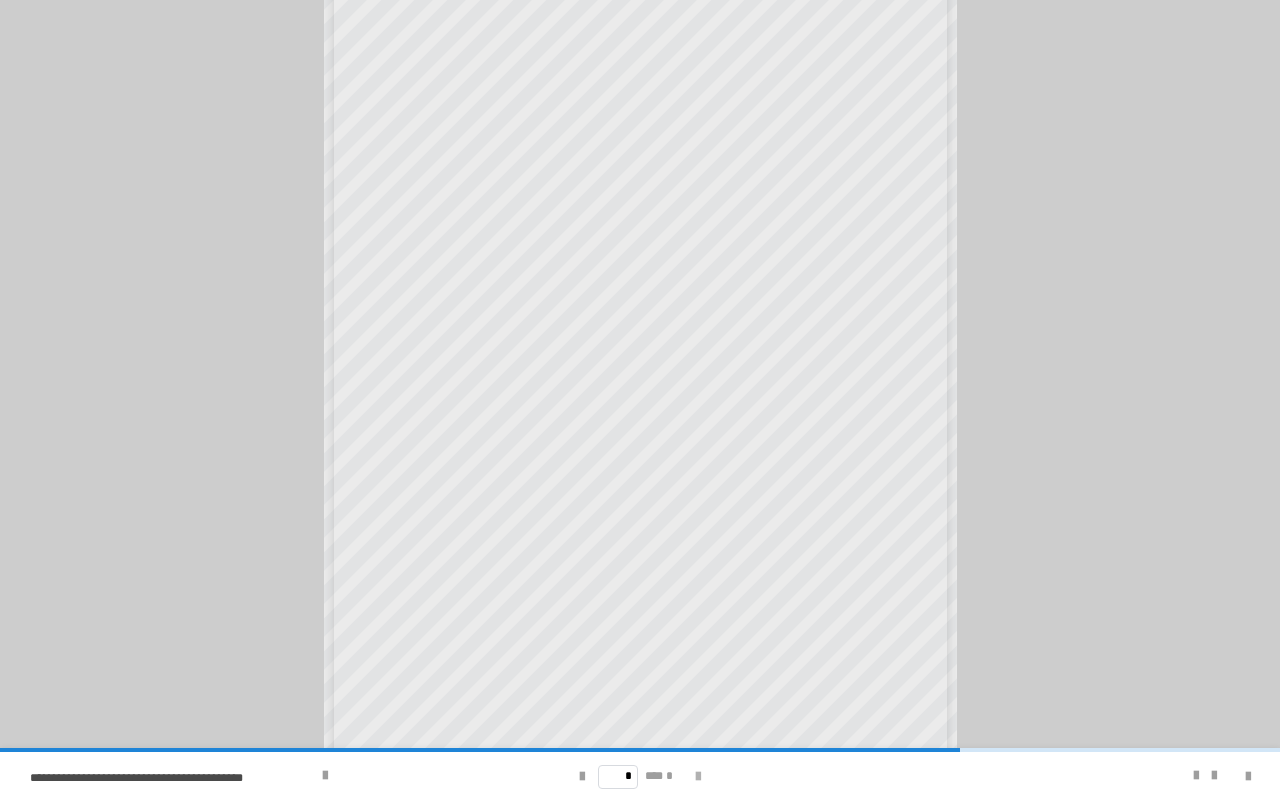 click at bounding box center (698, 777) 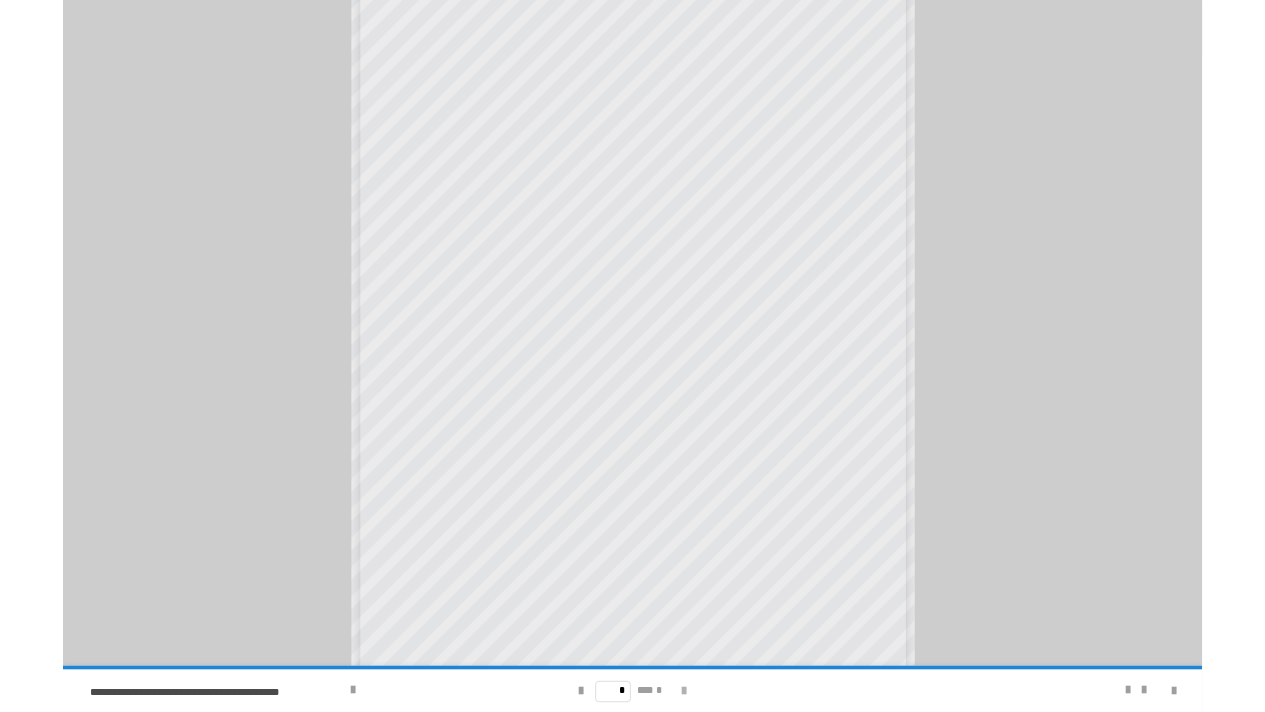 scroll, scrollTop: 0, scrollLeft: 0, axis: both 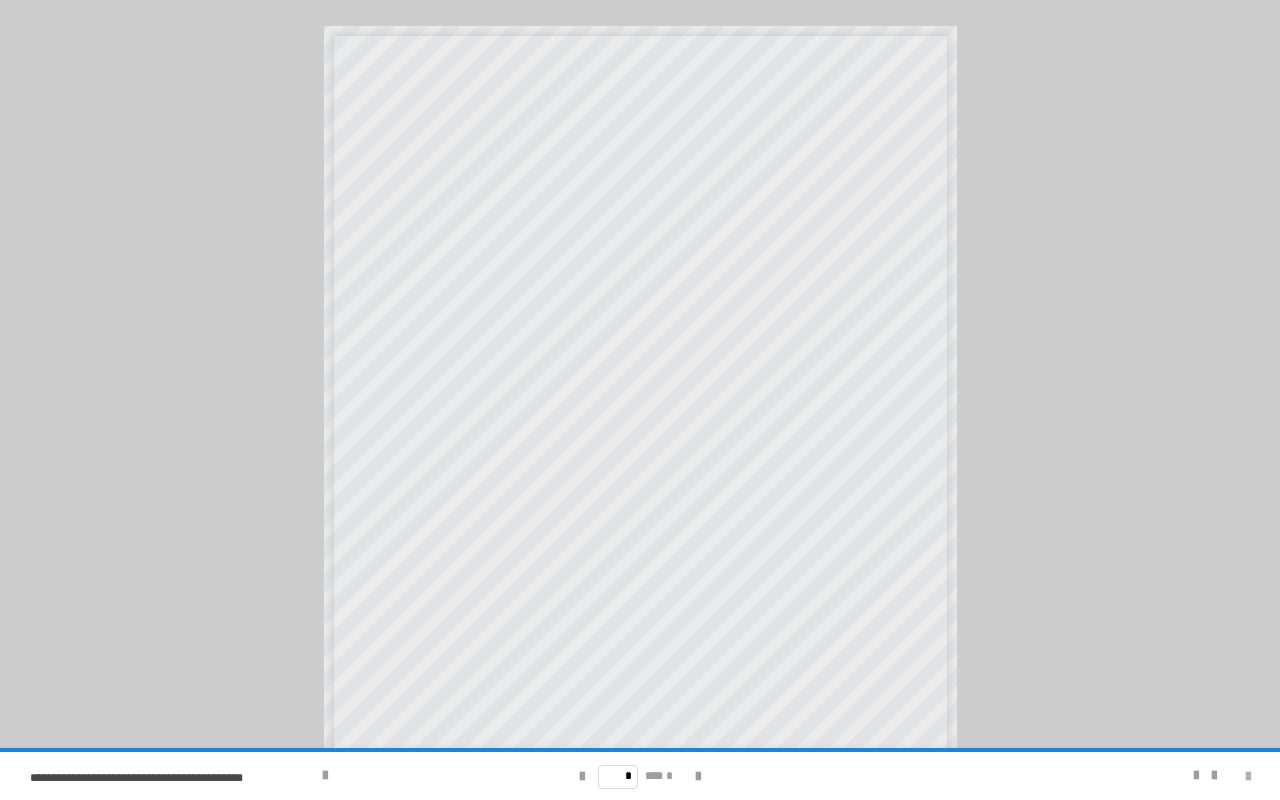 click at bounding box center [1248, 777] 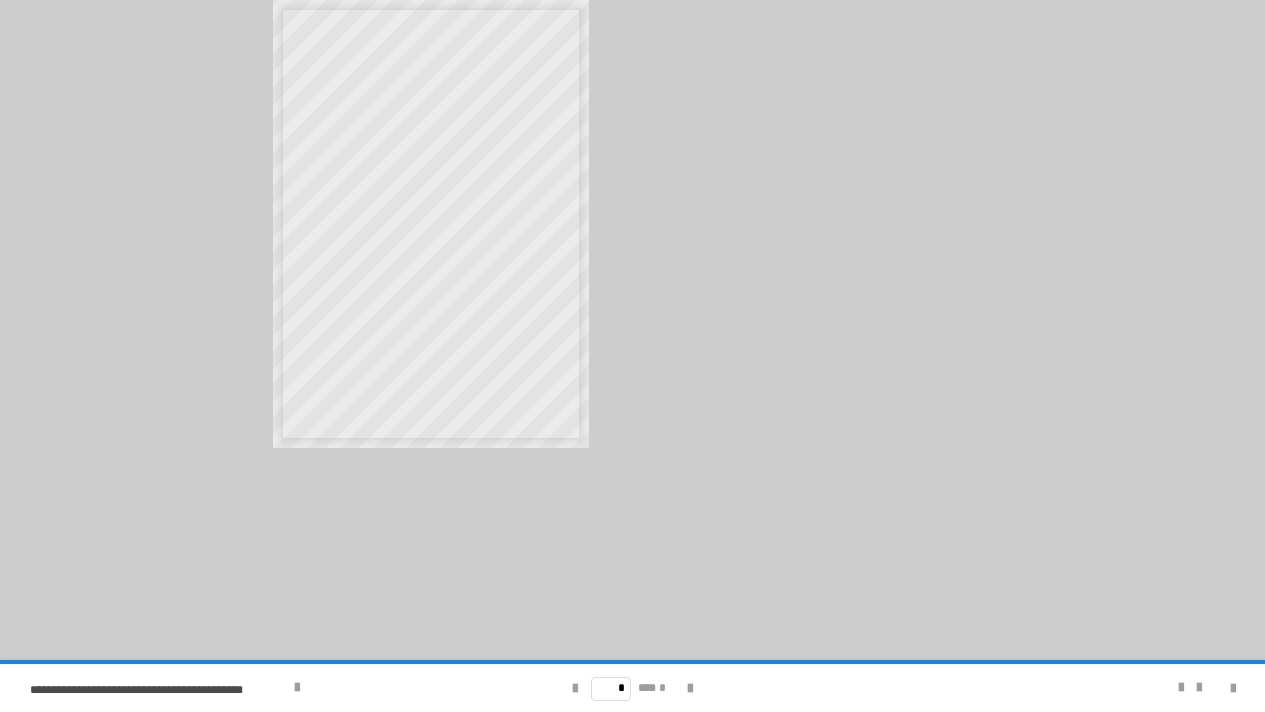 scroll, scrollTop: 298, scrollLeft: 0, axis: vertical 